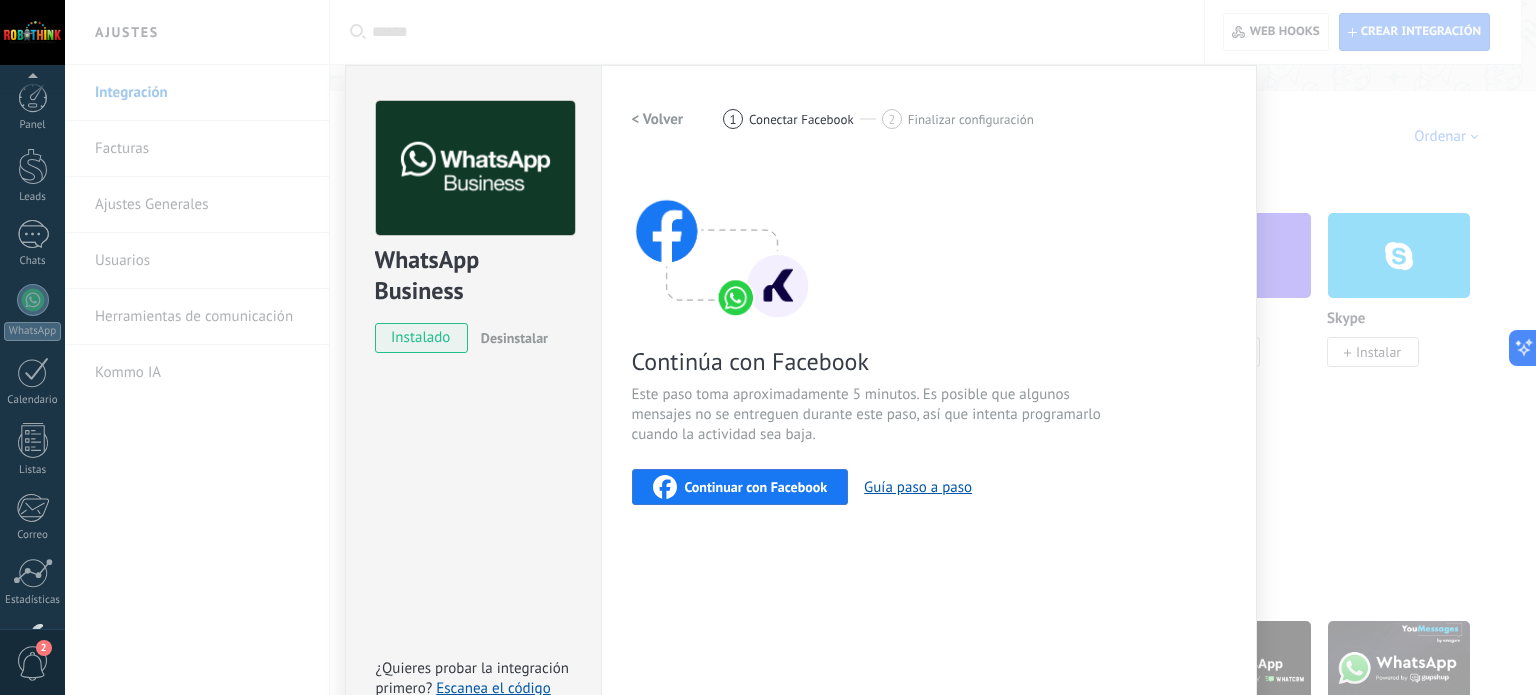 scroll, scrollTop: 300, scrollLeft: 0, axis: vertical 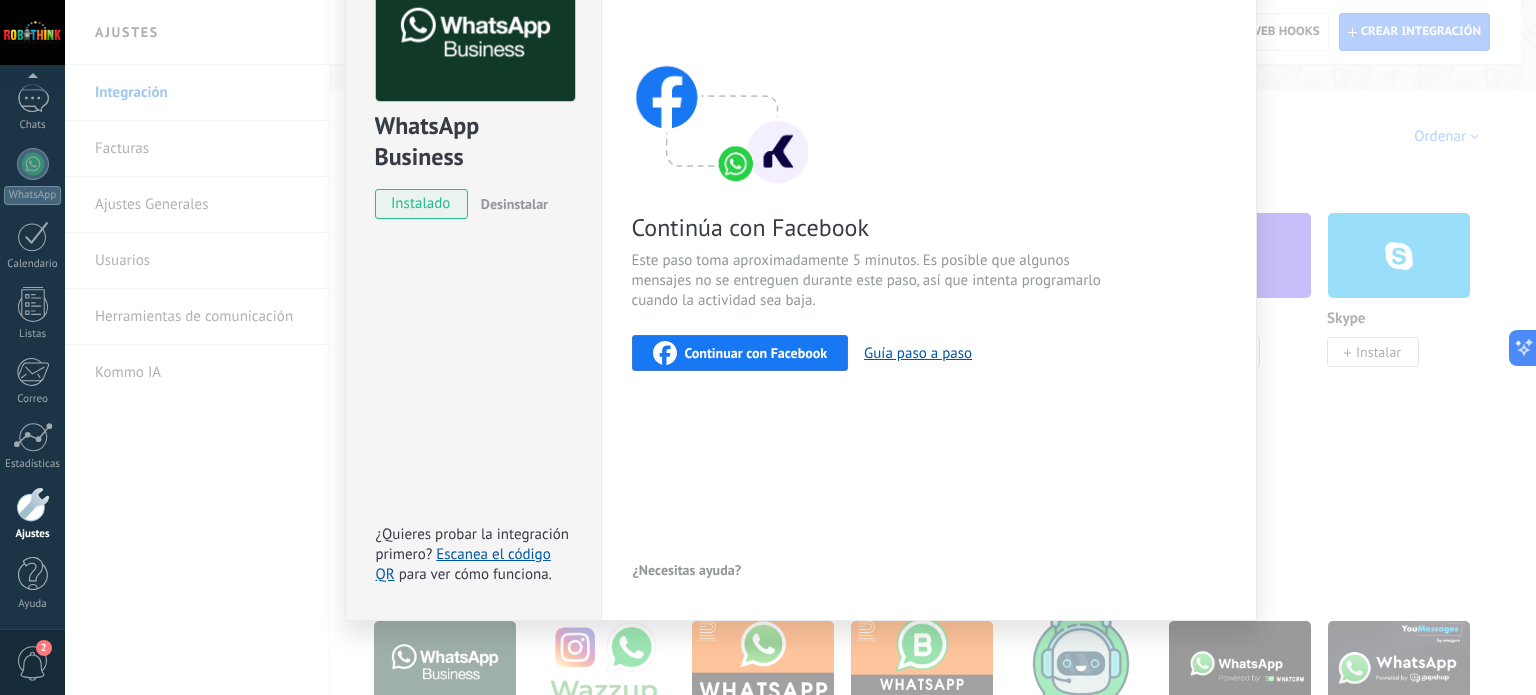 click on "Continuar con Facebook" at bounding box center (756, 353) 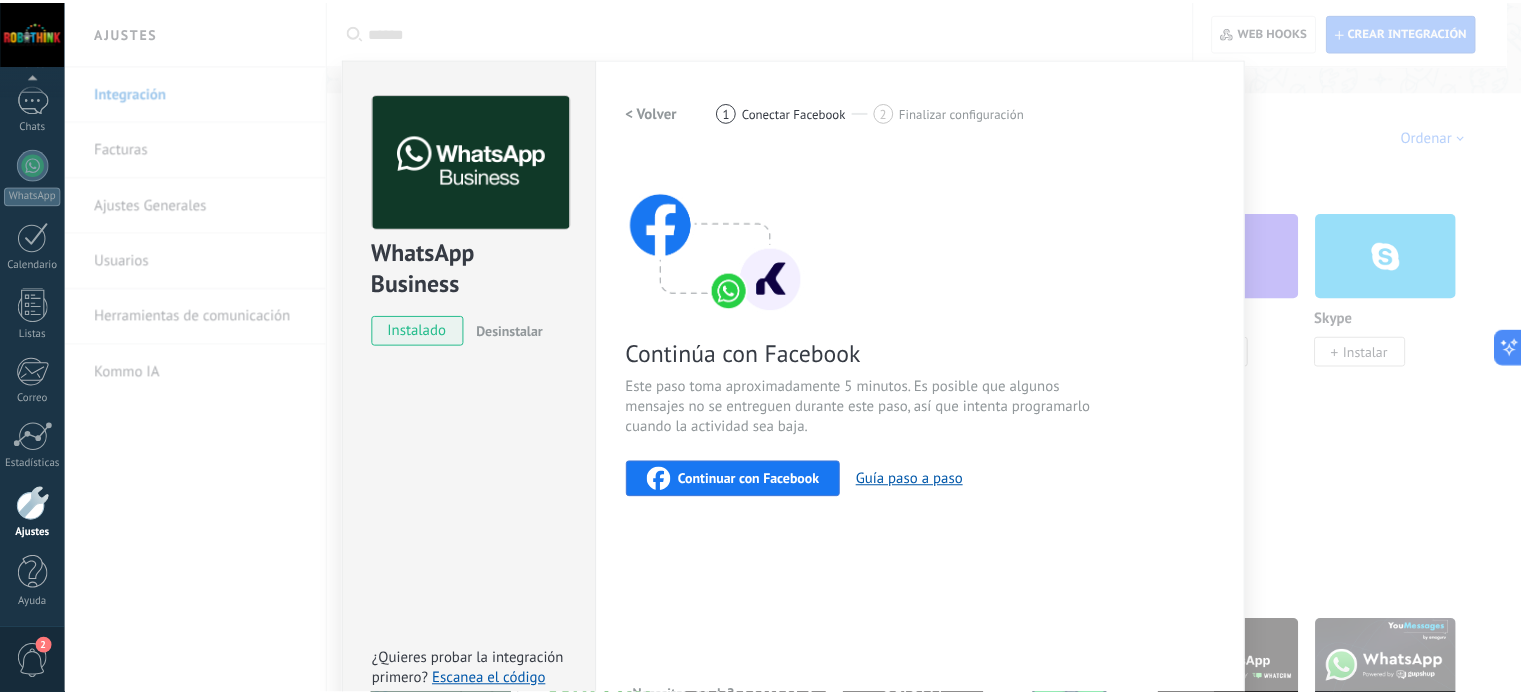 scroll, scrollTop: 0, scrollLeft: 0, axis: both 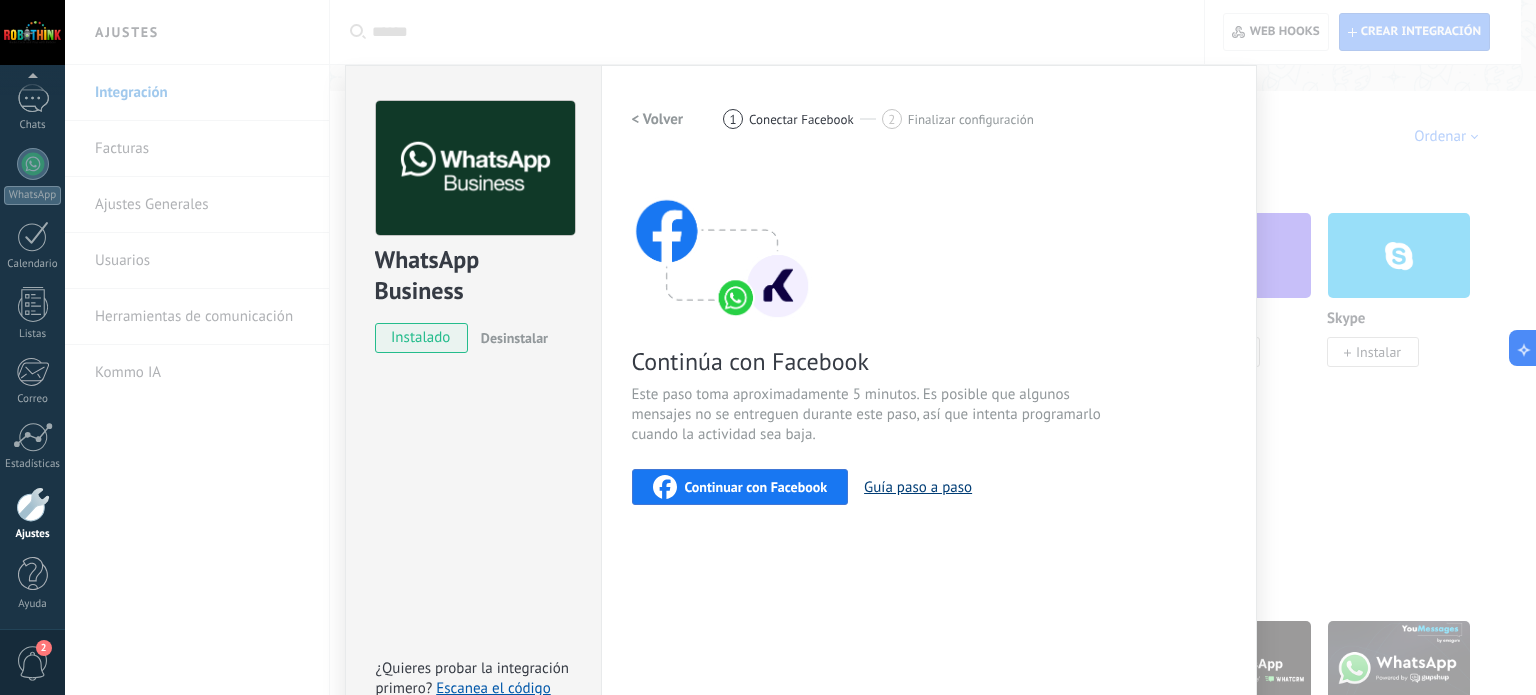 click on "Guía paso a paso" at bounding box center (918, 487) 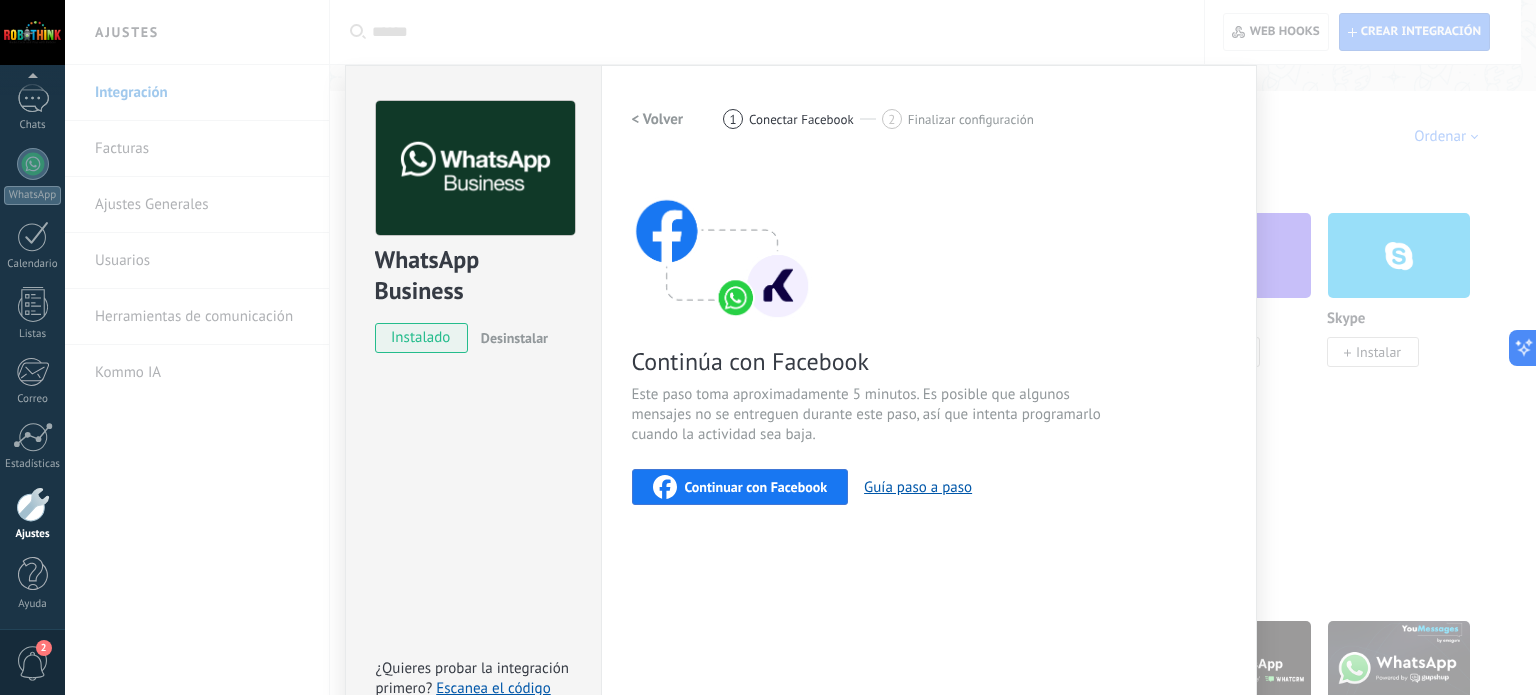 click on "Continuar con Facebook" at bounding box center (756, 487) 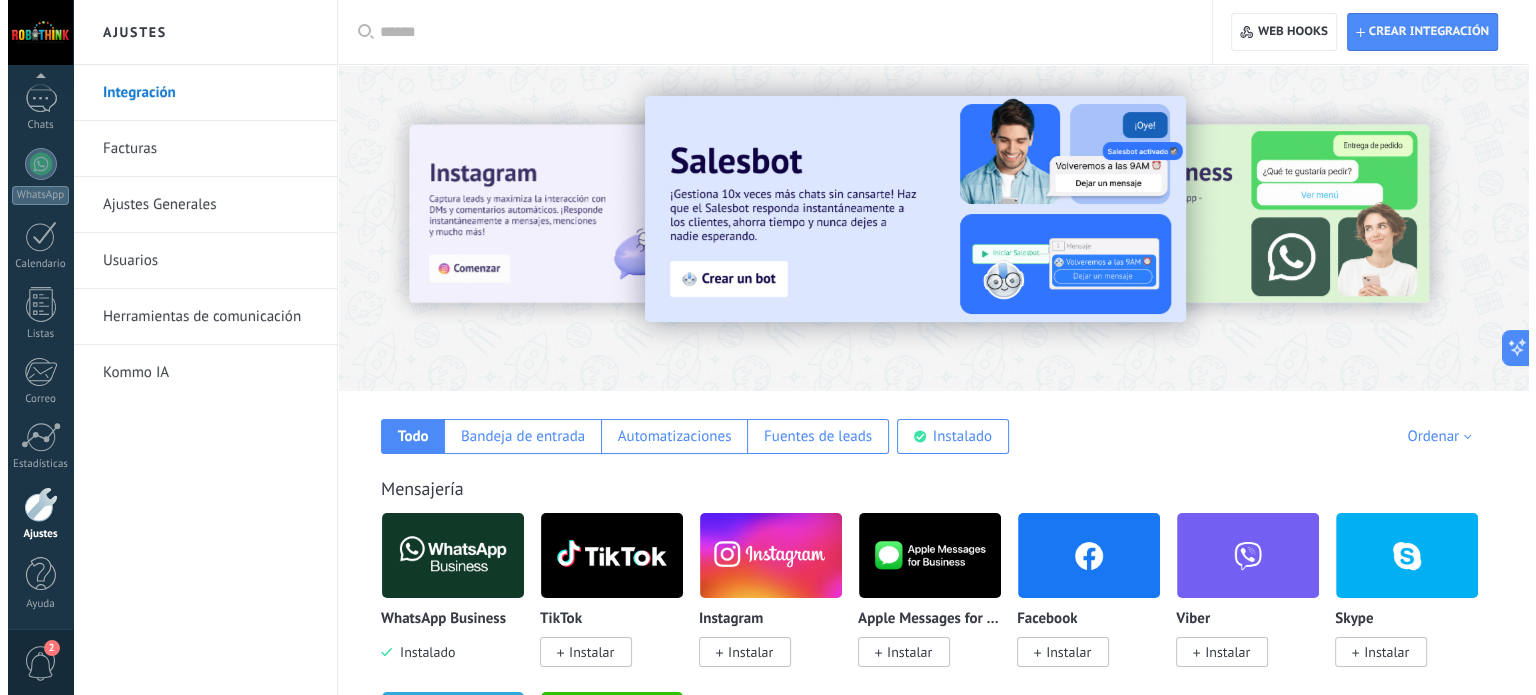 scroll, scrollTop: 300, scrollLeft: 0, axis: vertical 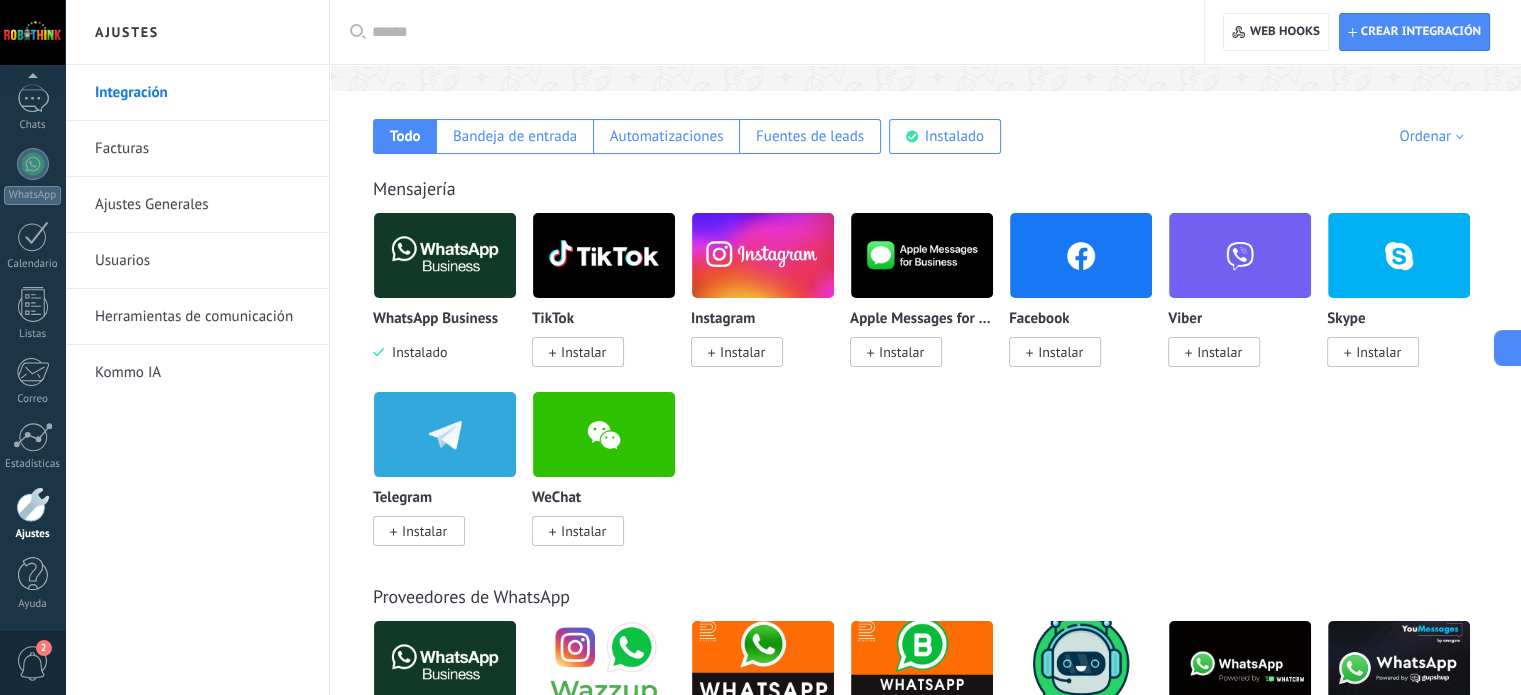 click on "Instalar" at bounding box center [742, 352] 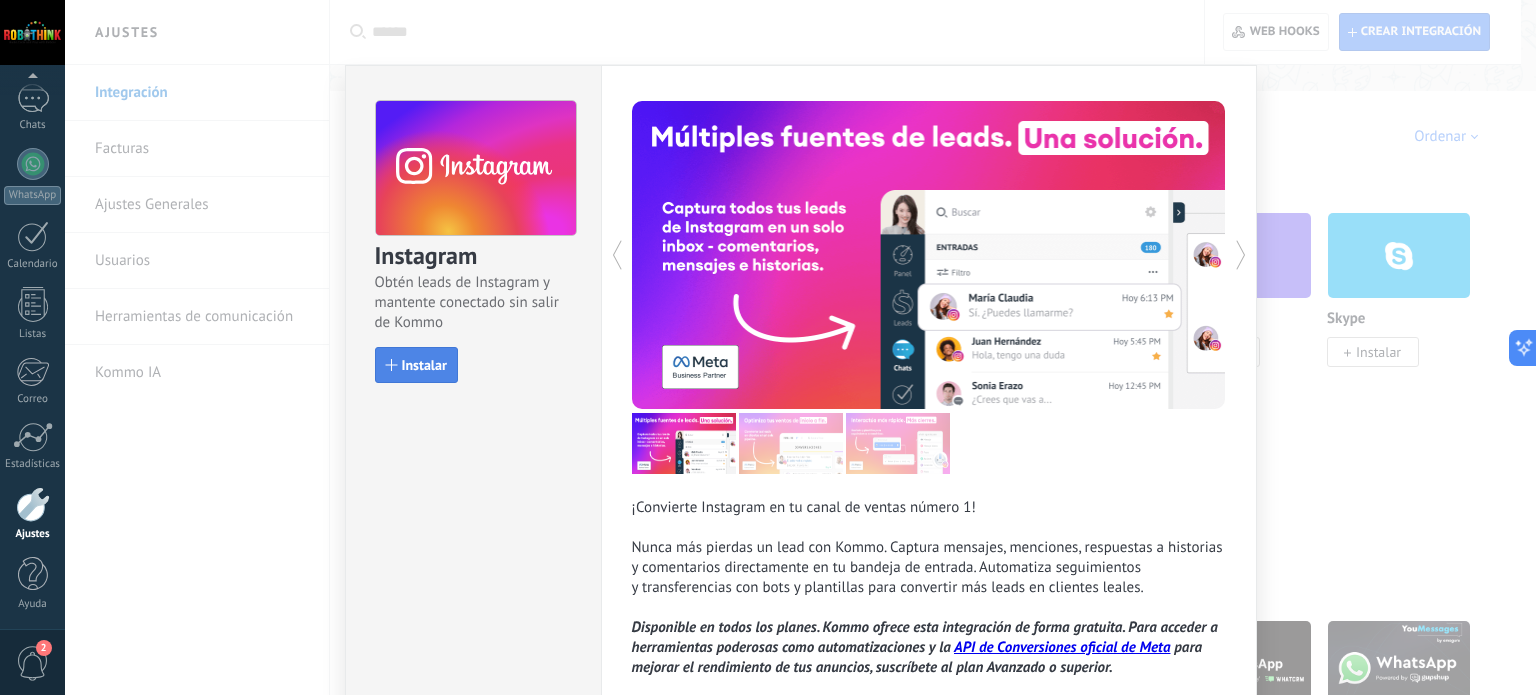 click on "Instalar" at bounding box center (424, 365) 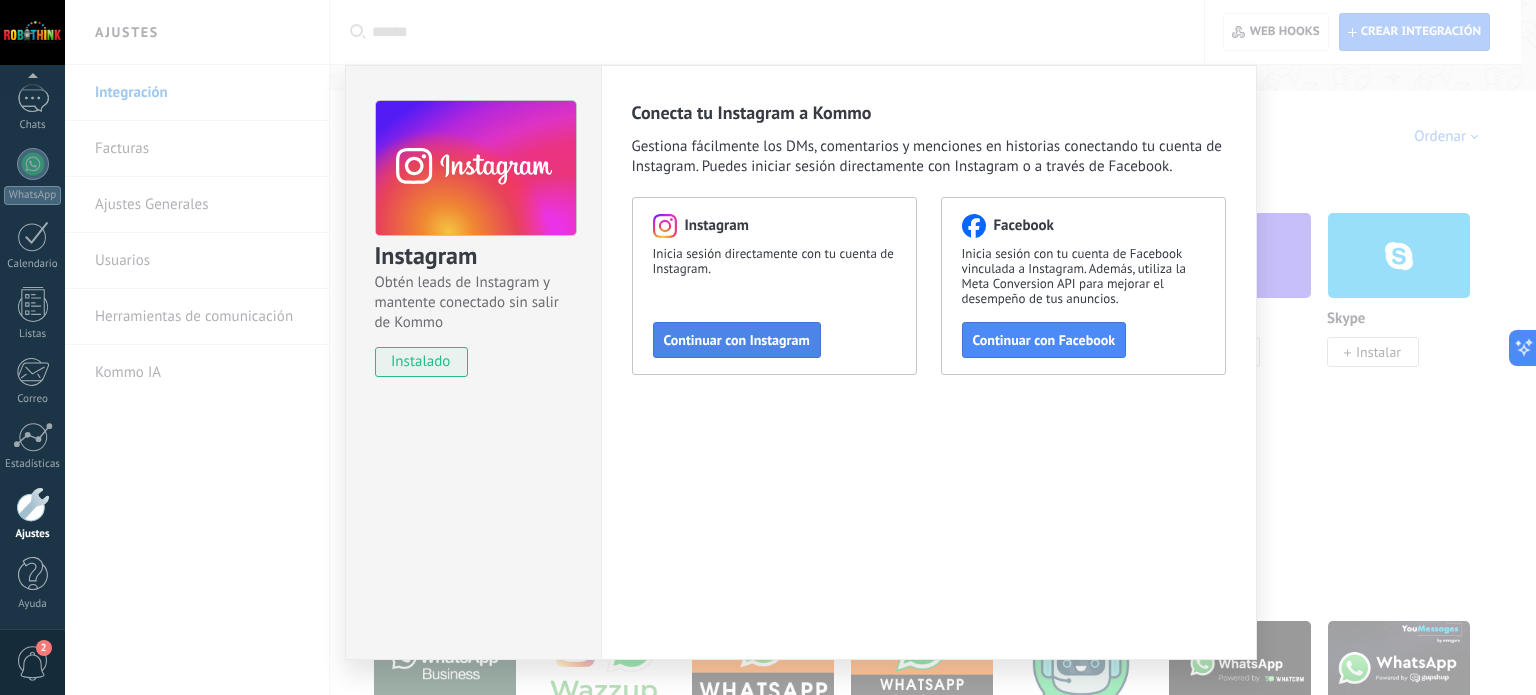 click on "Continuar con Instagram" at bounding box center (737, 340) 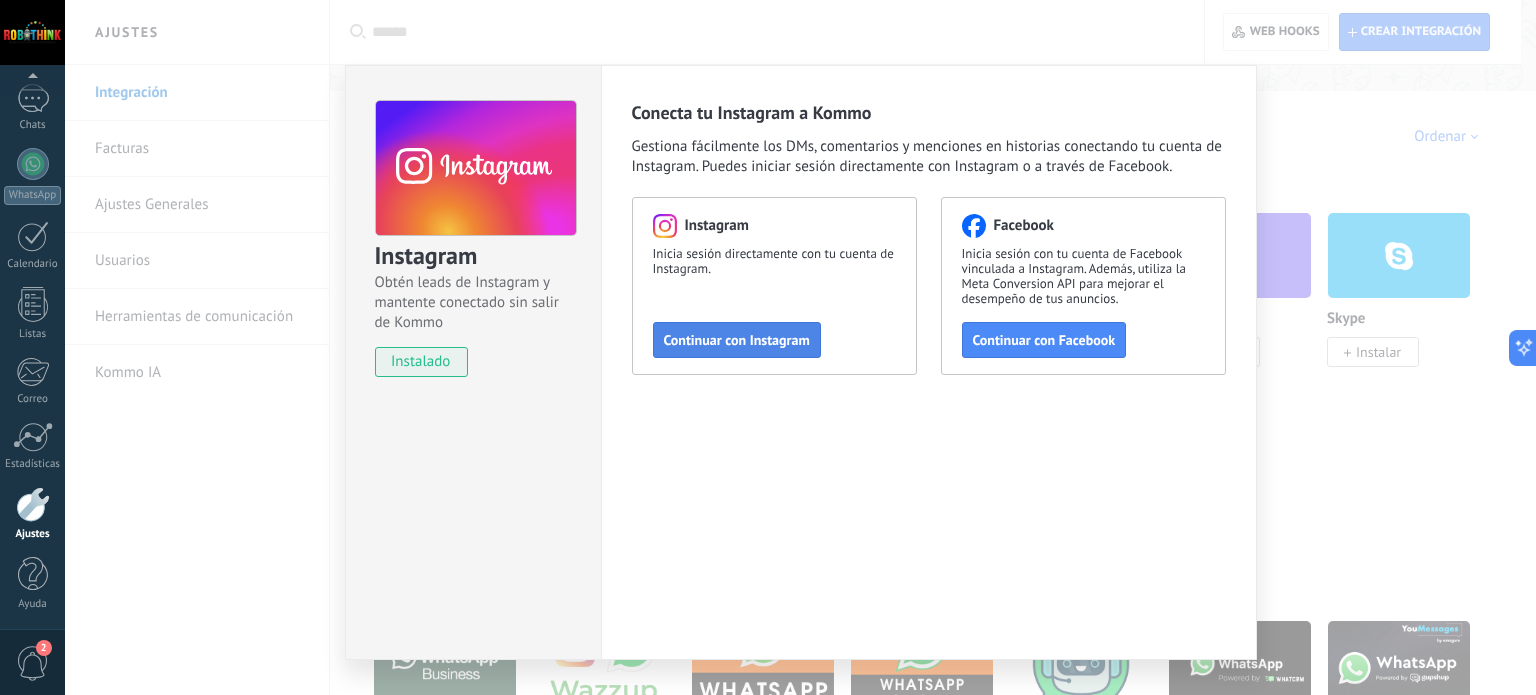 click on "Continuar con Instagram" at bounding box center (737, 340) 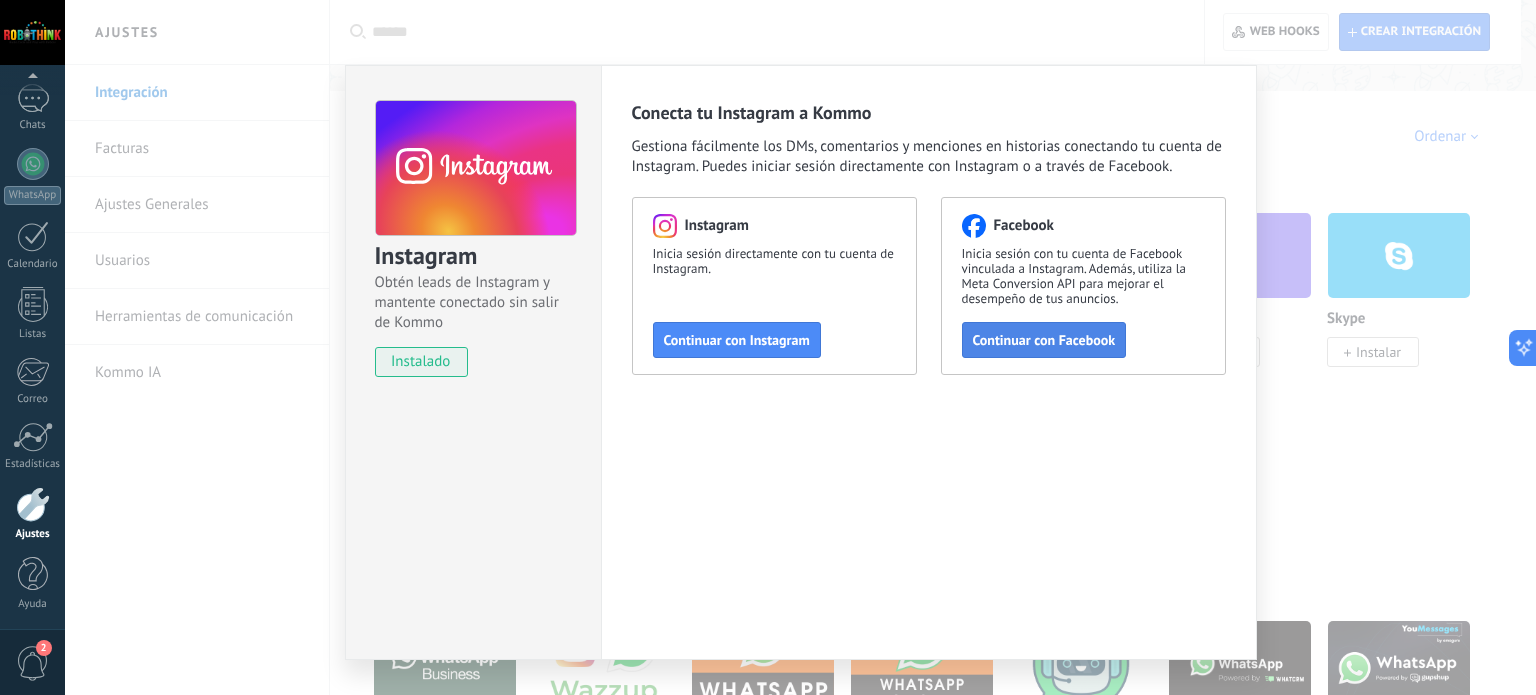 click on "Continuar con Facebook" at bounding box center [737, 340] 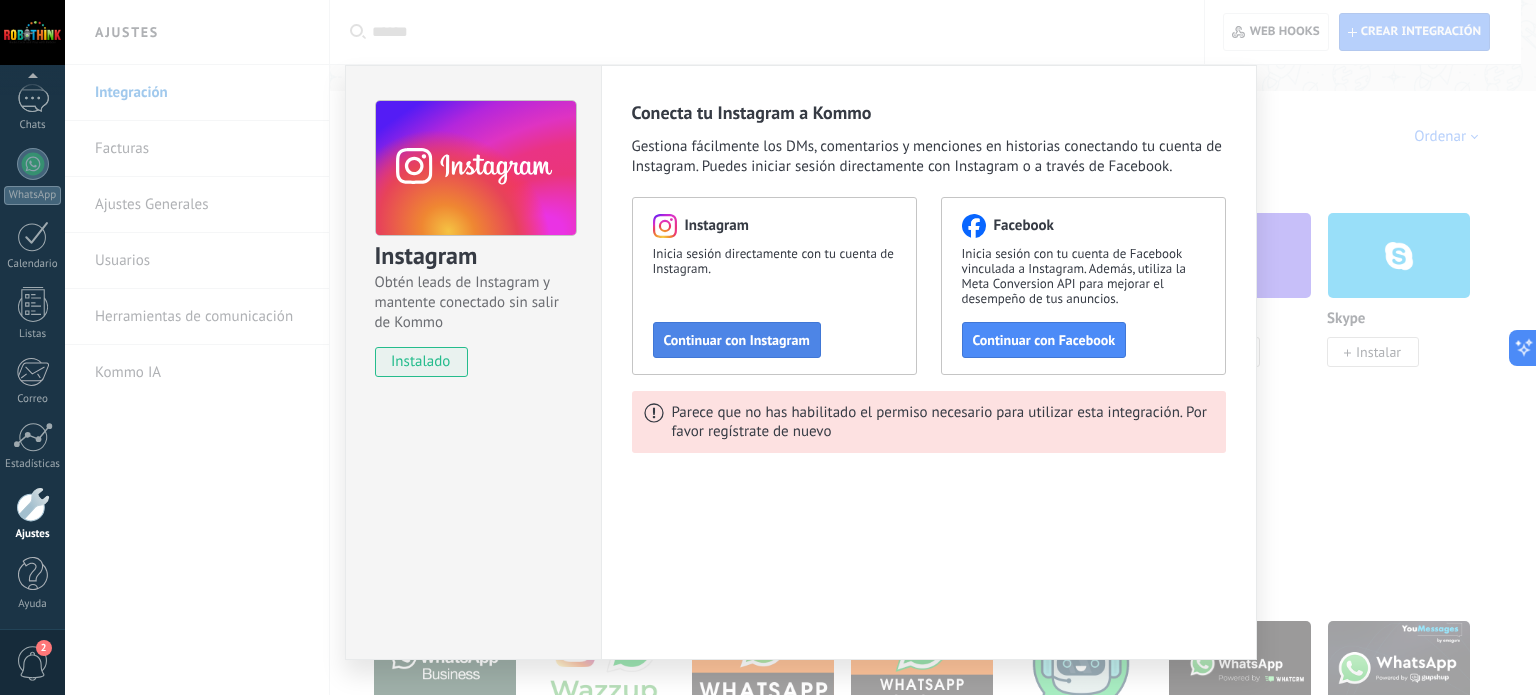 click on "Continuar con Instagram" at bounding box center [737, 340] 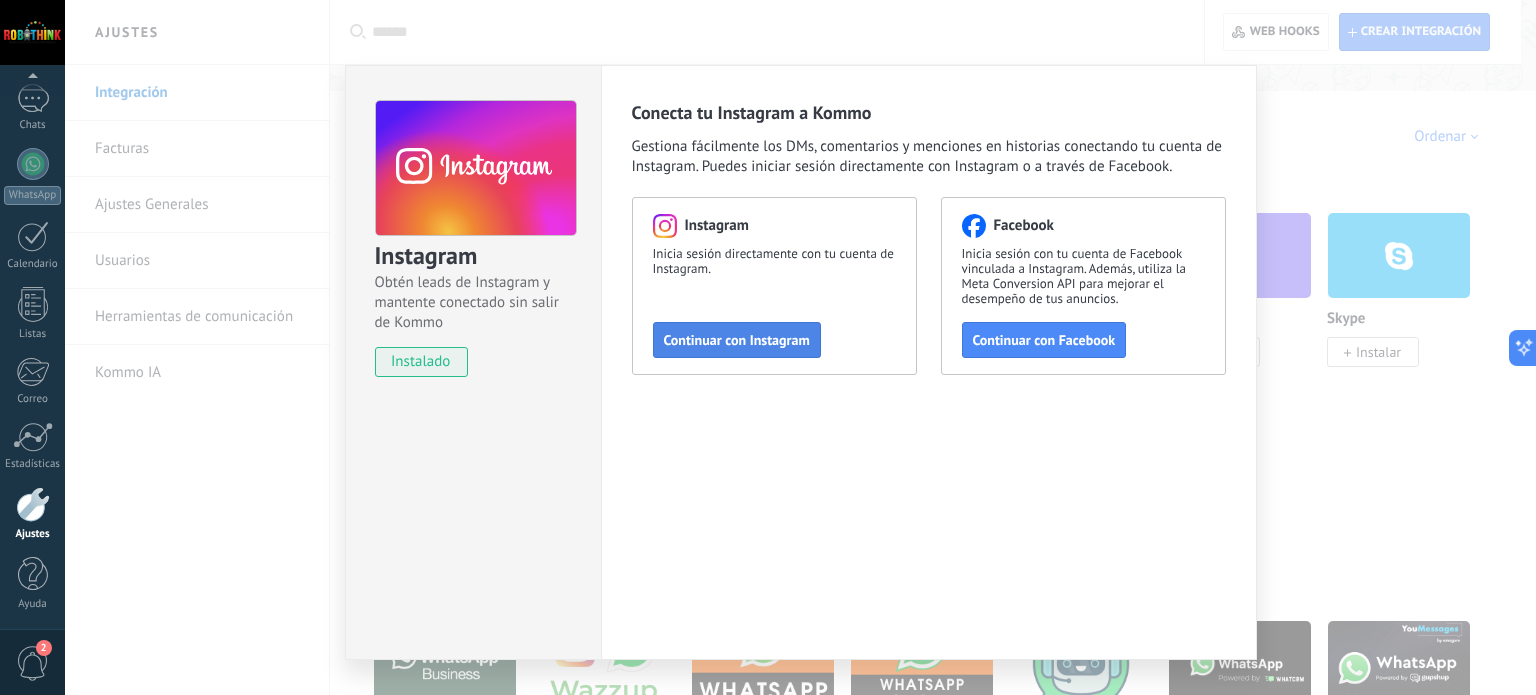 click on "Continuar con Instagram" at bounding box center [737, 340] 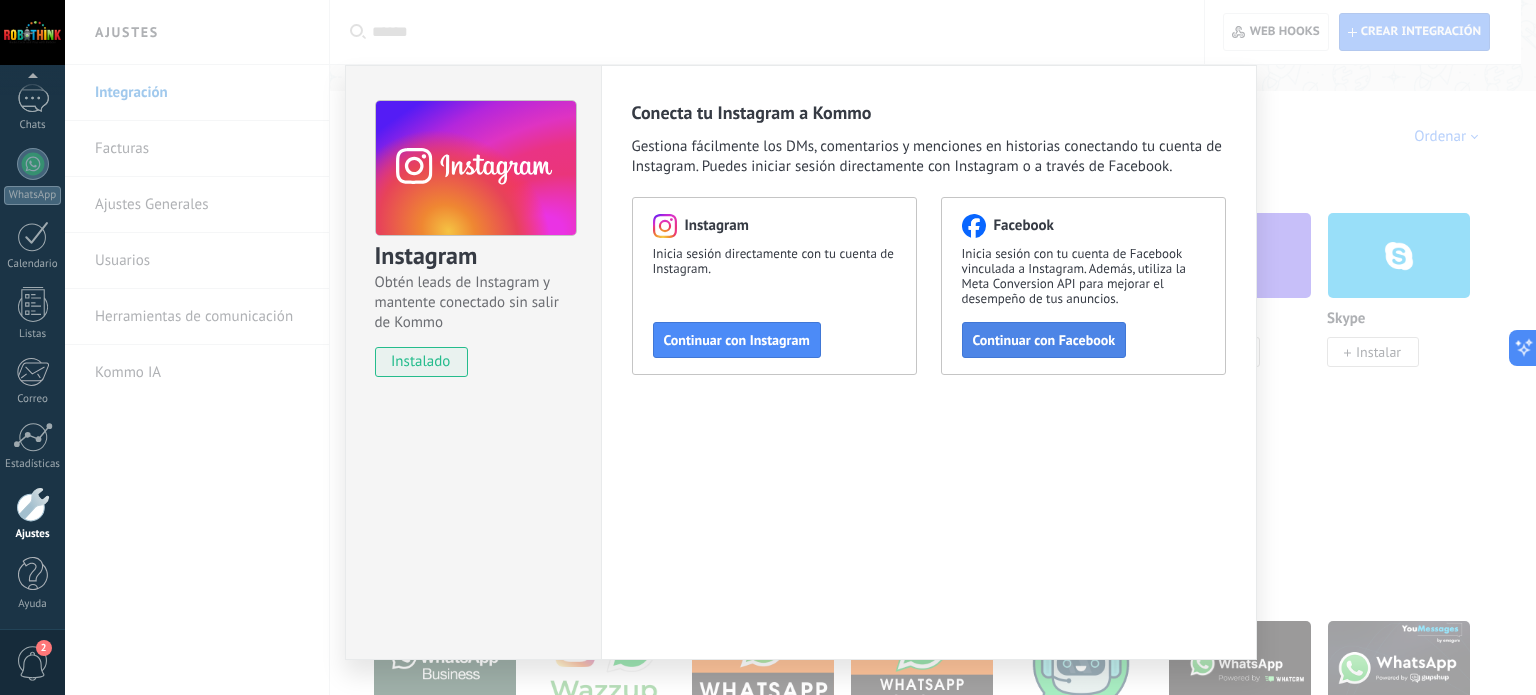 click on "Continuar con Facebook" at bounding box center [737, 340] 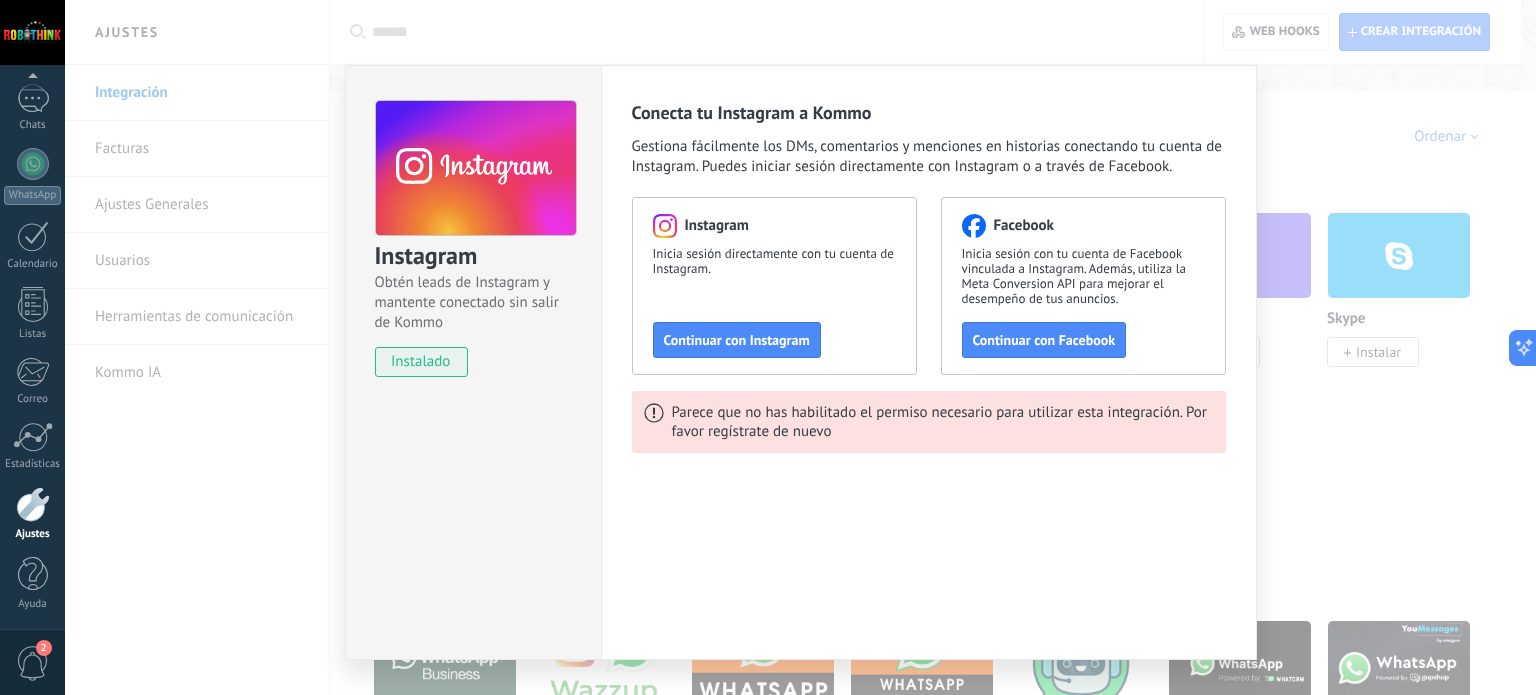 click on "Instagram Obtén leads de Instagram y mantente conectado sin salir de Kommo instalado Conecta tu Instagram a Kommo Gestiona fácilmente los DMs, comentarios y menciones en historias conectando tu cuenta de Instagram. Puedes iniciar sesión directamente con Instagram o a través de Facebook. Instagram Inicia sesión directamente con tu cuenta de Instagram. Continuar con Instagram Facebook Inicia sesión con tu cuenta de Facebook vinculada a Instagram. Además, utiliza la Meta Conversion API para mejorar el desempeño de tus anuncios. Continuar con Facebook Parece que no has habilitado el permiso necesario para utilizar esta integración. Por favor regístrate de nuevo" at bounding box center (800, 347) 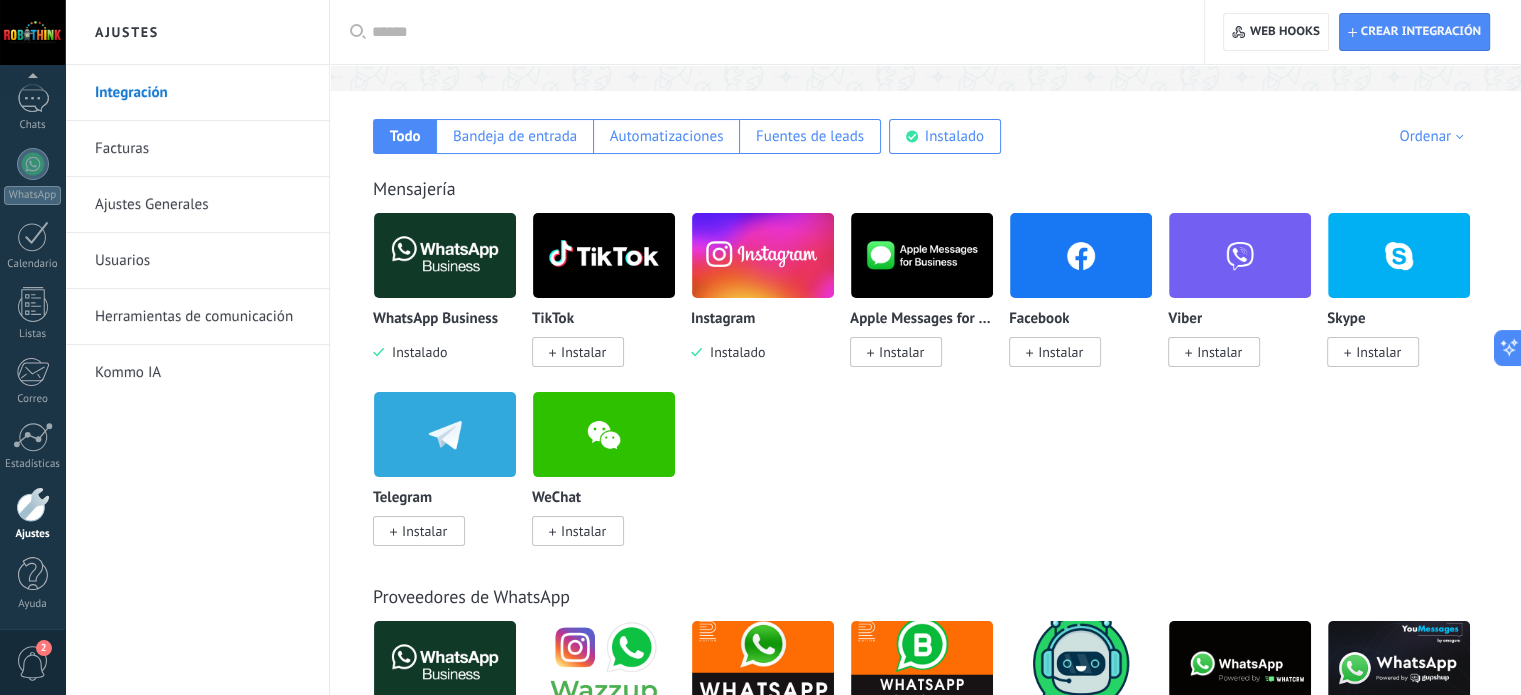click on "Instalar" at bounding box center (1055, 352) 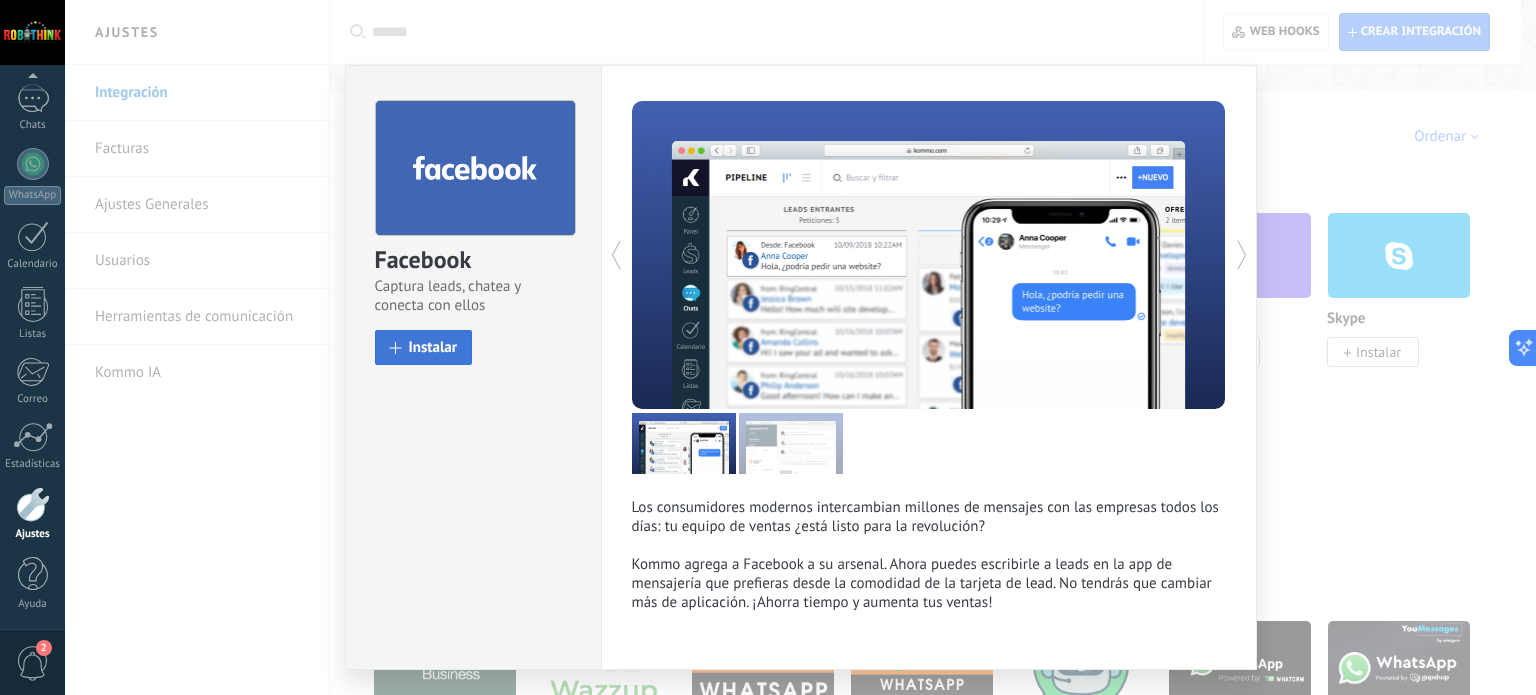 click on "Instalar" at bounding box center [424, 347] 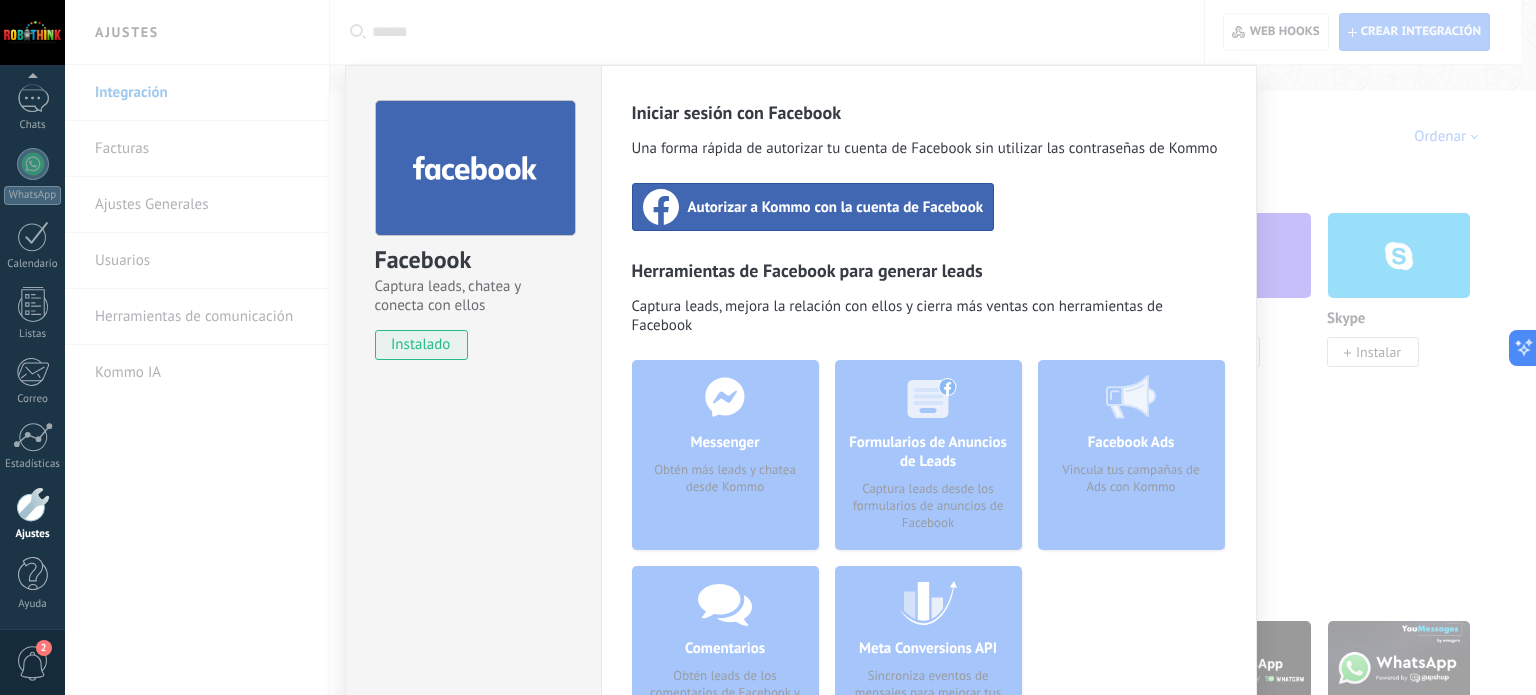 click on "Autorizar a Kommo con la cuenta de Facebook" at bounding box center (836, 207) 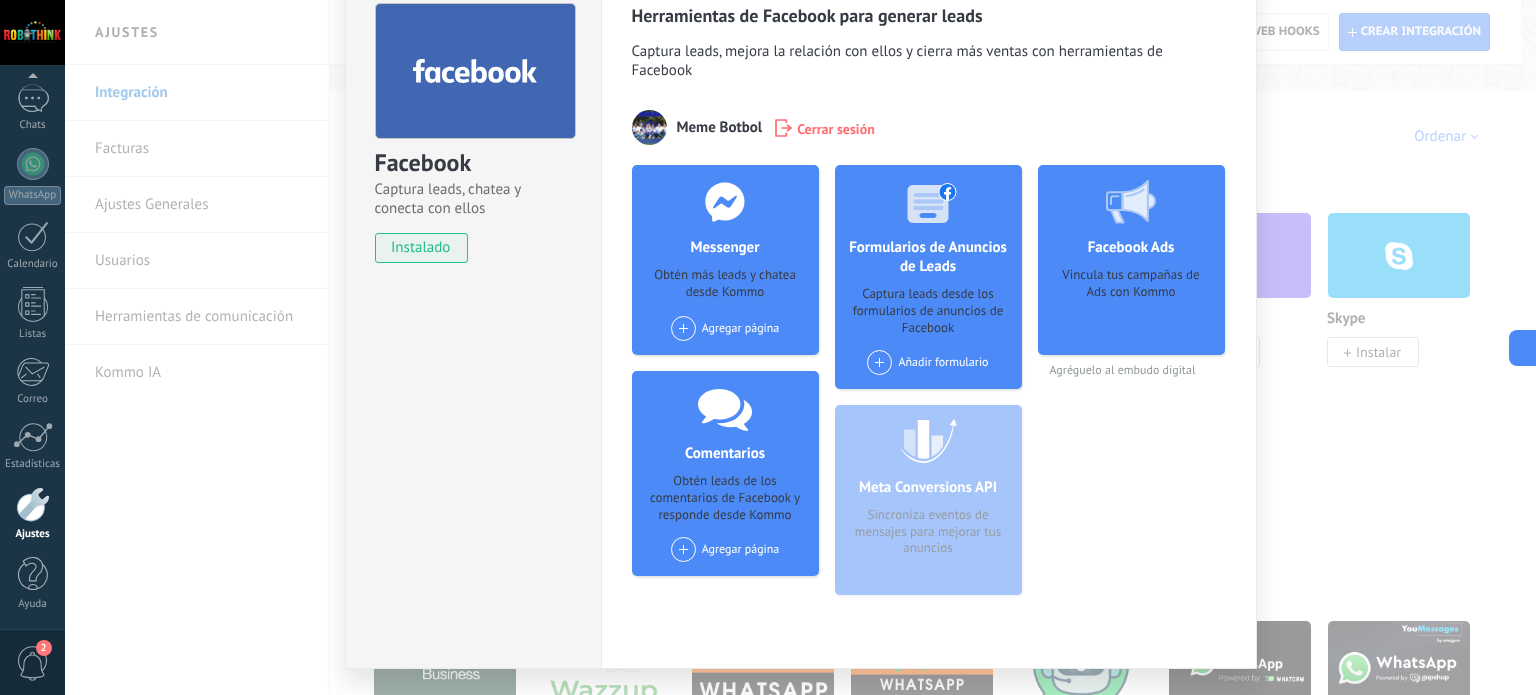 scroll, scrollTop: 100, scrollLeft: 0, axis: vertical 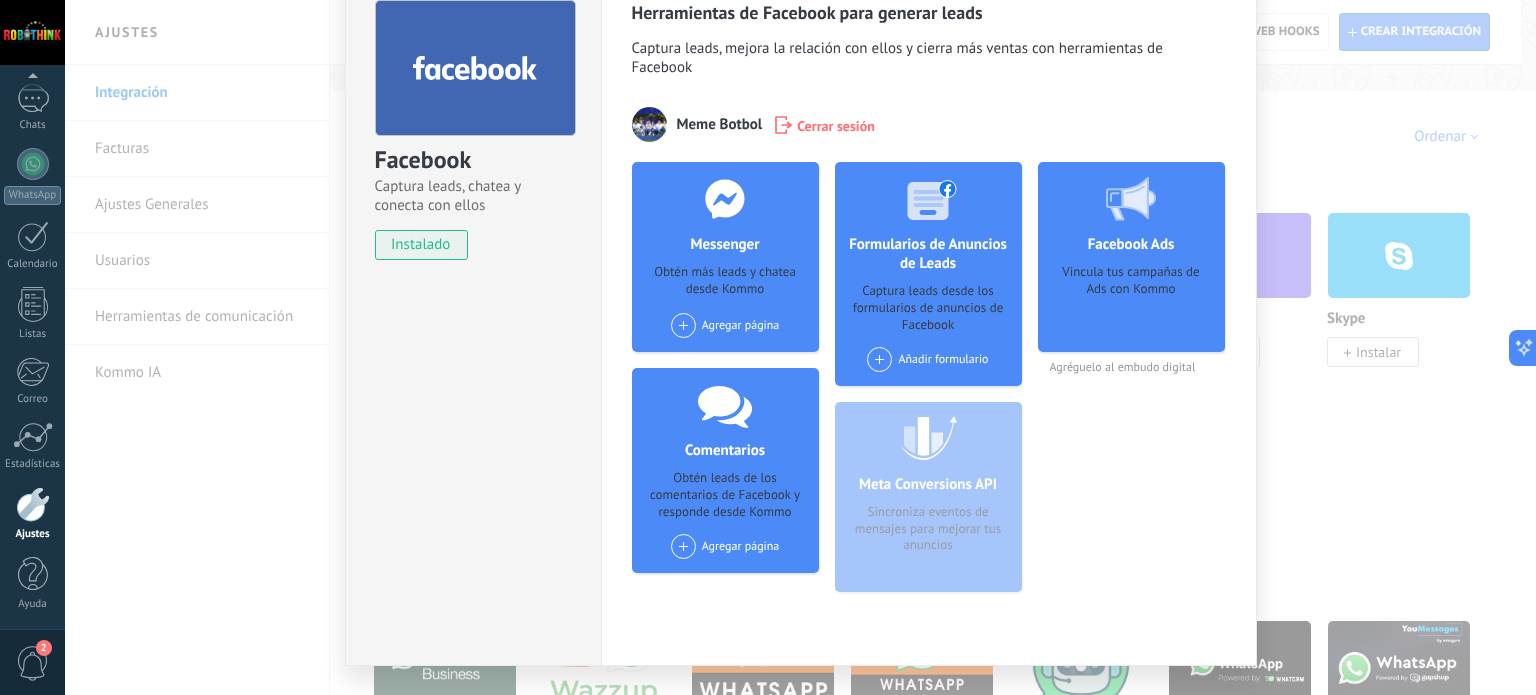 click on "Agregar página" at bounding box center (725, 325) 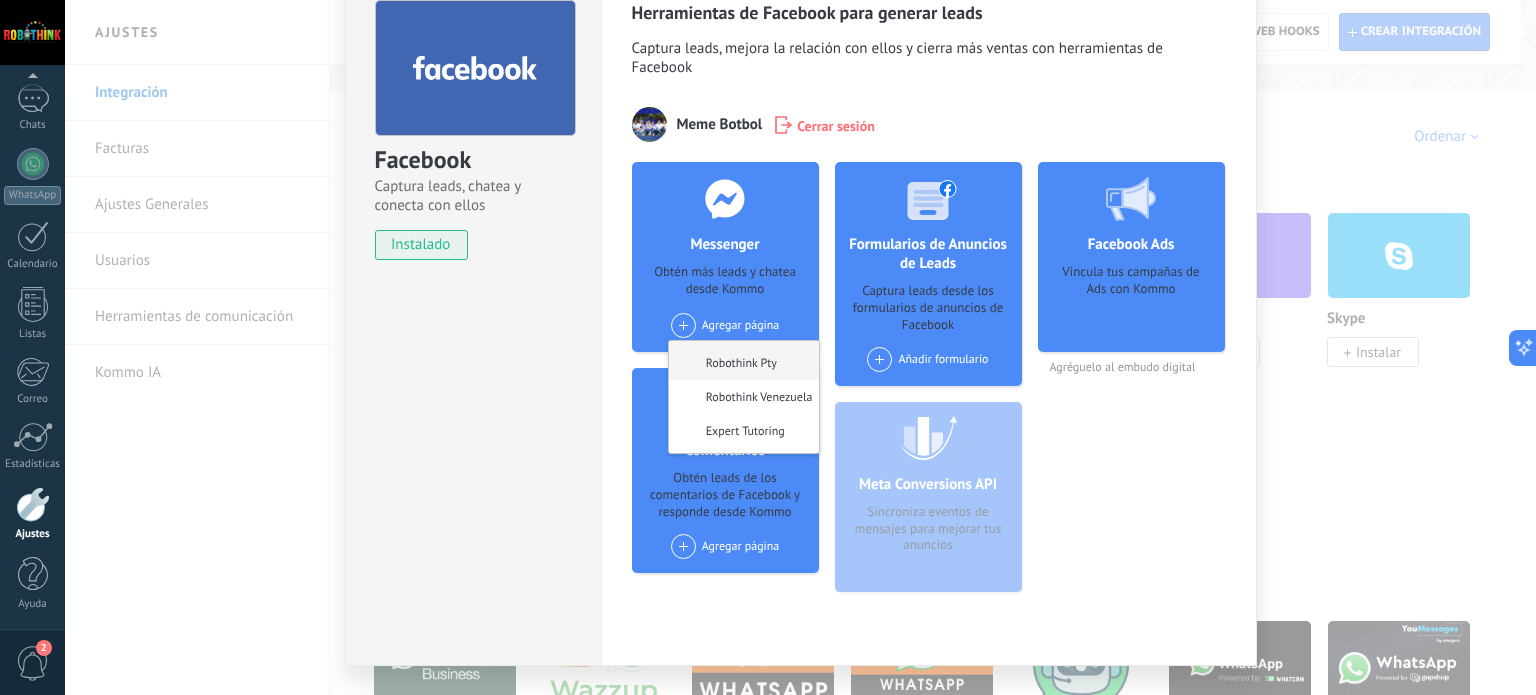 click on "Robothink Pty" at bounding box center (744, 360) 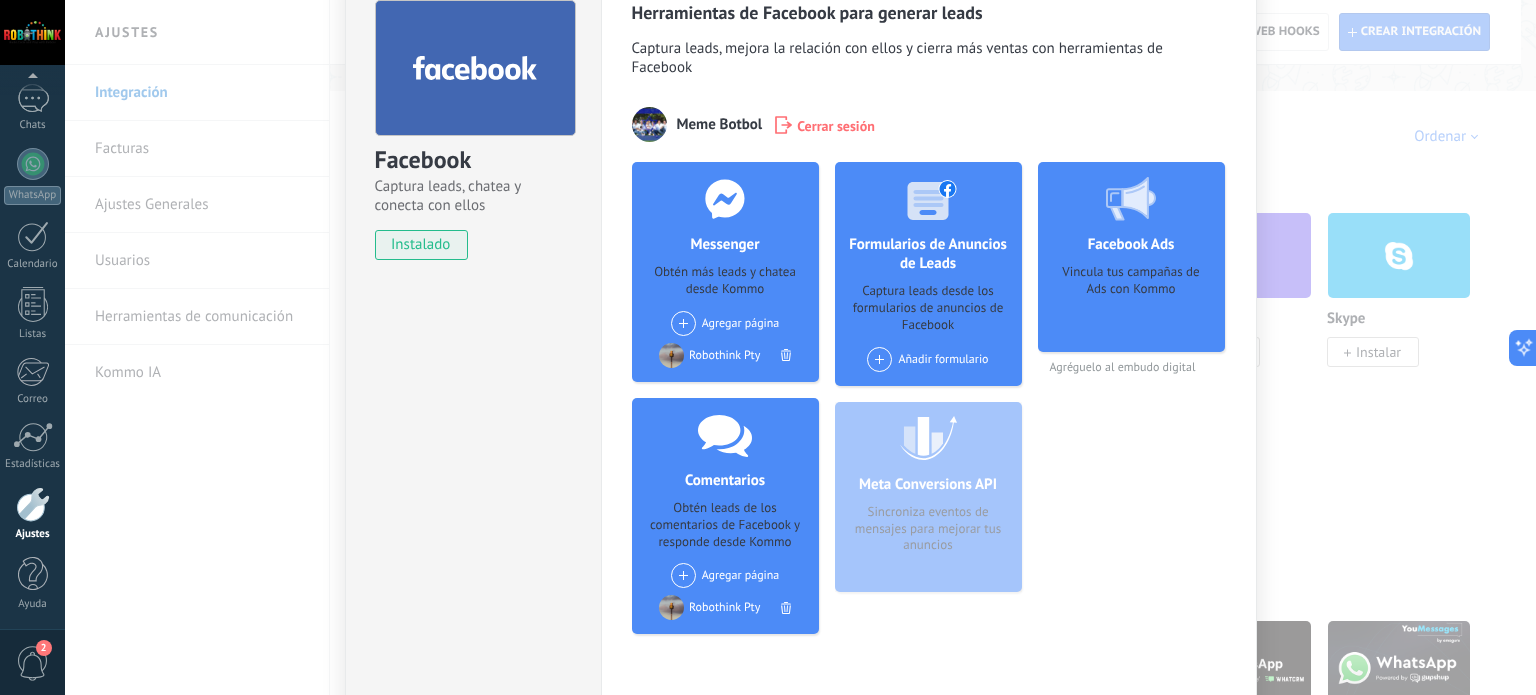 click on "Agregar página Robothink Venezuela Expert Tutoring" at bounding box center [725, 323] 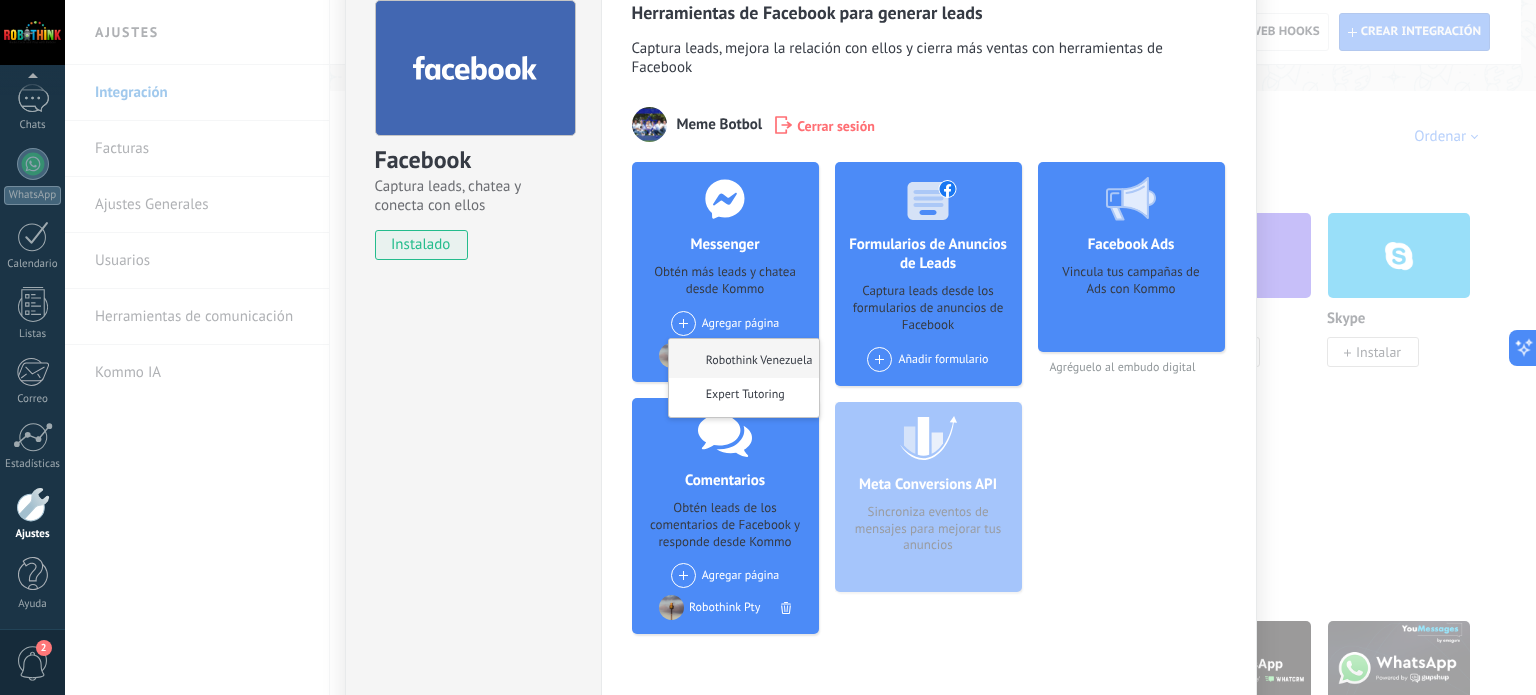 click on "Robothink Venezuela" at bounding box center (744, 358) 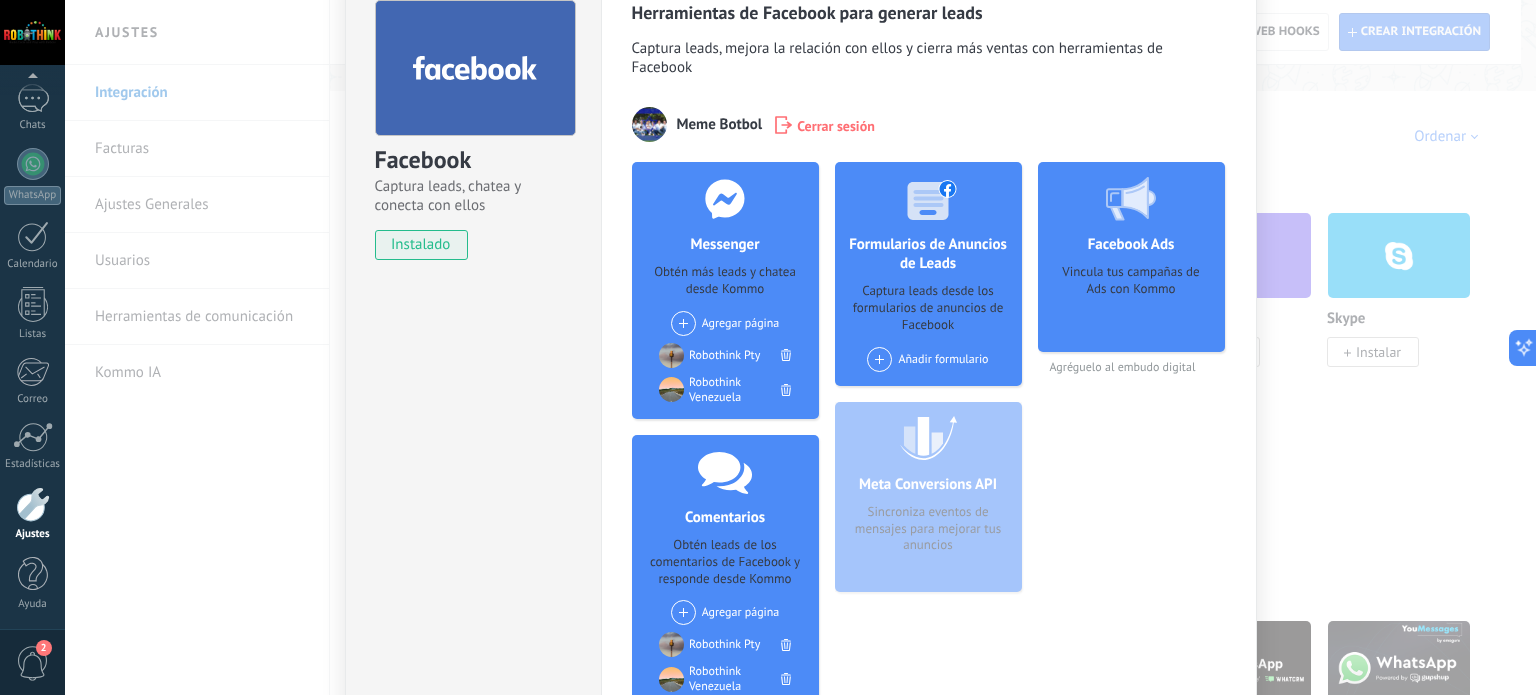 click on "Añadir formulario" at bounding box center (927, 359) 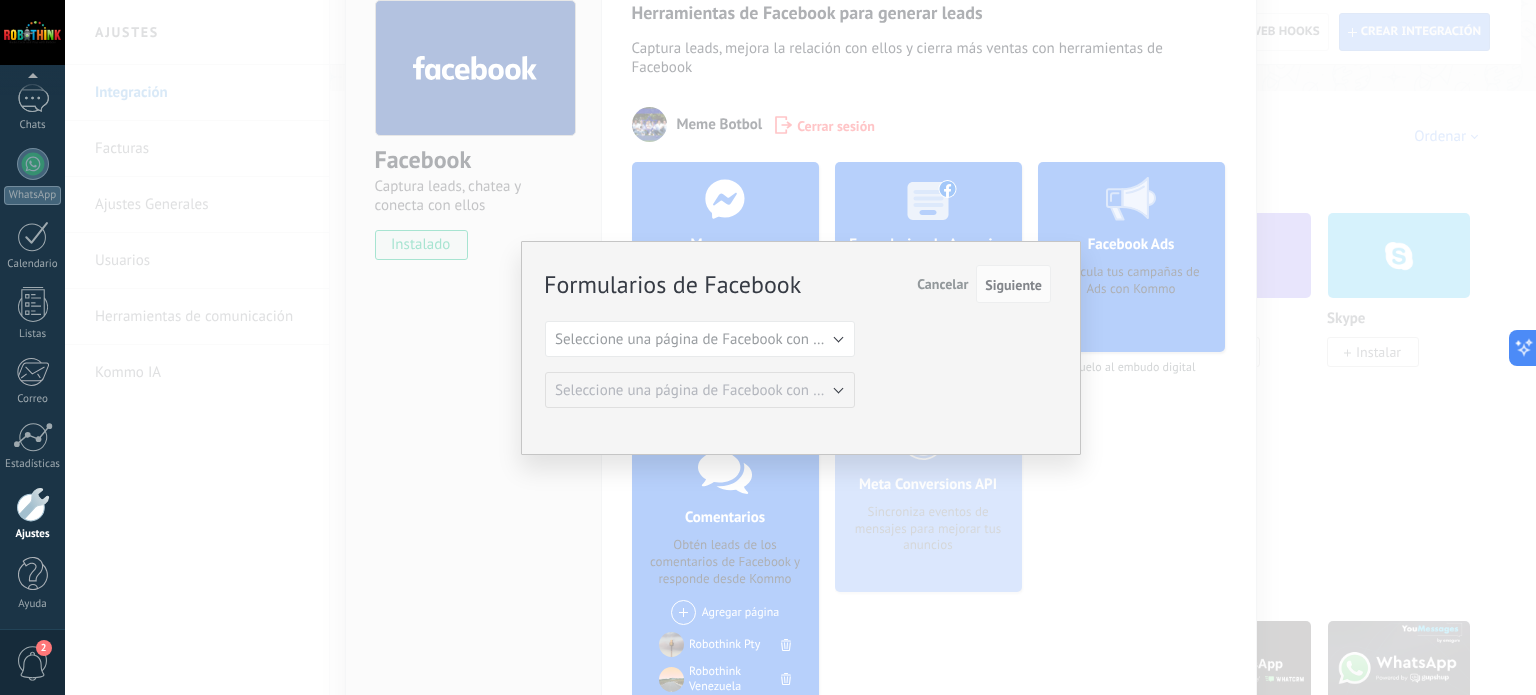 click on "Cancelar" at bounding box center (942, 284) 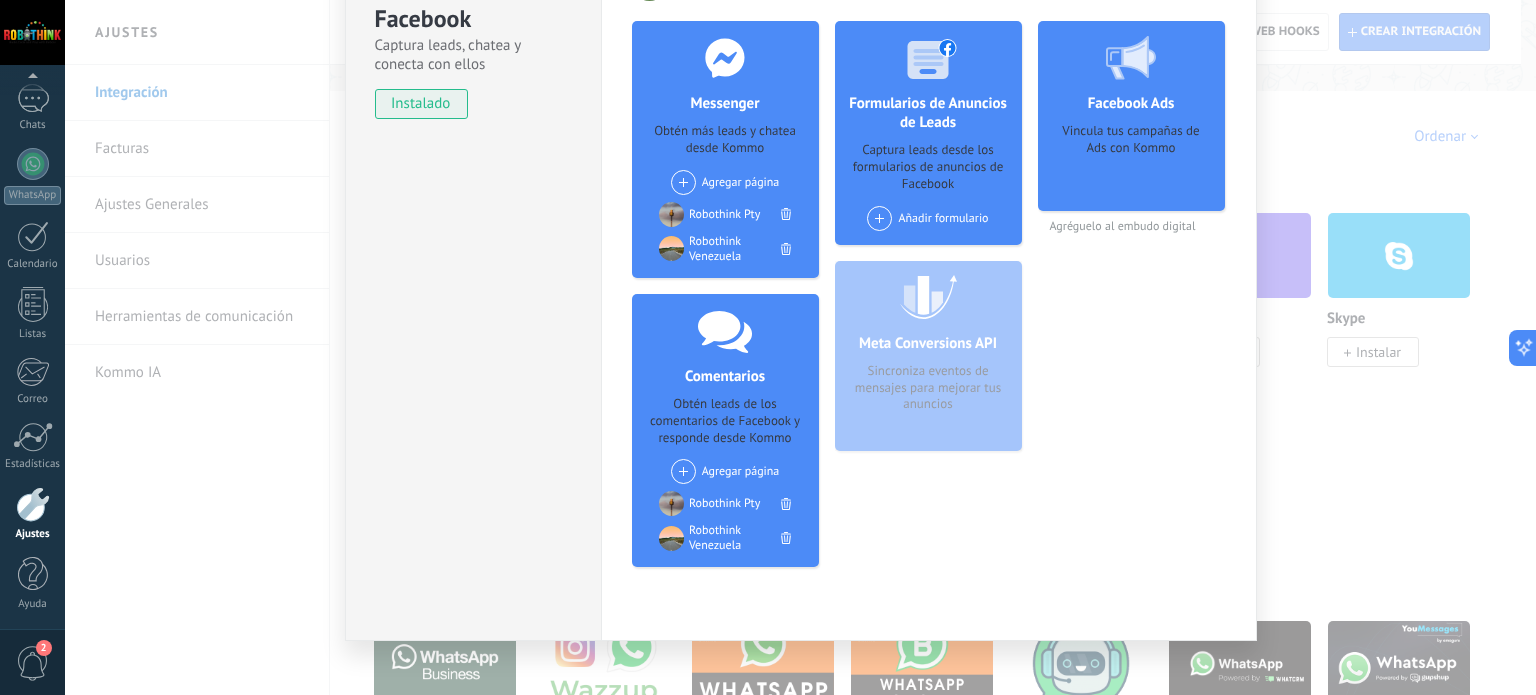 scroll, scrollTop: 263, scrollLeft: 0, axis: vertical 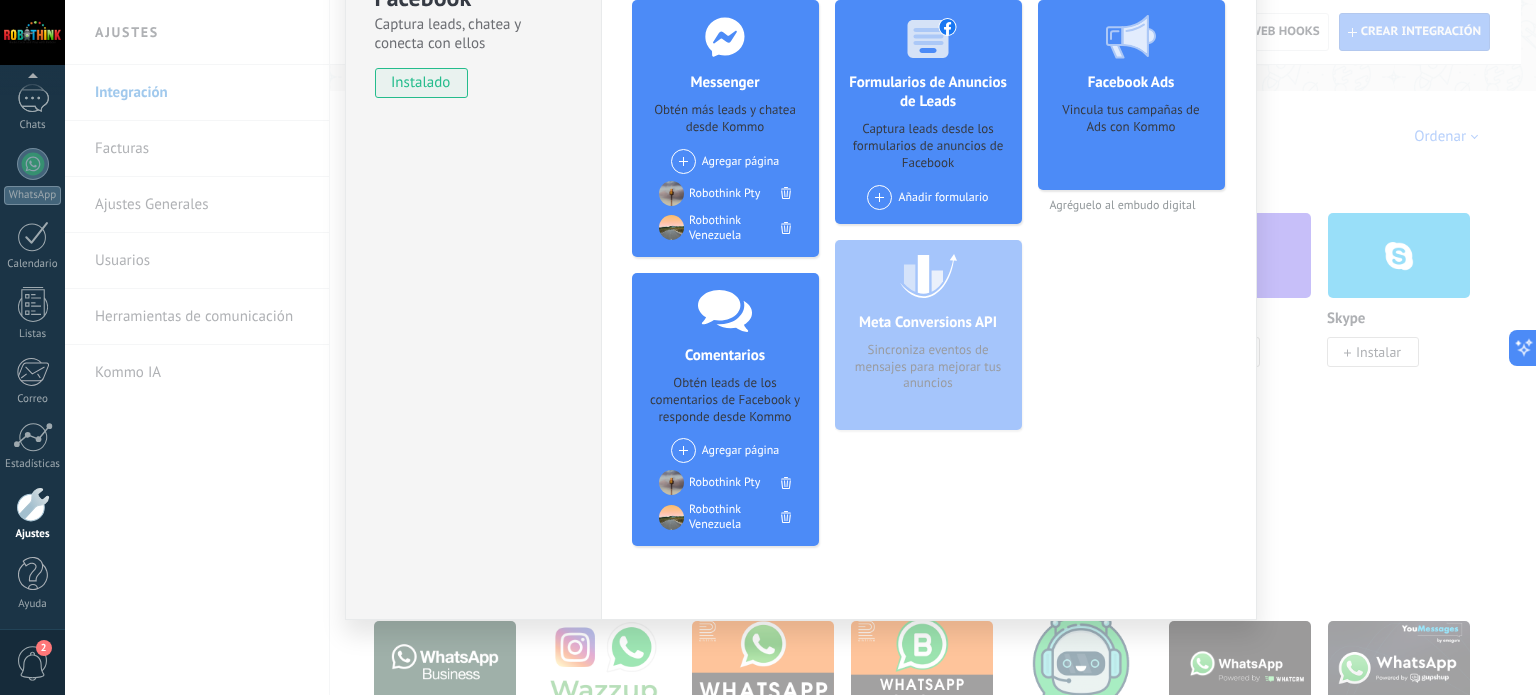 click on "Agregar página" at bounding box center [725, 450] 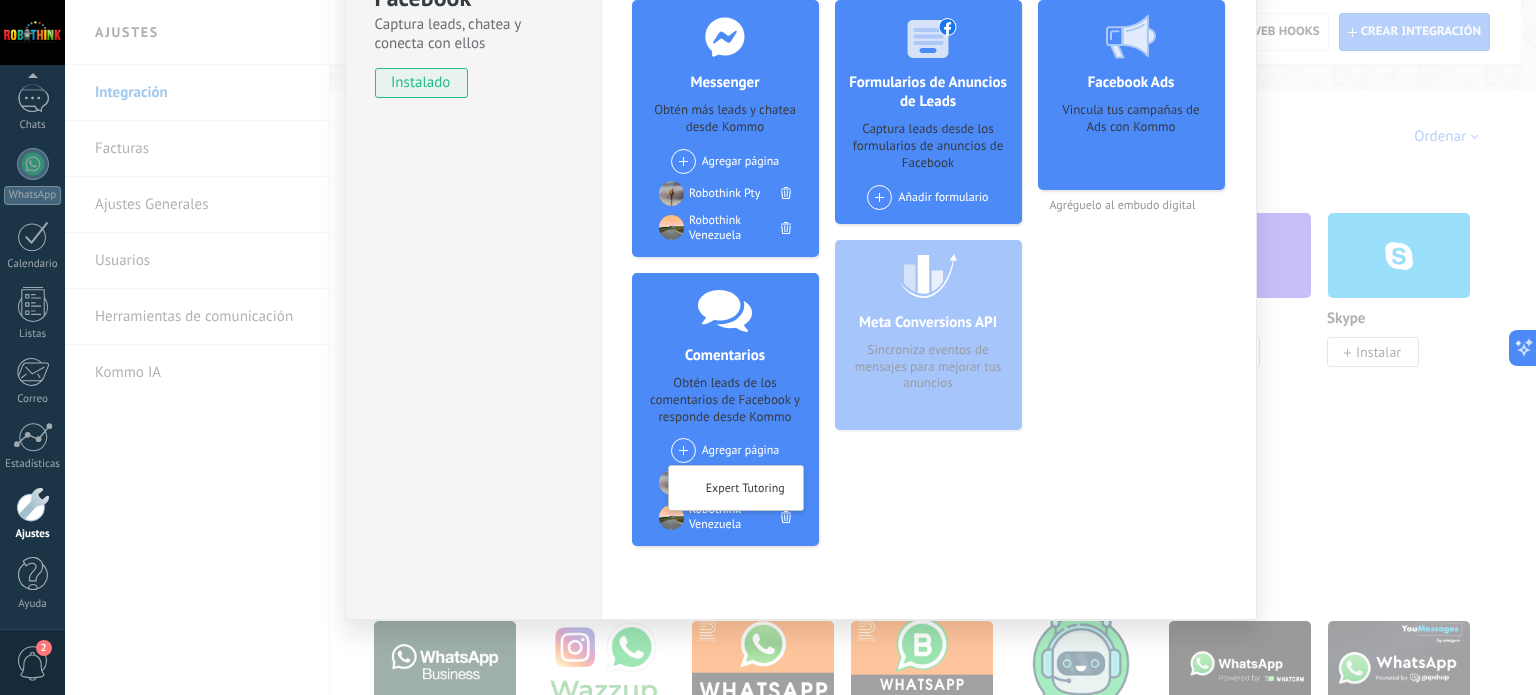 click on "Agregar página Expert Tutoring" at bounding box center (725, 450) 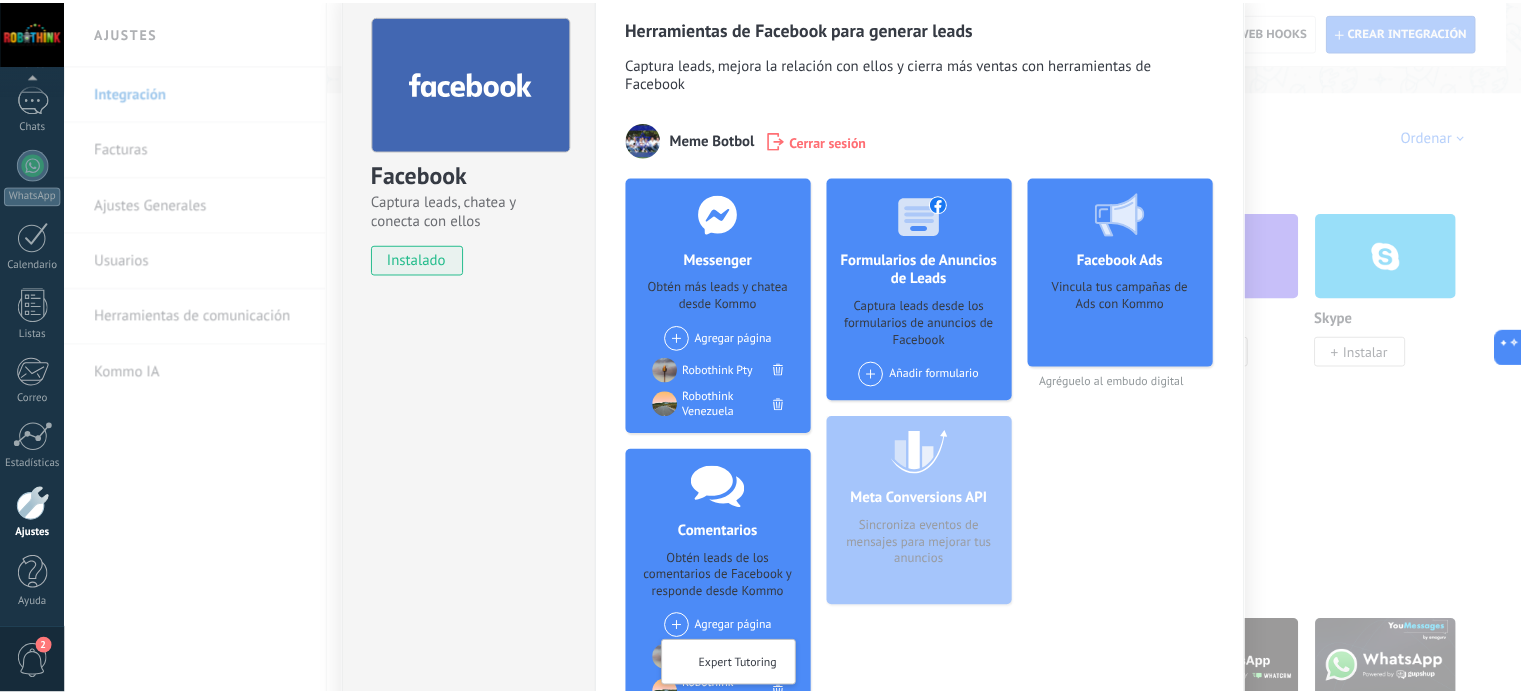 scroll, scrollTop: 0, scrollLeft: 0, axis: both 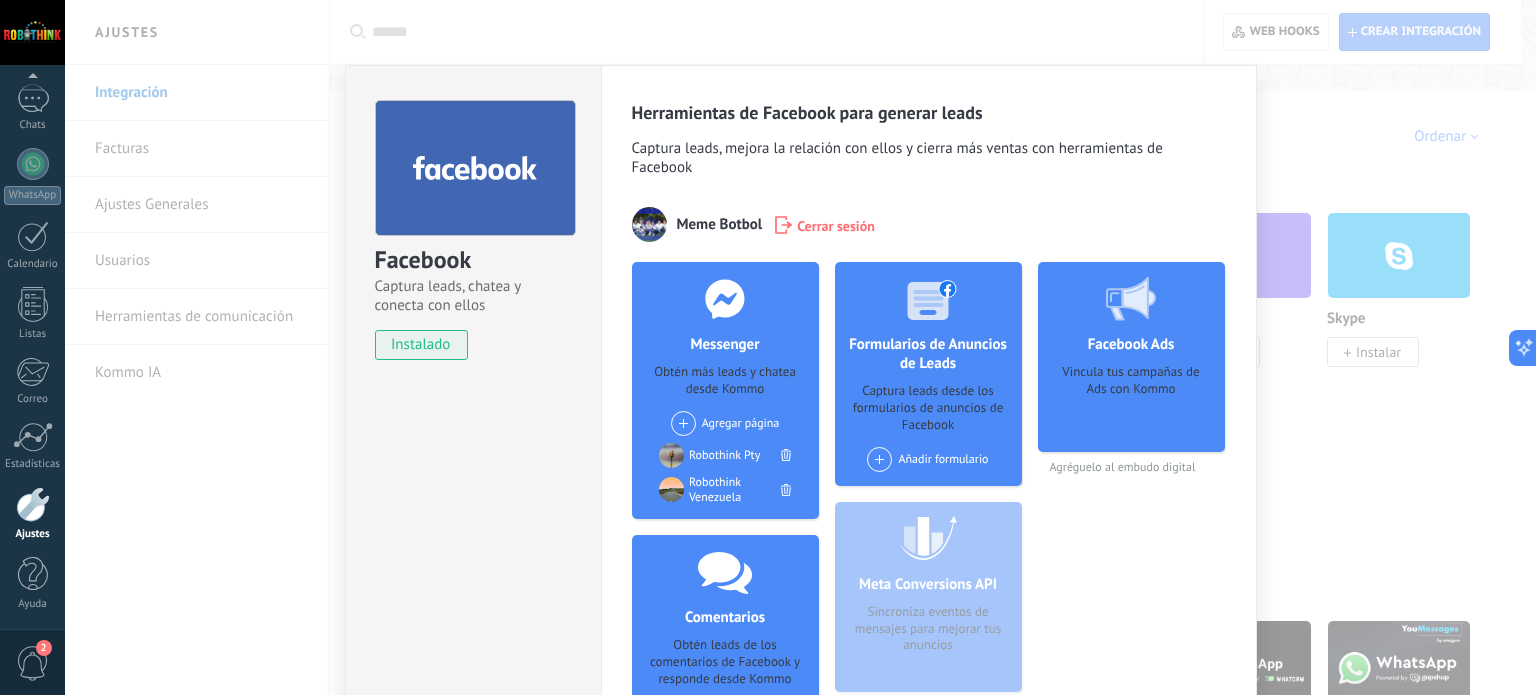 click on "Facebook Captura leads, chatea y conecta con ellos instalado Desinstalar Herramientas de Facebook para generar leads Captura leads, mejora la relación con ellos y cierra más ventas con herramientas de Facebook Meme Botbol Cerrar sesión Messenger Obtén más leads y chatea desde Kommo Agregar página Expert Tutoring Robothink Pty Robothink Venezuela Comentarios Obtén leads de los comentarios de Facebook y responde desde Kommo Agregar página Expert Tutoring Robothink Pty Robothink Venezuela Formularios de Anuncios de Leads Captura leads desde los formularios de anuncios de Facebook Añadir formulario Meta Conversions API Sincroniza eventos de mensajes para mejorar tus anuncios Facebook Ads Vincula tus campañas de Ads con Kommo Agréguelo al embudo digital más" at bounding box center [800, 347] 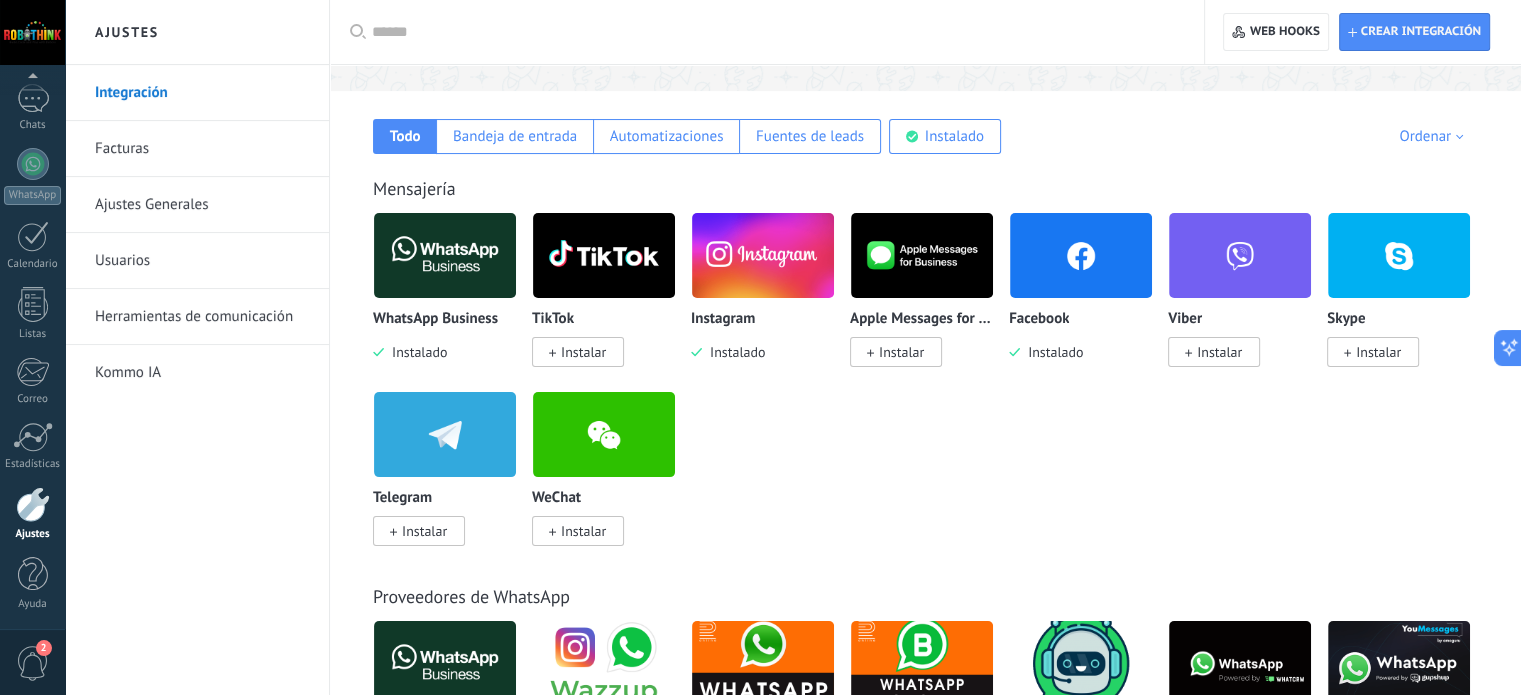 click at bounding box center (763, 255) 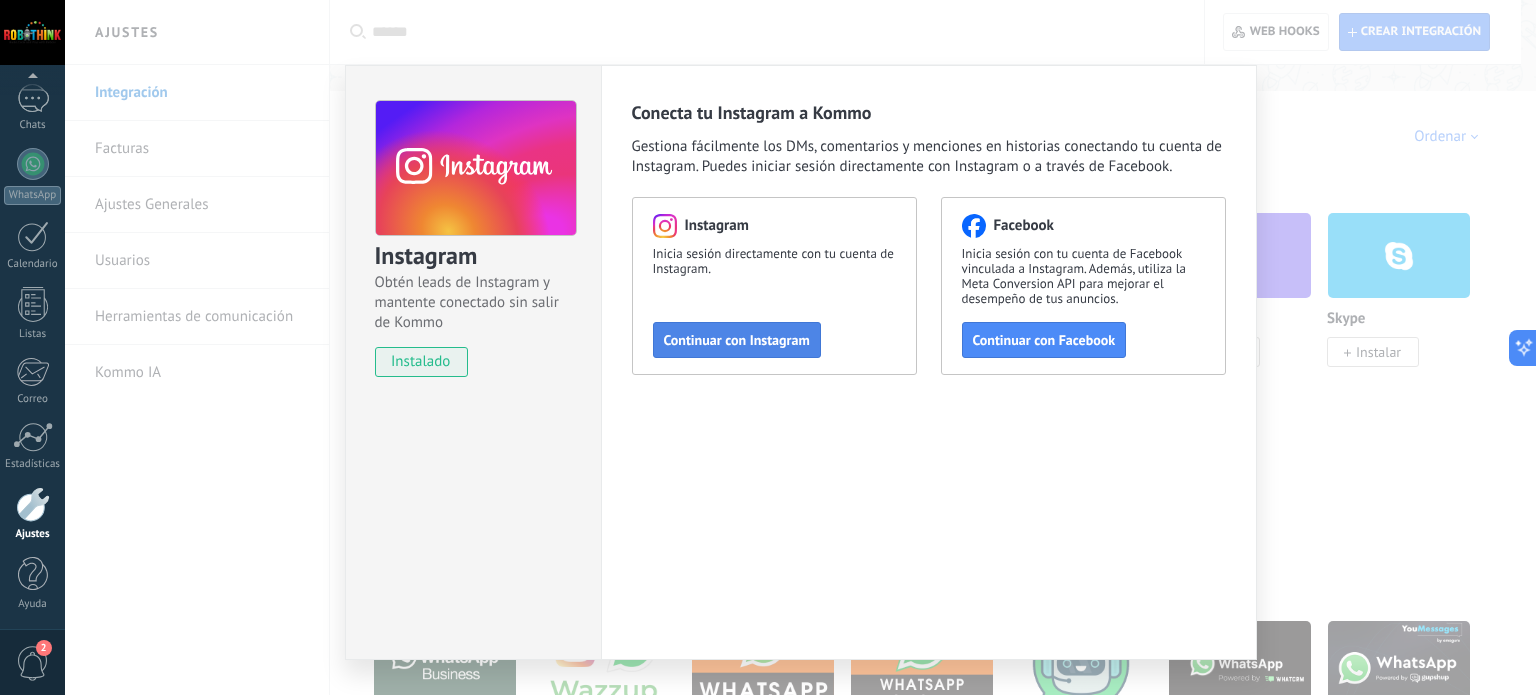 click on "Continuar con Instagram" at bounding box center [737, 340] 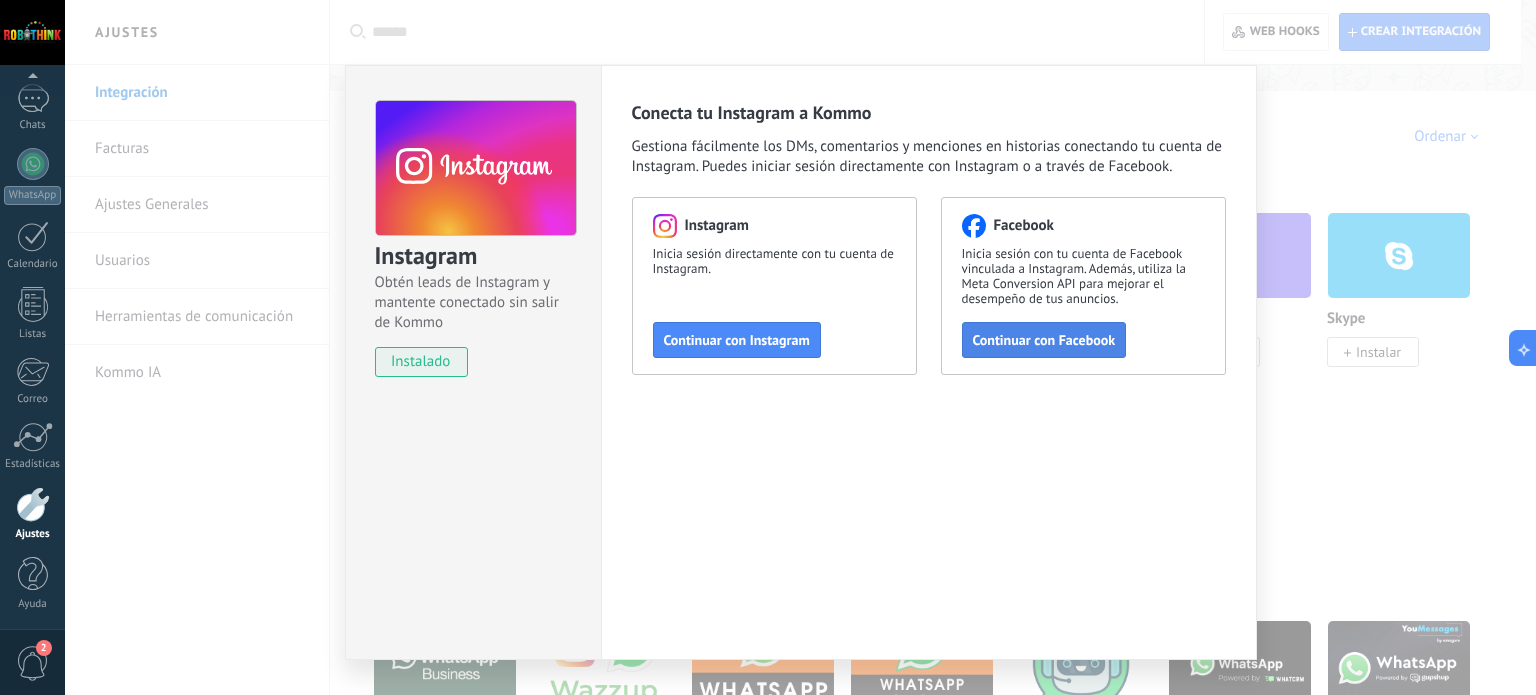 click on "Continuar con Facebook" at bounding box center (737, 340) 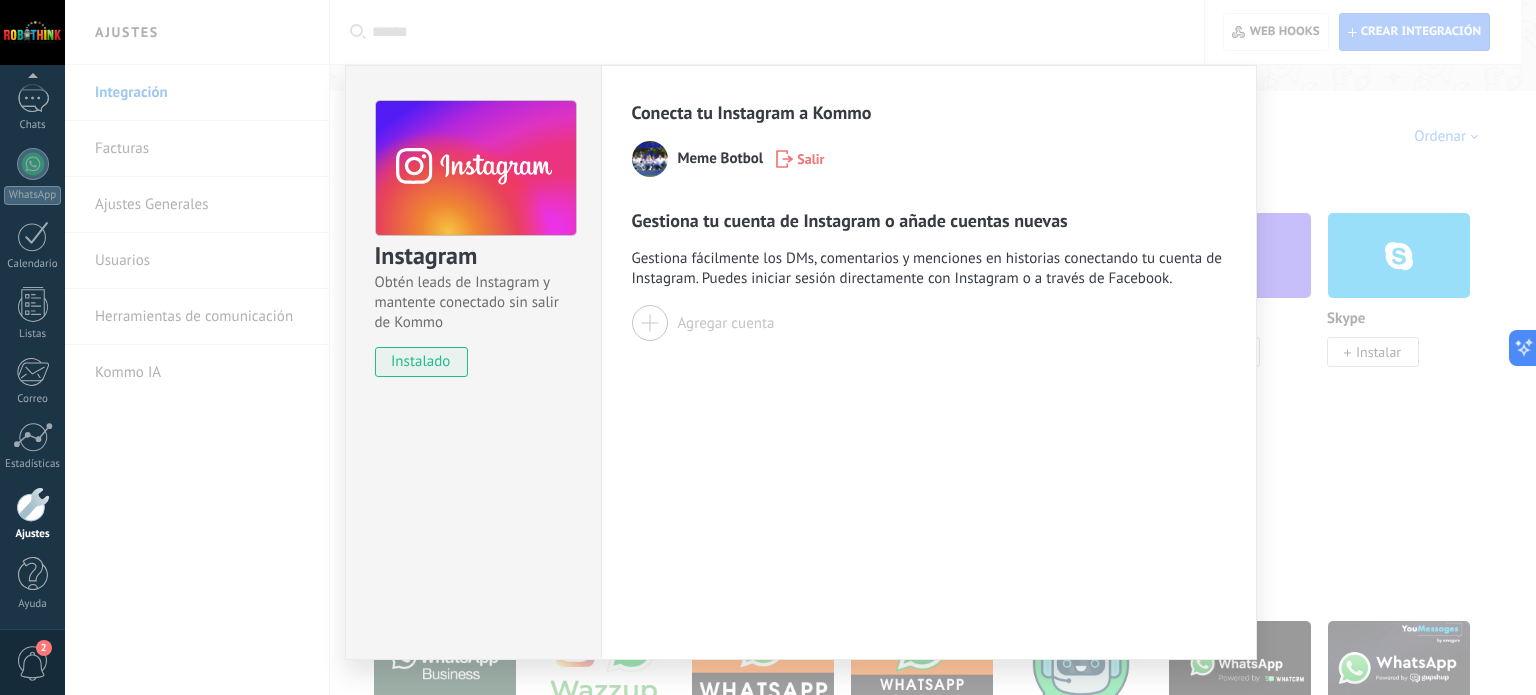 click on "Agregar cuenta" at bounding box center (703, 323) 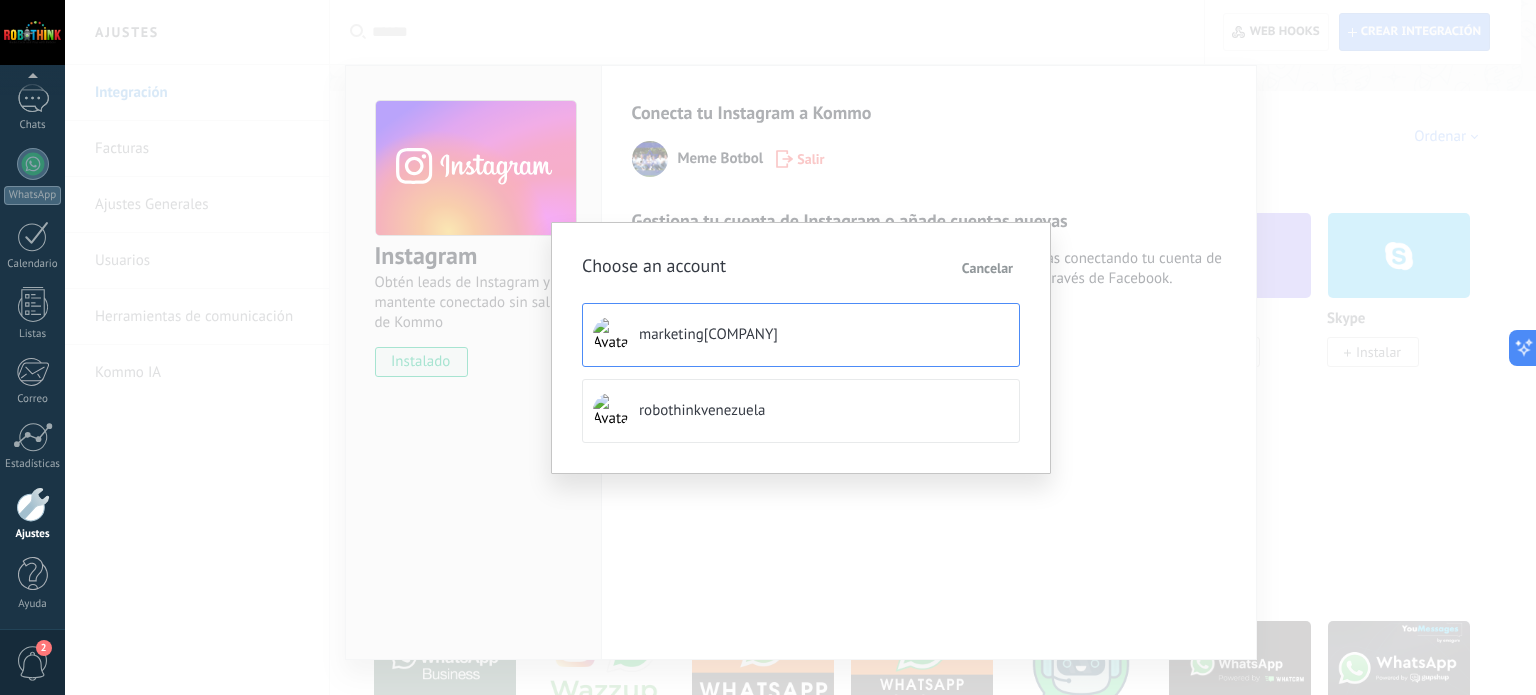 click on "marketing[COMPANY]" at bounding box center (801, 335) 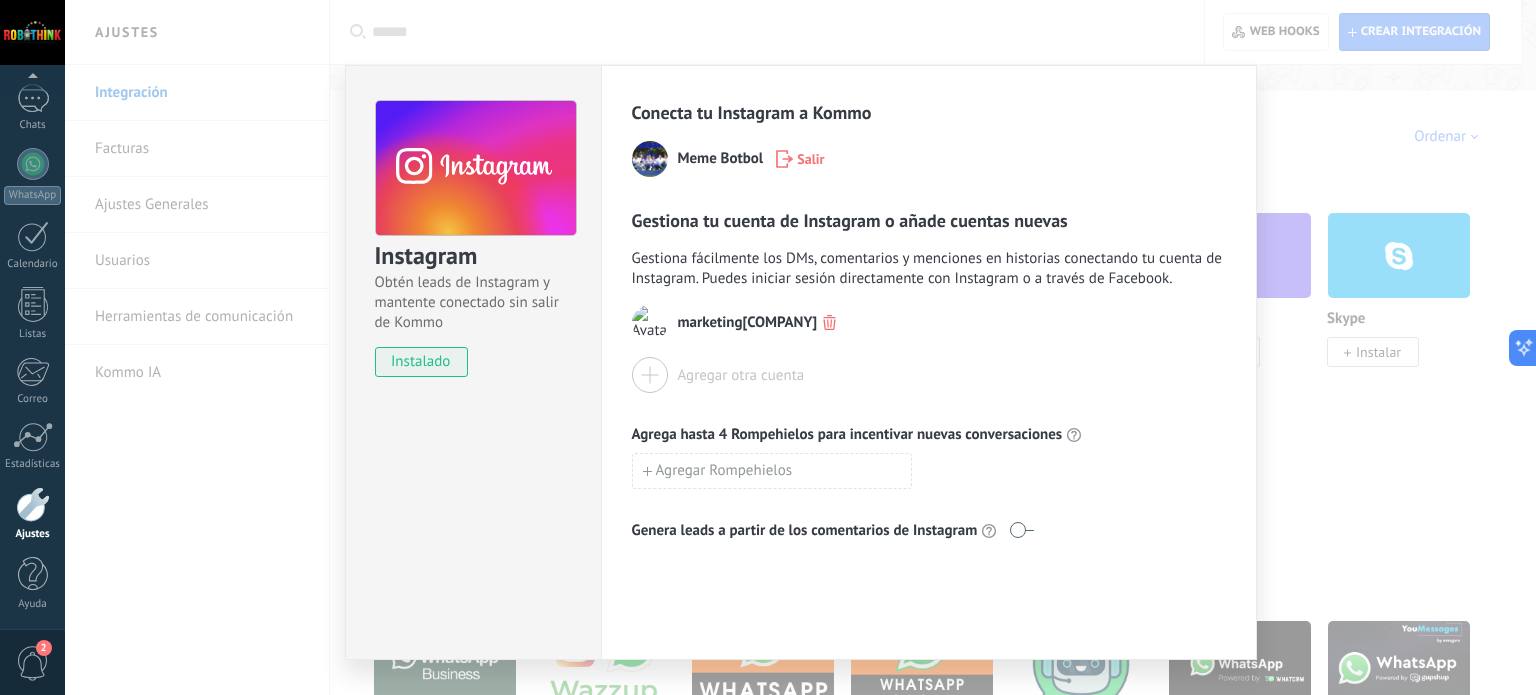 click on "Agregar otra cuenta" at bounding box center [741, 375] 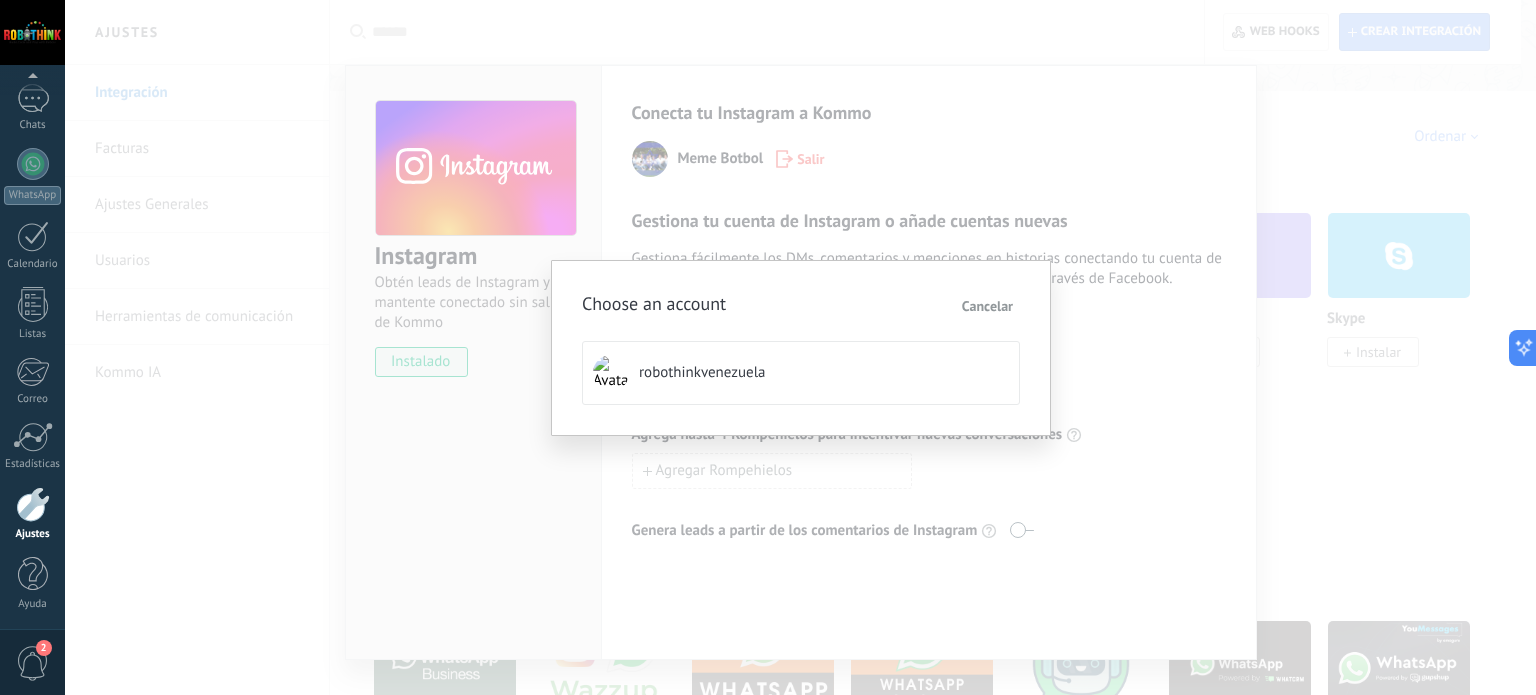 click on "robothinkvenezuela" at bounding box center (801, 373) 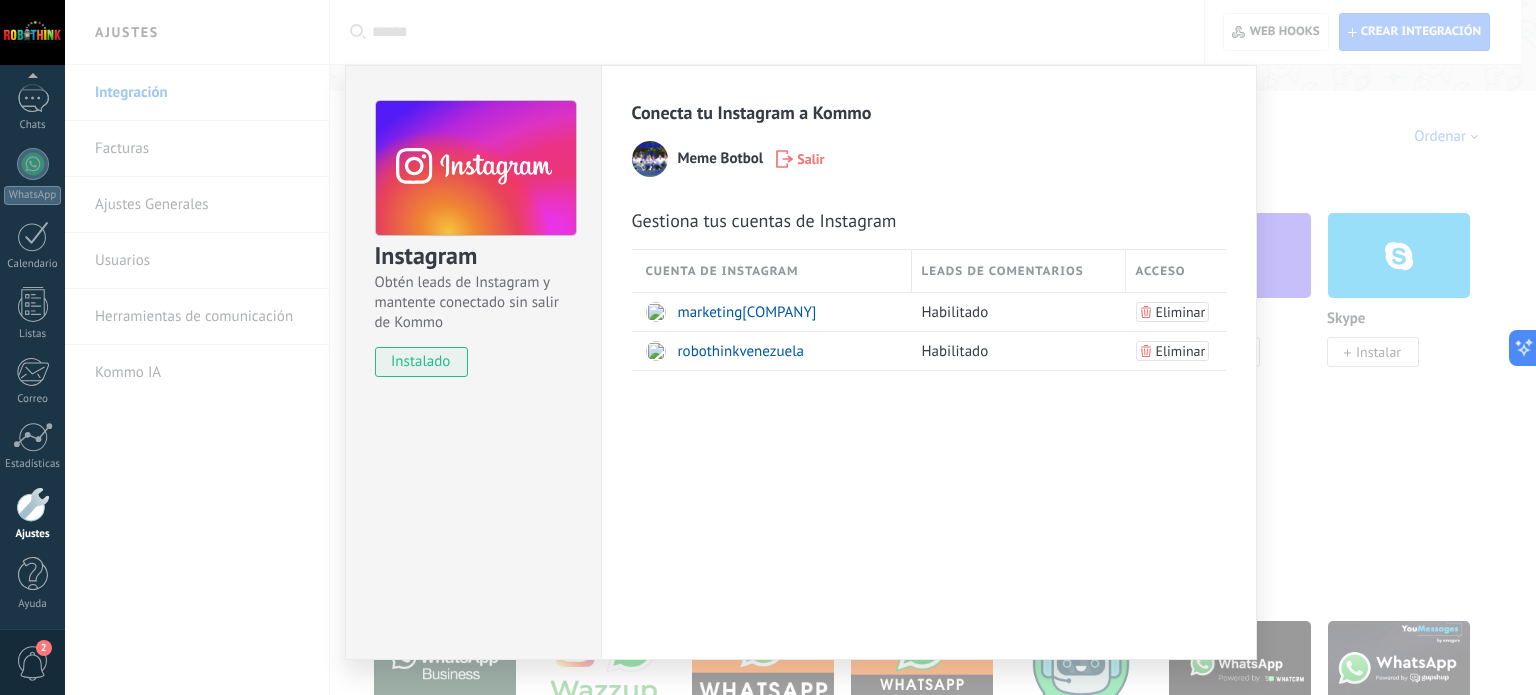 click on "Instagram Obtén leads de Instagram y mantente conectado sin salir de Kommo instalado Conecta tu Instagram a Kommo Meme Botbol Salir Gestiona tus cuentas de Instagram Cuenta de Instagram Leads de comentarios Acceso marketing[COMPANY] Habilitado Eliminar marketing[COMPANY] Habilitado Eliminar" at bounding box center (800, 347) 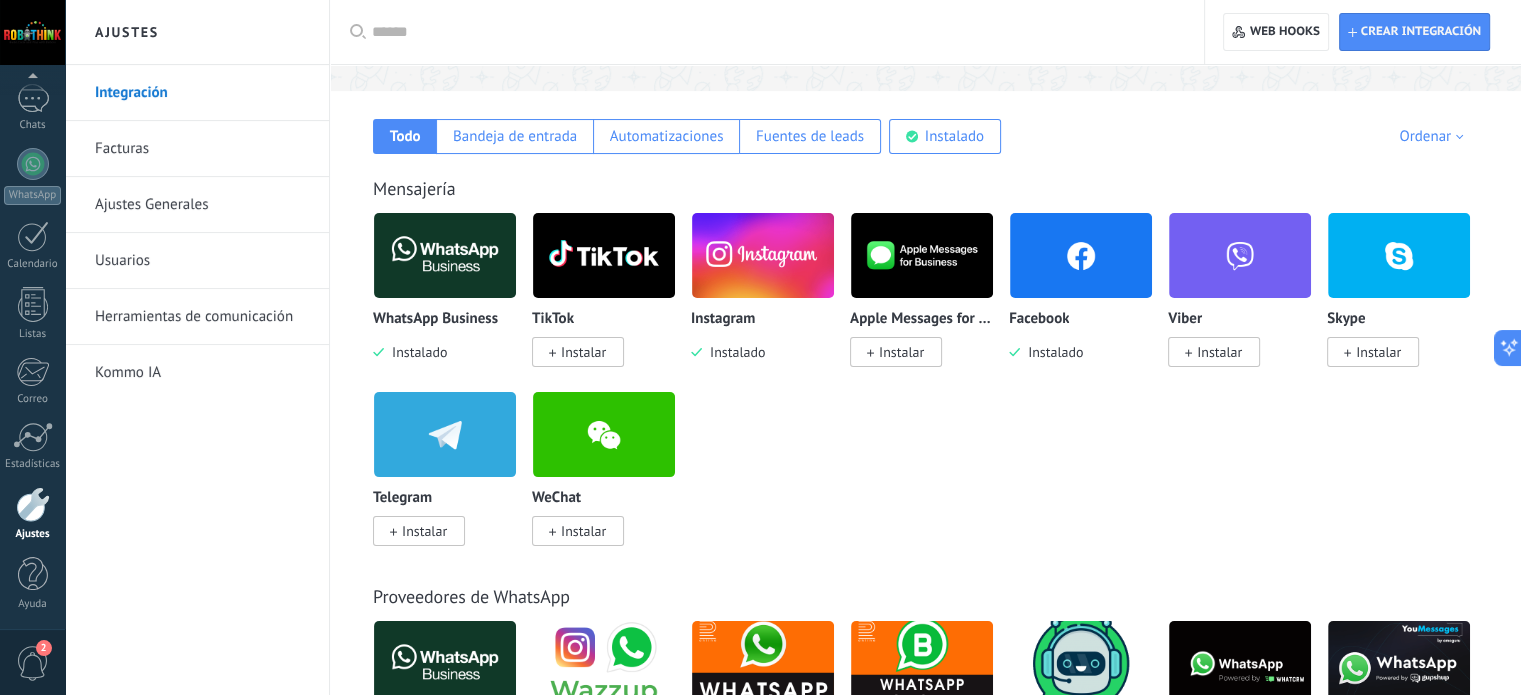 click at bounding box center (763, 255) 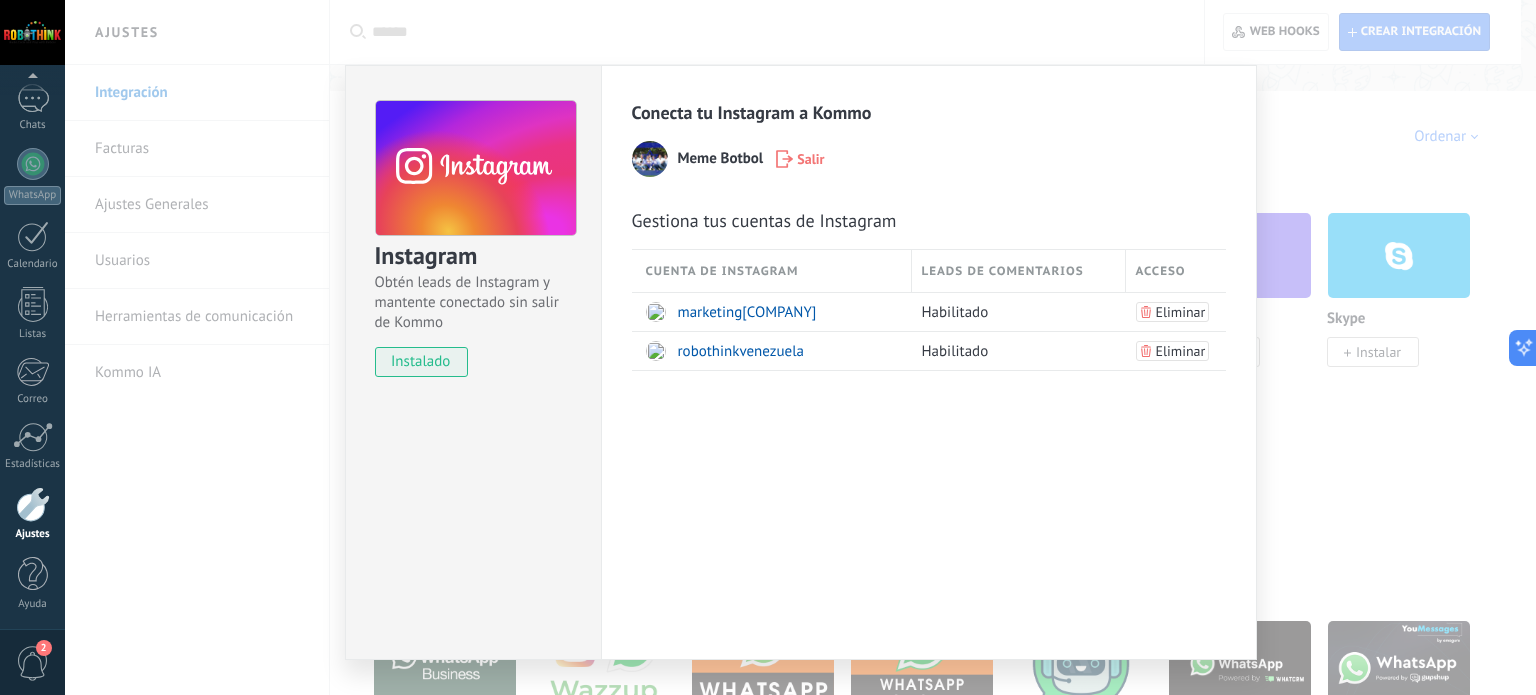 click on "Instagram Obtén leads de Instagram y mantente conectado sin salir de Kommo instalado Conecta tu Instagram a Kommo Meme Botbol Salir Gestiona tus cuentas de Instagram Cuenta de Instagram Leads de comentarios Acceso marketing[COMPANY] Habilitado Eliminar marketing[COMPANY] Habilitado Eliminar" at bounding box center [800, 347] 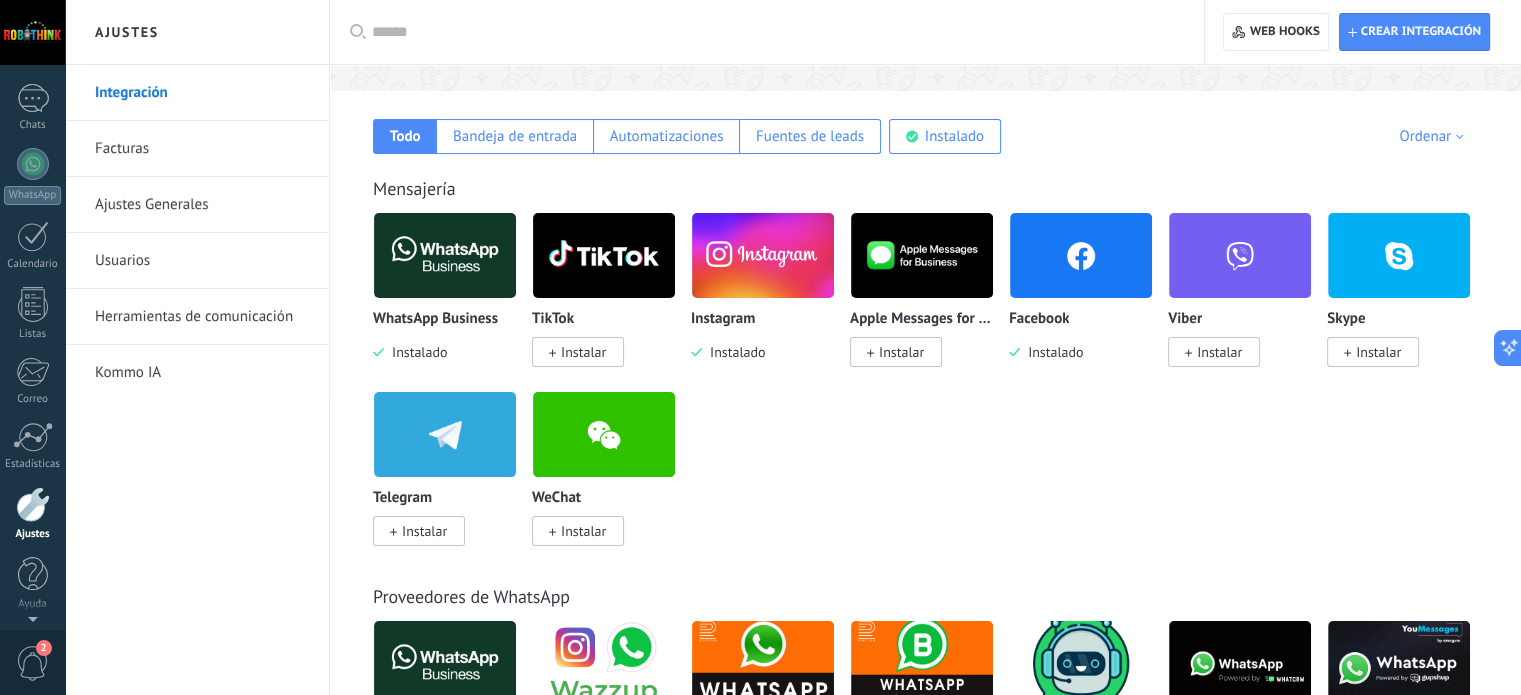 scroll, scrollTop: 0, scrollLeft: 0, axis: both 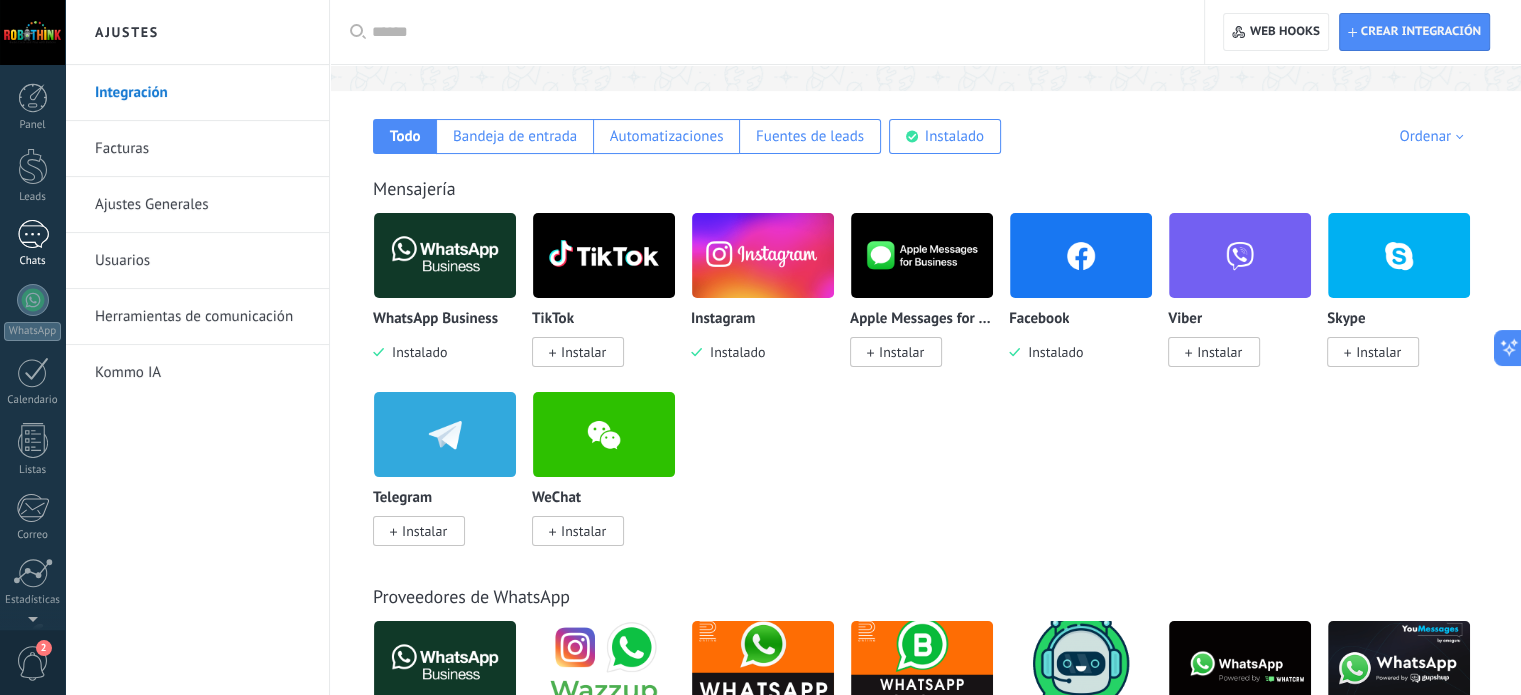 click on "1" at bounding box center [33, 234] 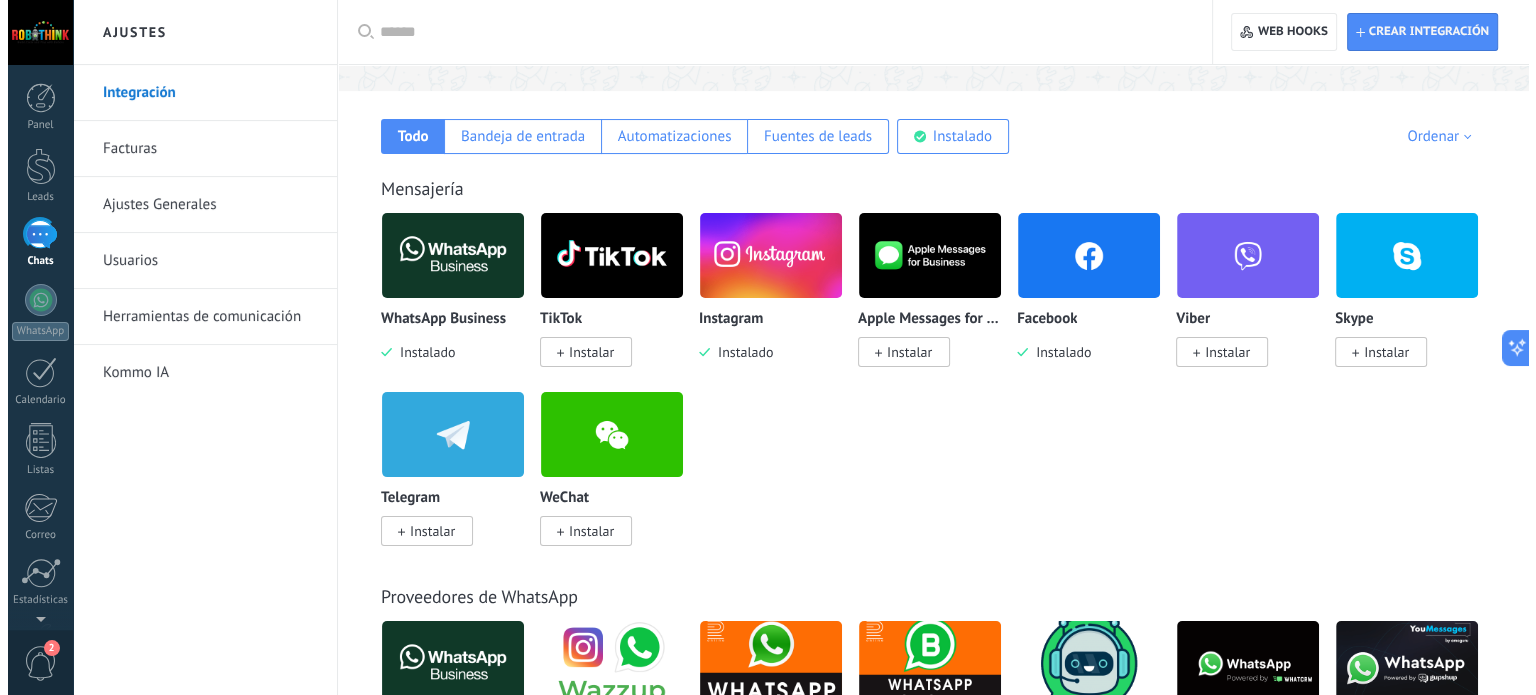 scroll, scrollTop: 0, scrollLeft: 0, axis: both 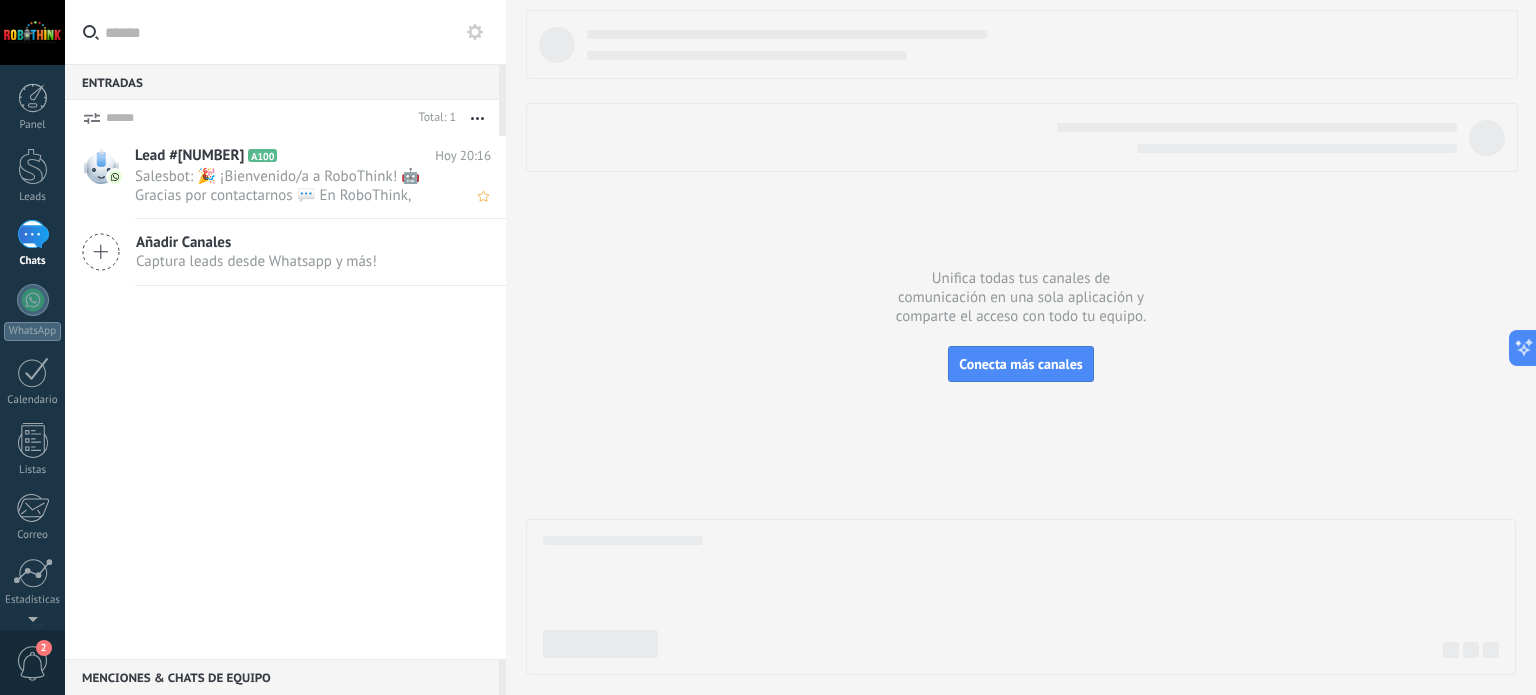 click on "Salesbot: 🎉 ¡Bienvenido/a a RoboThink! 🤖
Gracias por contactarnos 💬
En RoboThink, despertamos la creatividad de los niñ..." at bounding box center (294, 186) 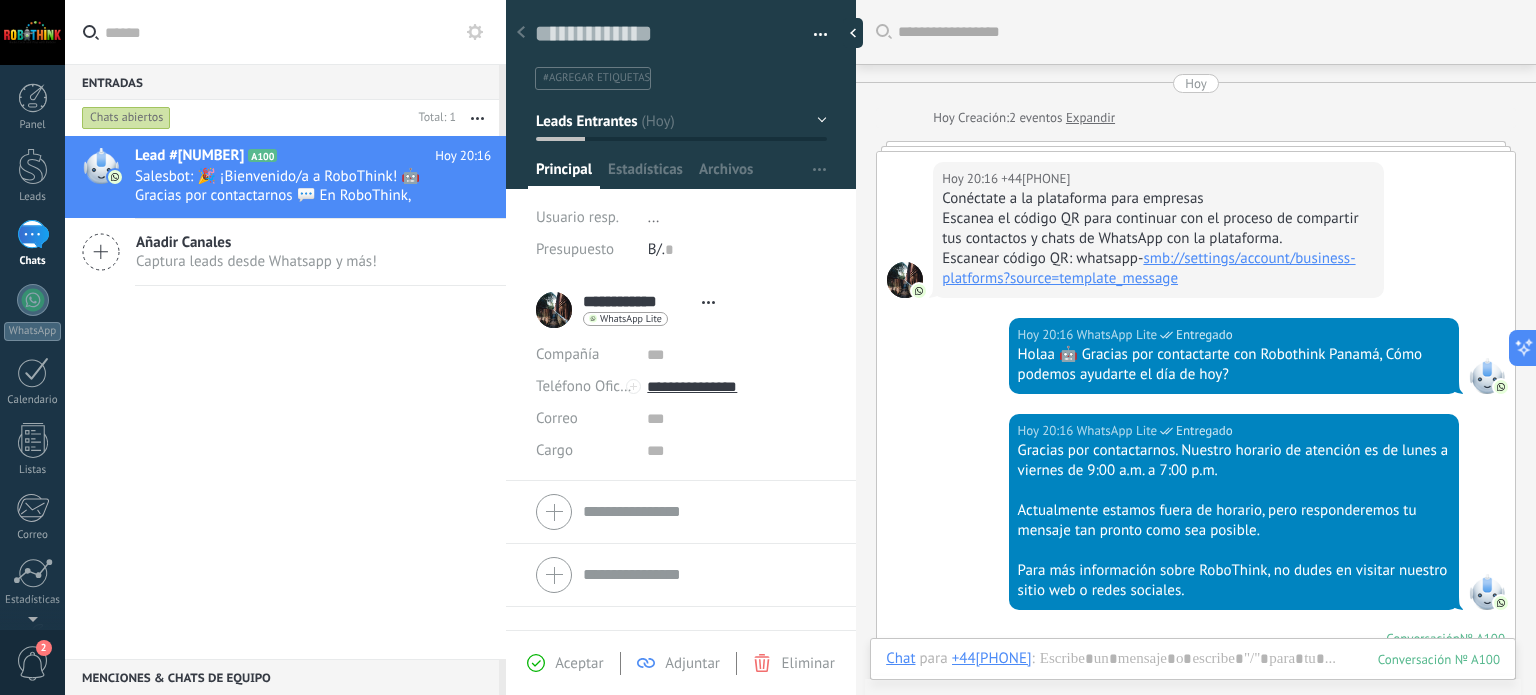 scroll, scrollTop: 29, scrollLeft: 0, axis: vertical 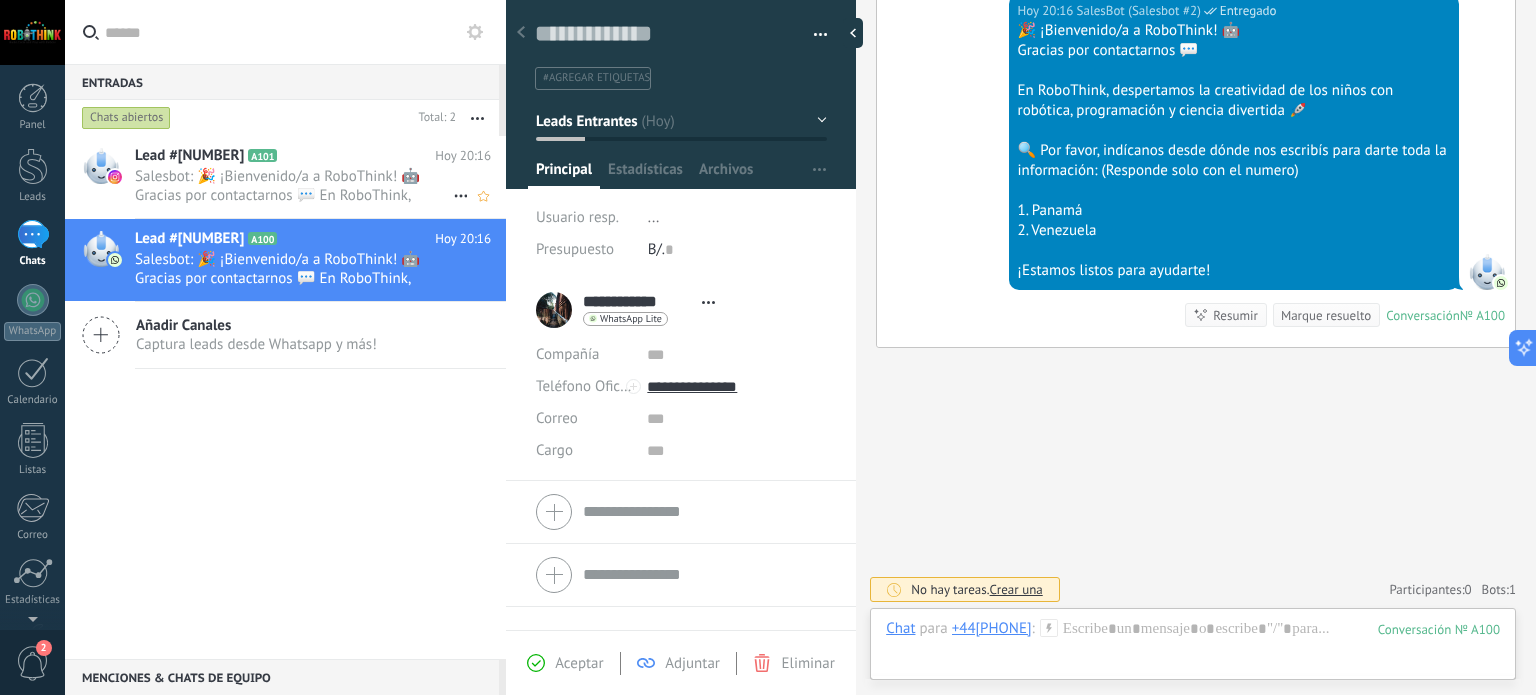 click on "Salesbot: 🎉 ¡Bienvenido/a a RoboThink! 🤖
Gracias por contactarnos 💬
En RoboThink, despertamos la creatividad de los niños con robótica, programación y ciencia divertida 🚀
🔍 Por favor, indícanos desde dónde nos escribís para darte toda la información: (Responde solo con el numero)
1. Panamá
2. Venezuela
¡Estamos listos para ayudarte!" at bounding box center [294, 186] 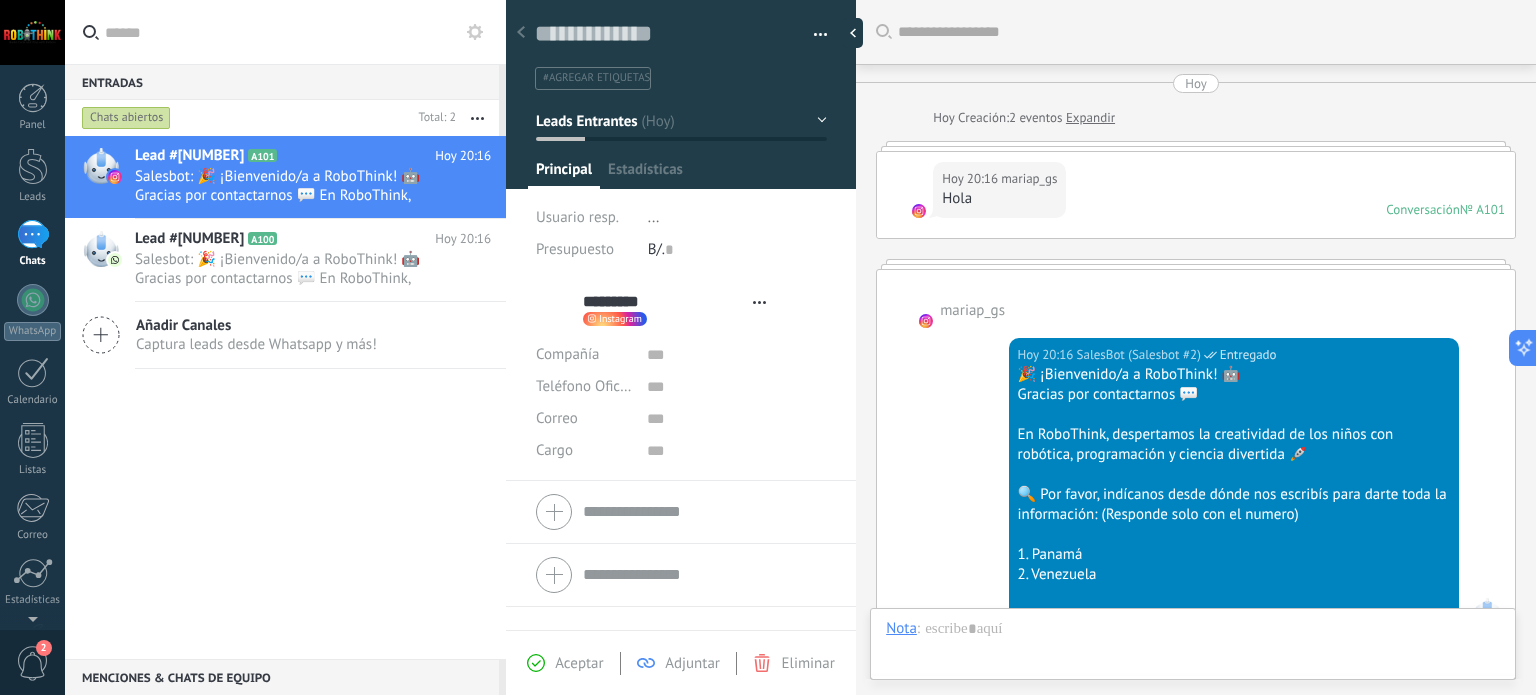 scroll, scrollTop: 126, scrollLeft: 0, axis: vertical 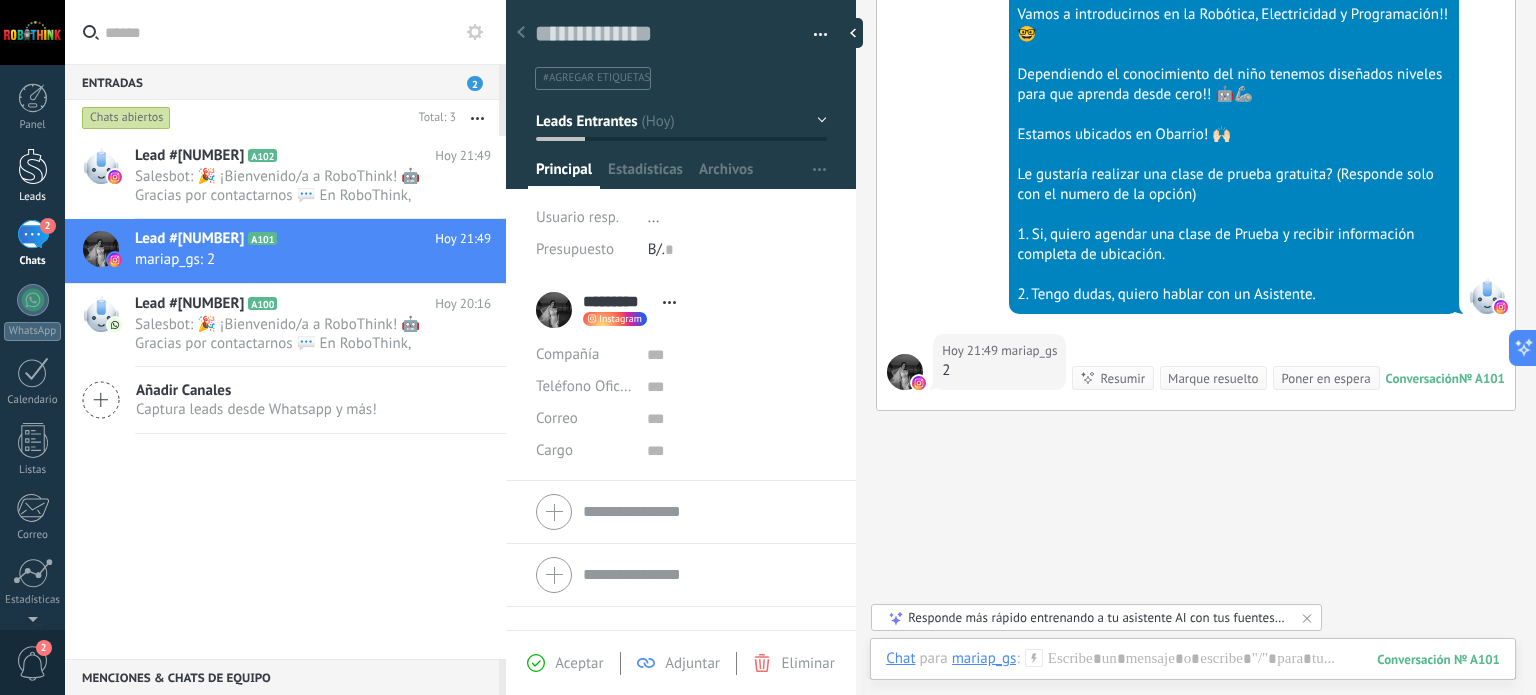 click at bounding box center (33, 166) 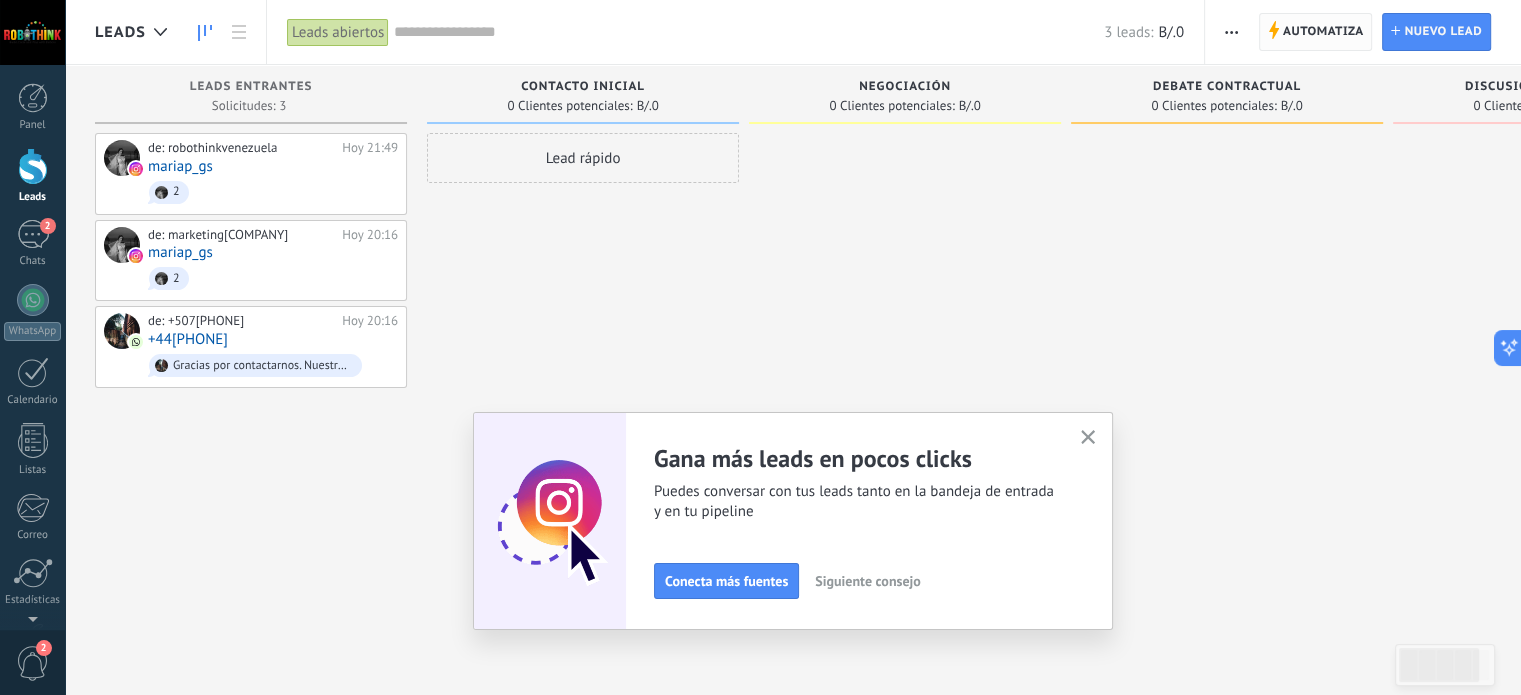 click on "Automatiza" at bounding box center (1323, 32) 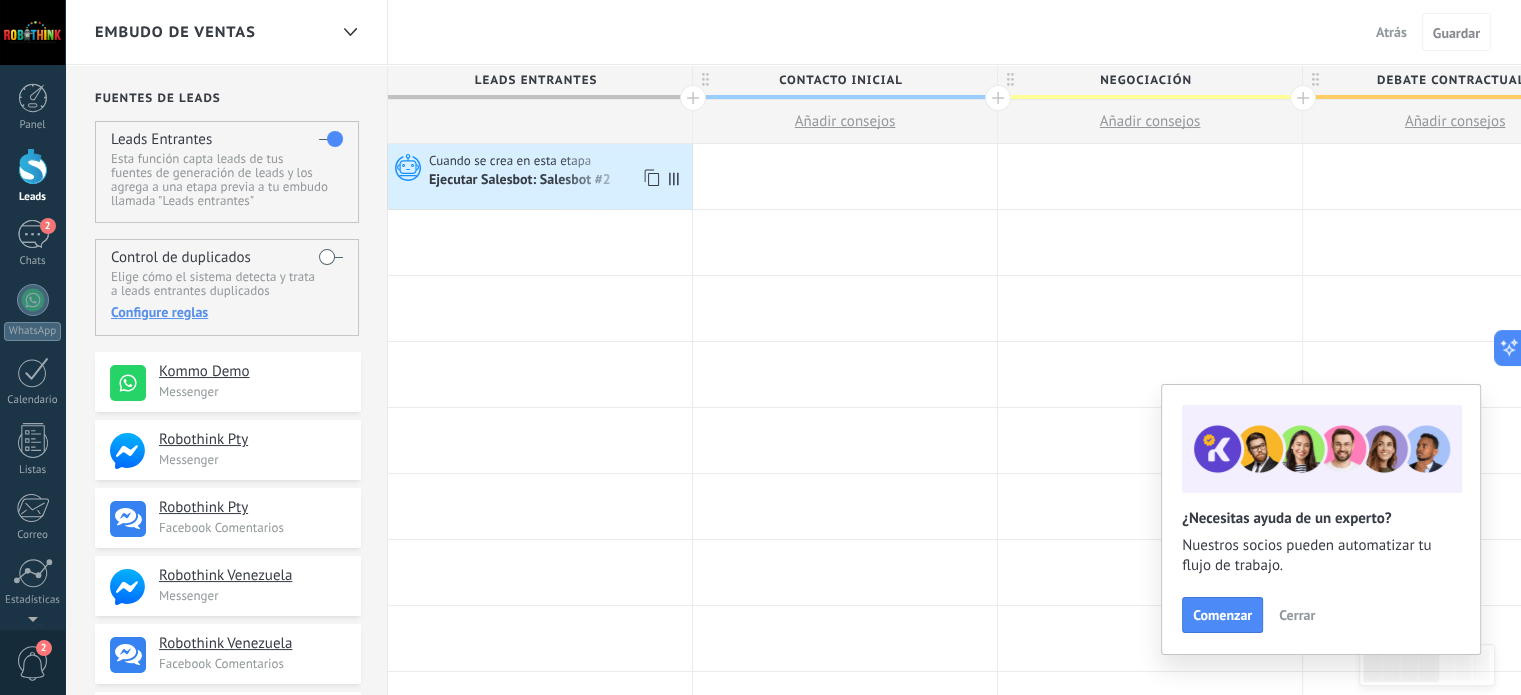 click at bounding box center [651, 177] 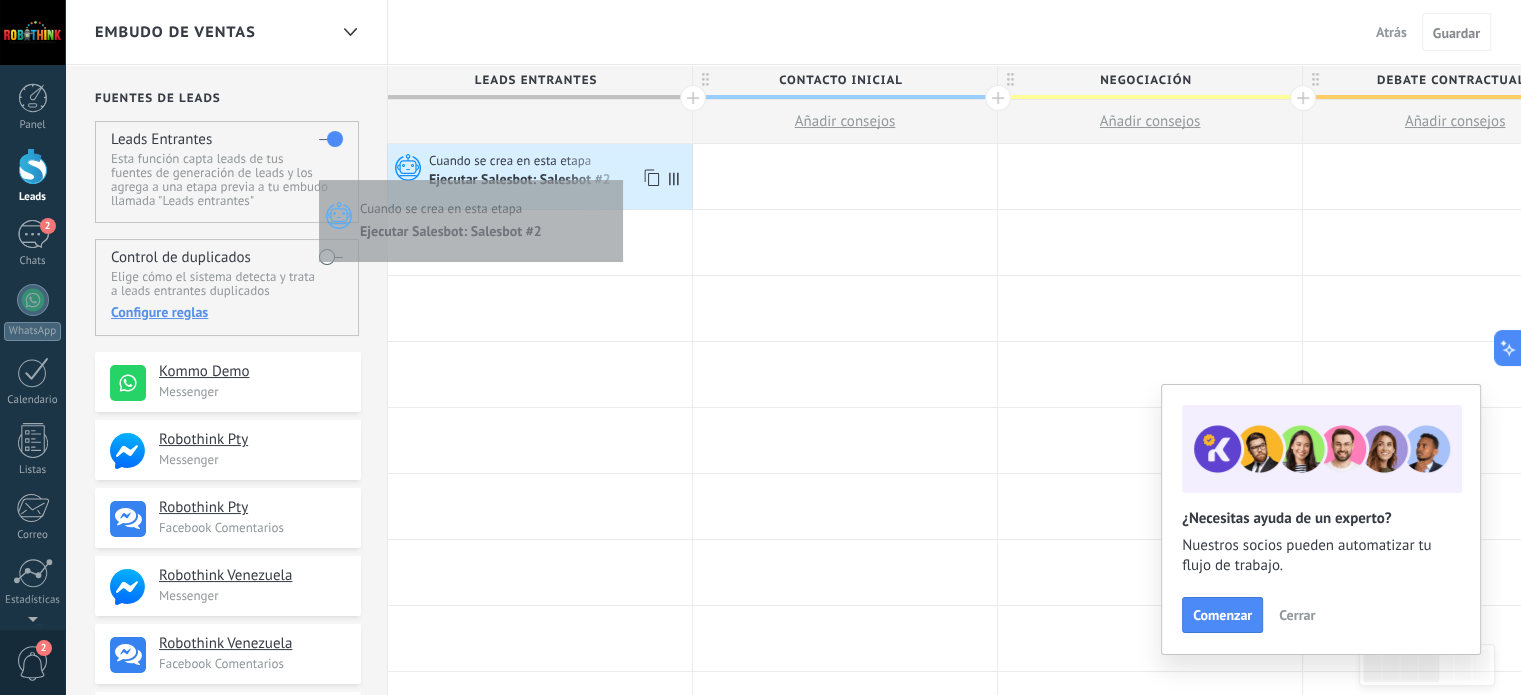 click on "Ejecutar Salesbot: Salesbot #2" at bounding box center [489, 235] 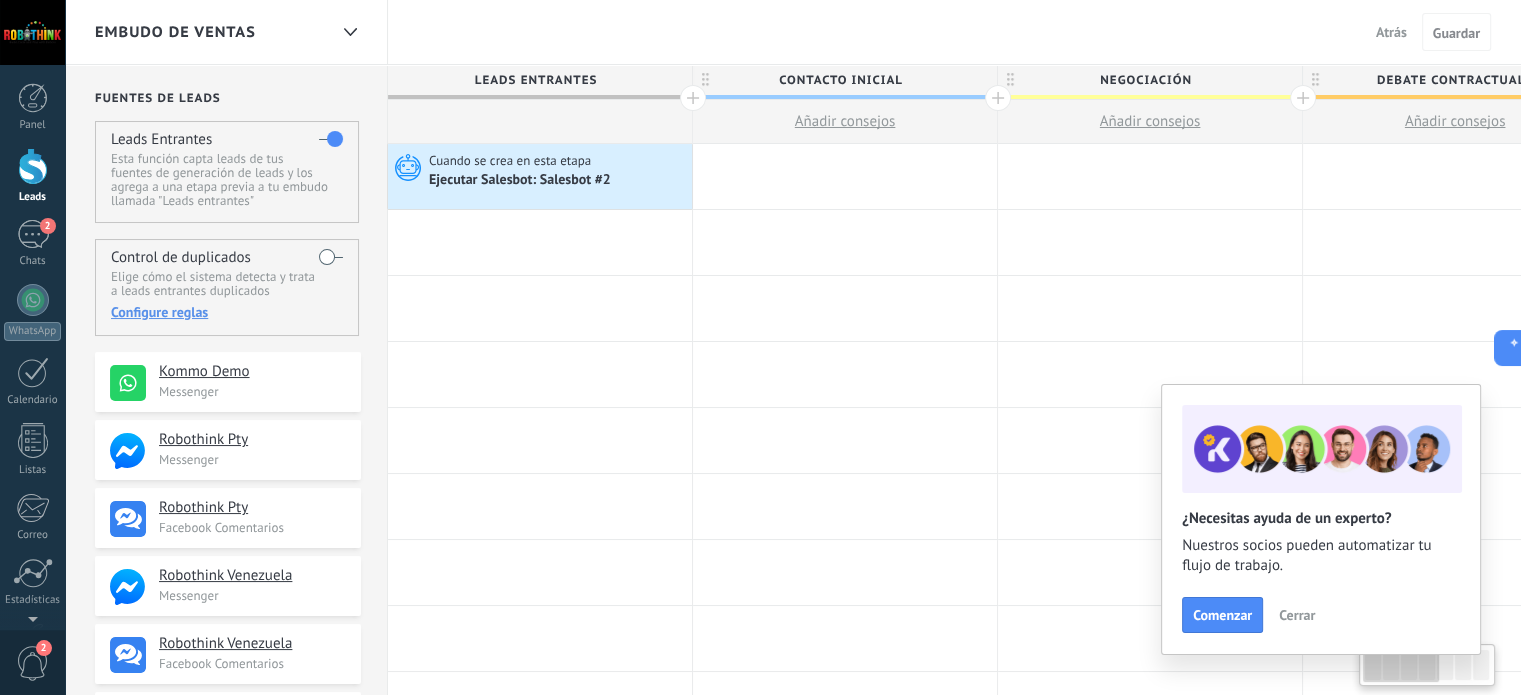 click on "Ejecutar Salesbot: Salesbot #2" at bounding box center [521, 181] 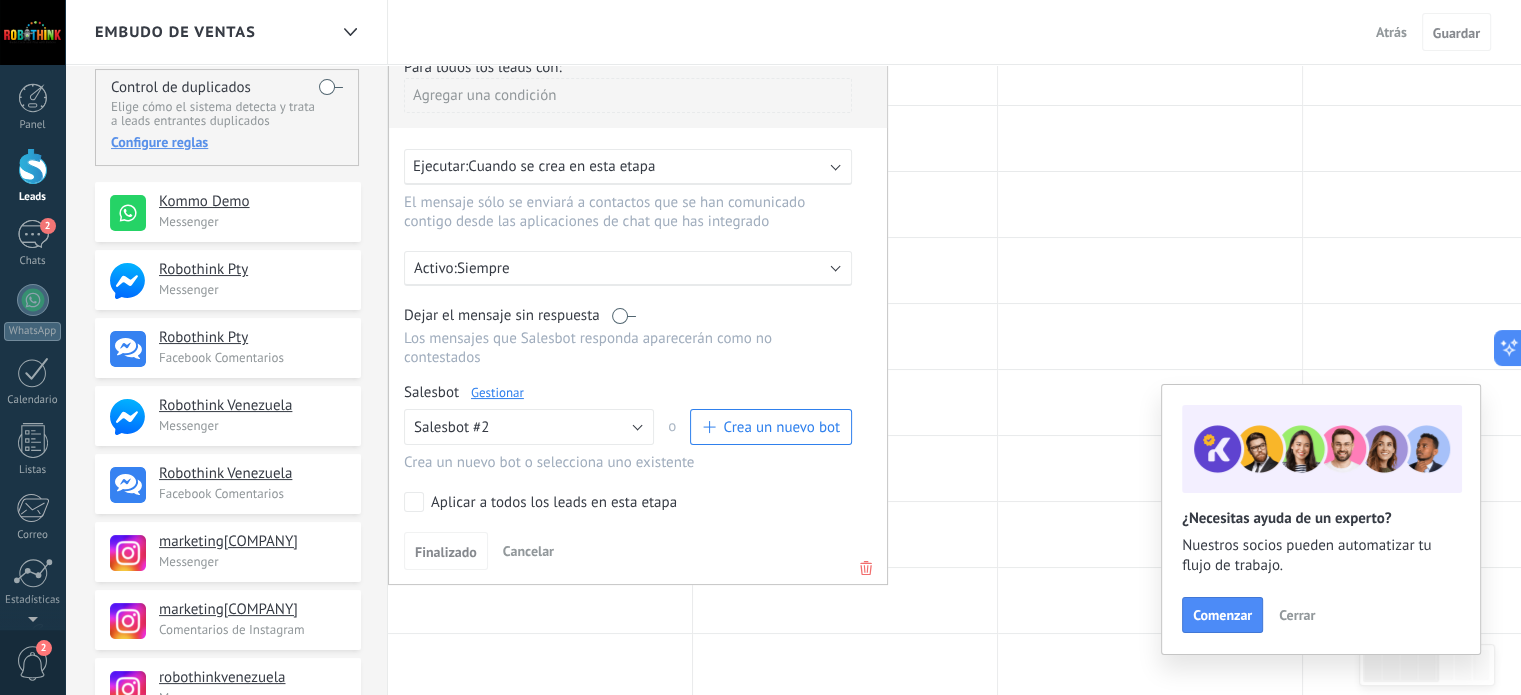 scroll, scrollTop: 300, scrollLeft: 0, axis: vertical 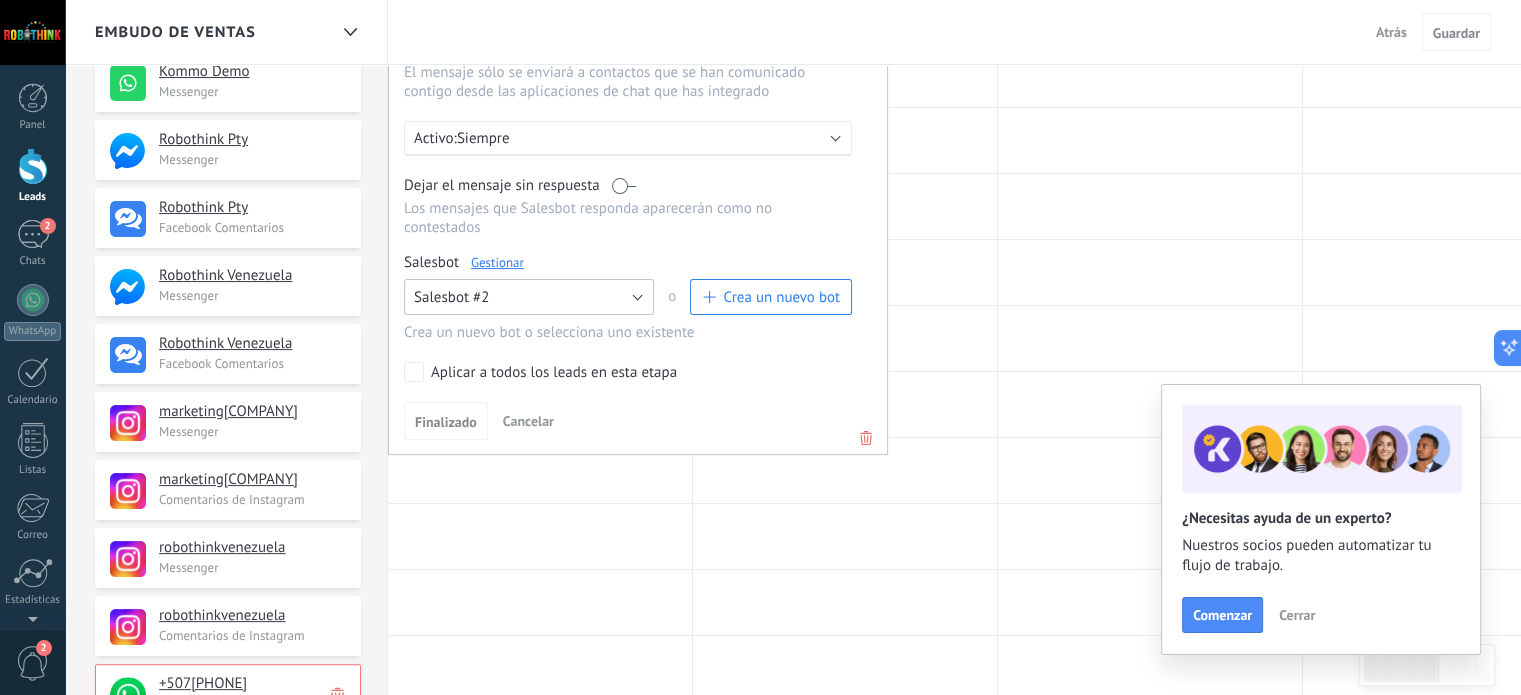 click on "Salesbot #2" at bounding box center (529, 297) 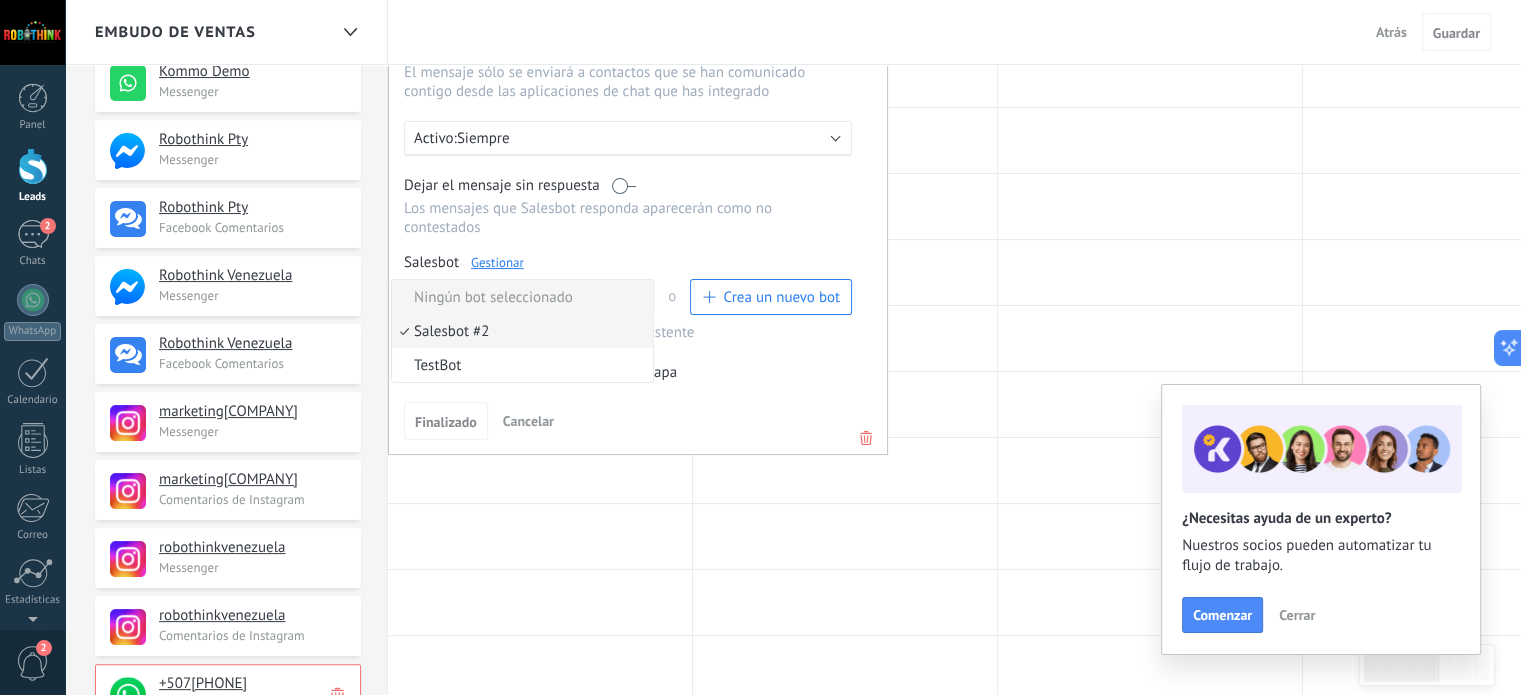 click on "Ningún bot seleccionado" at bounding box center (519, 297) 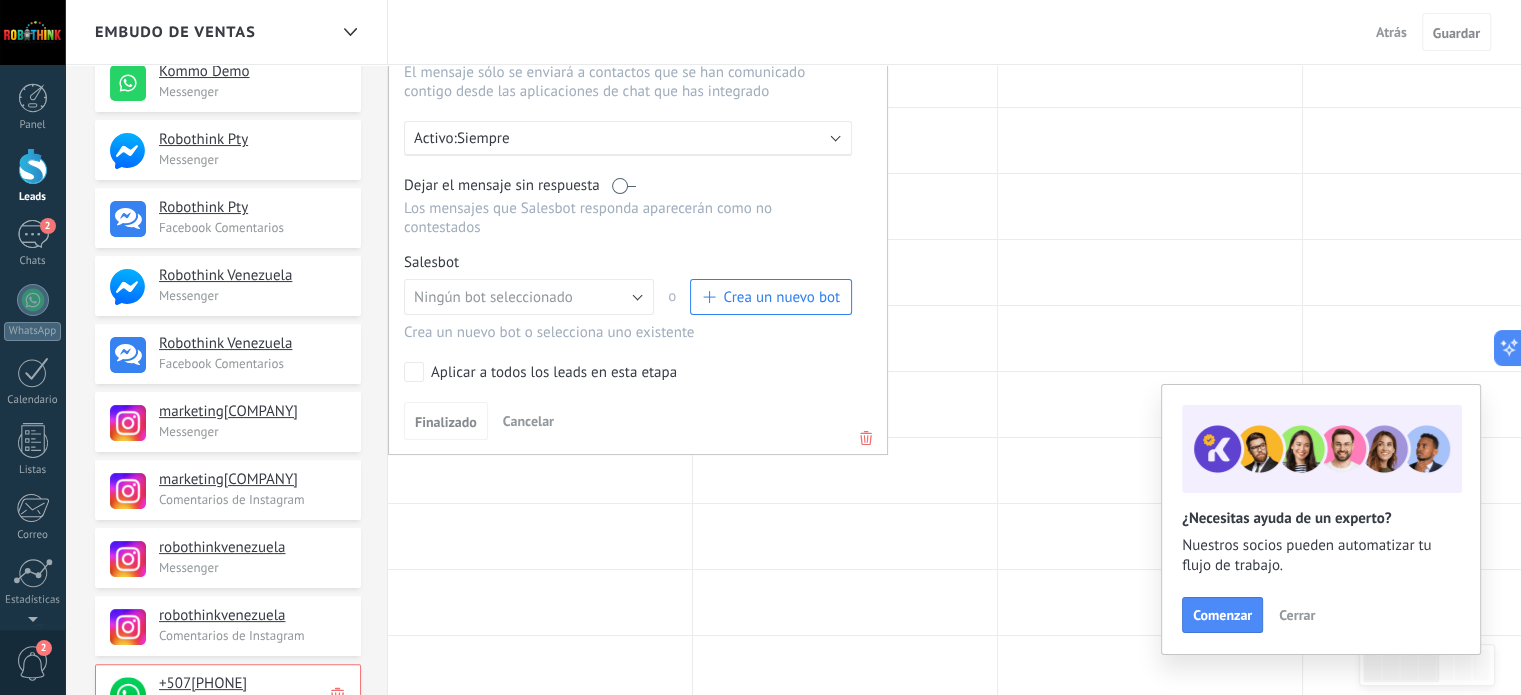 click at bounding box center (866, 438) 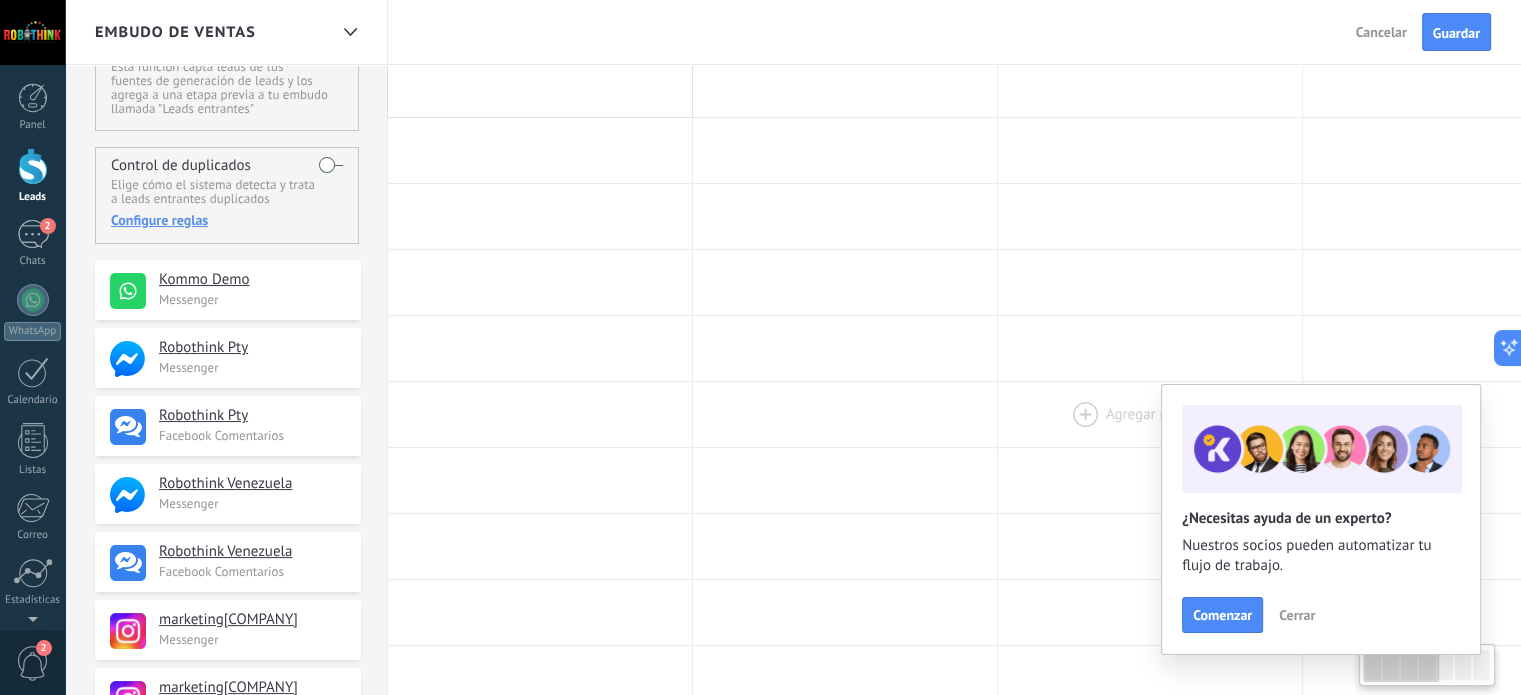 scroll, scrollTop: 0, scrollLeft: 0, axis: both 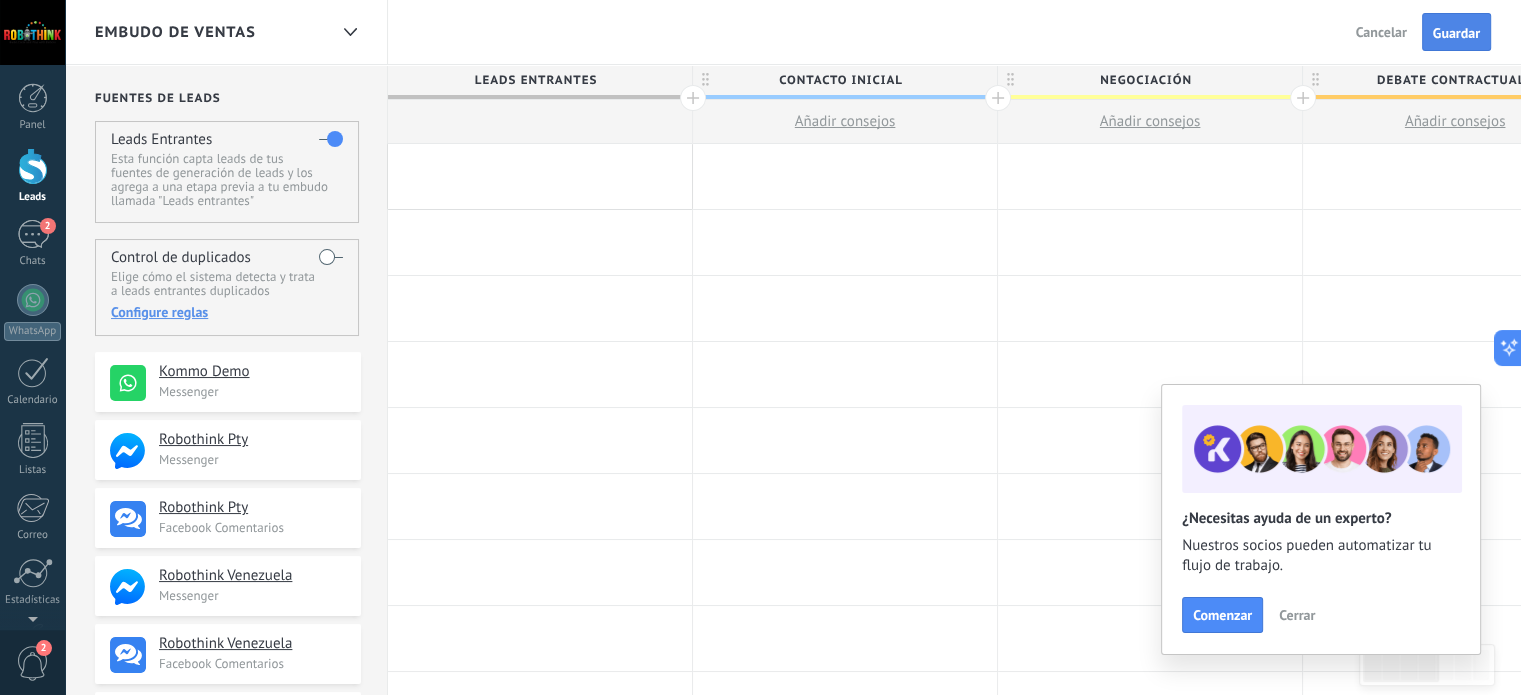 click on "Guardar" at bounding box center [1456, 33] 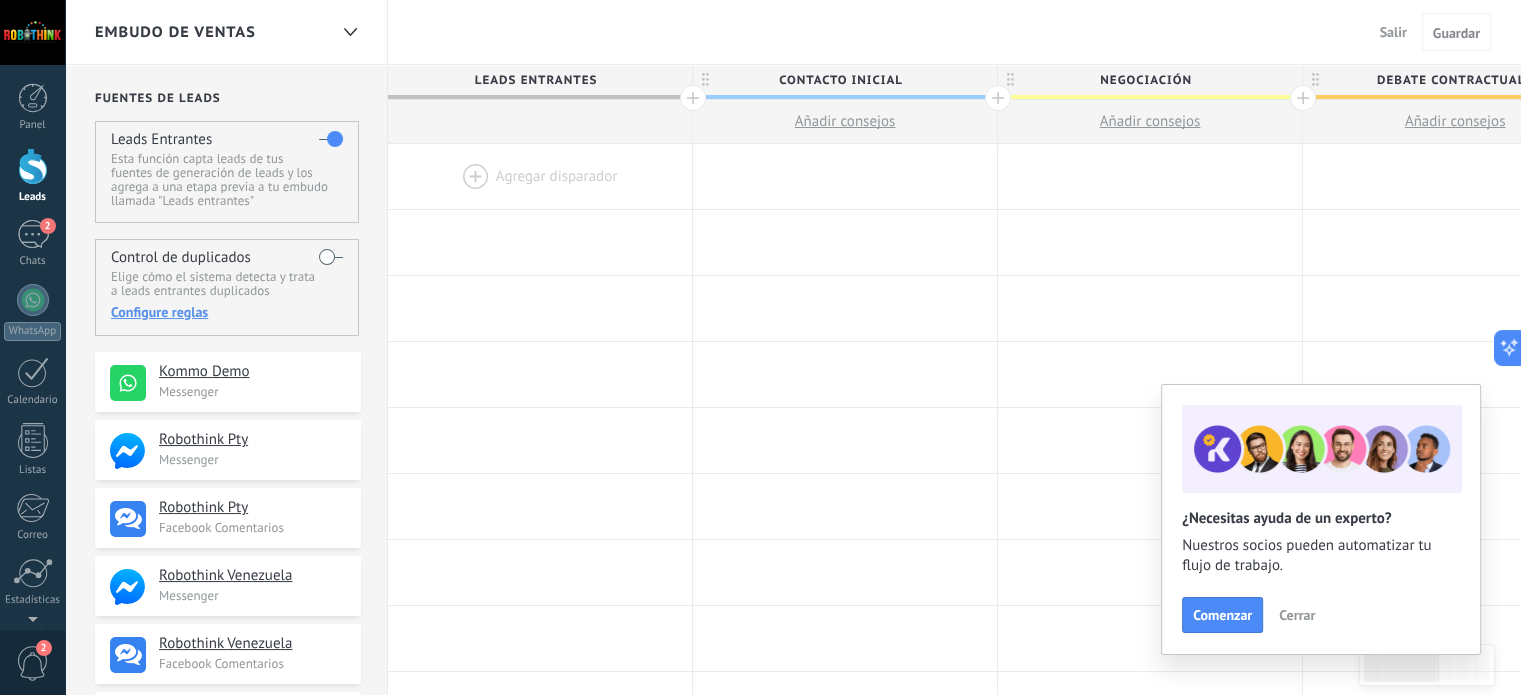 click at bounding box center [540, 176] 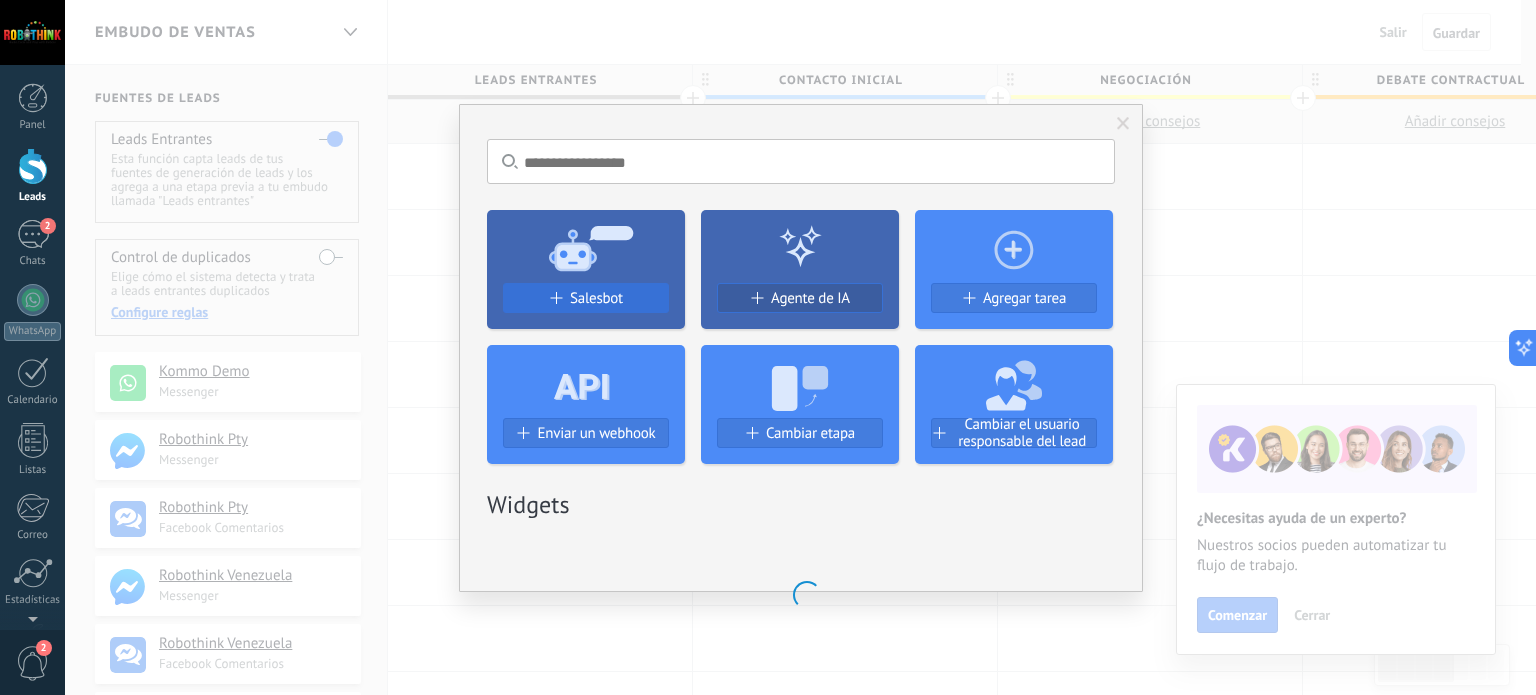click on "Salesbot" at bounding box center [586, 298] 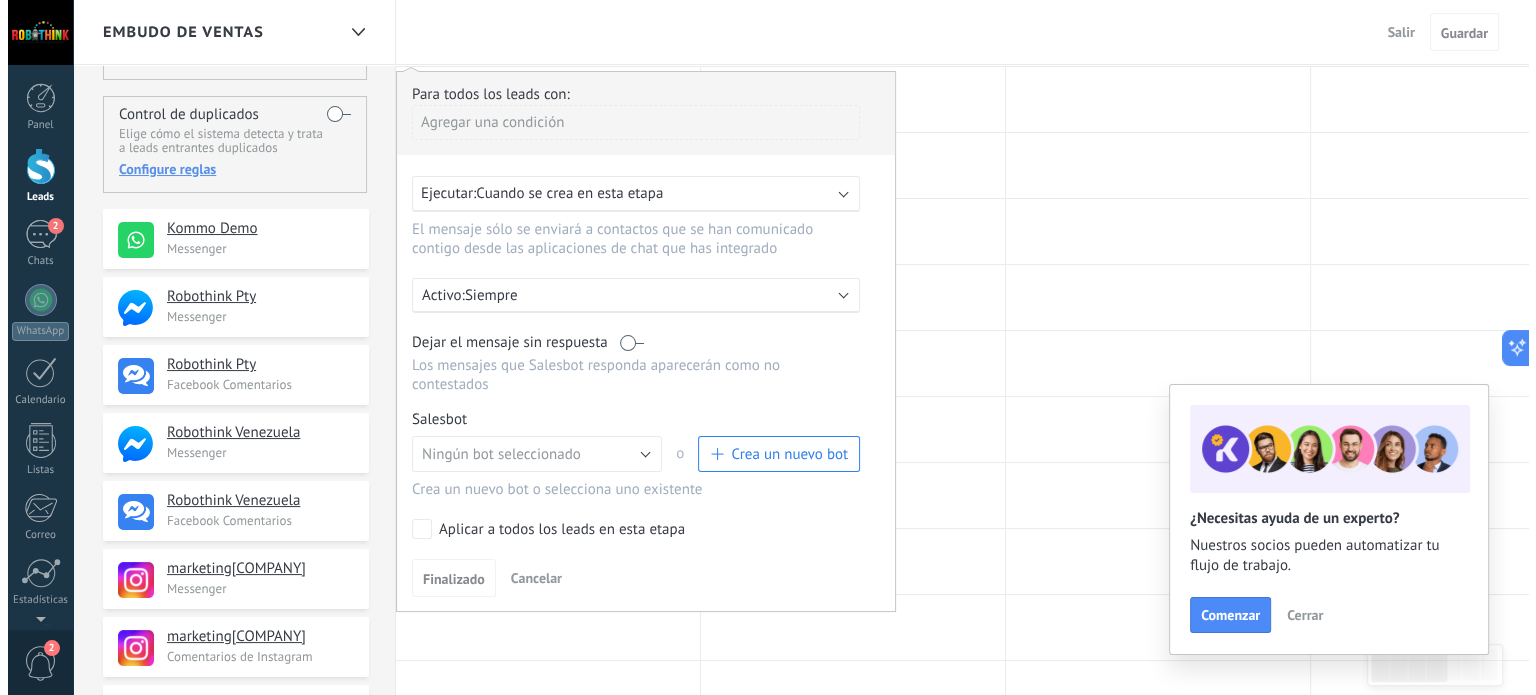scroll, scrollTop: 200, scrollLeft: 0, axis: vertical 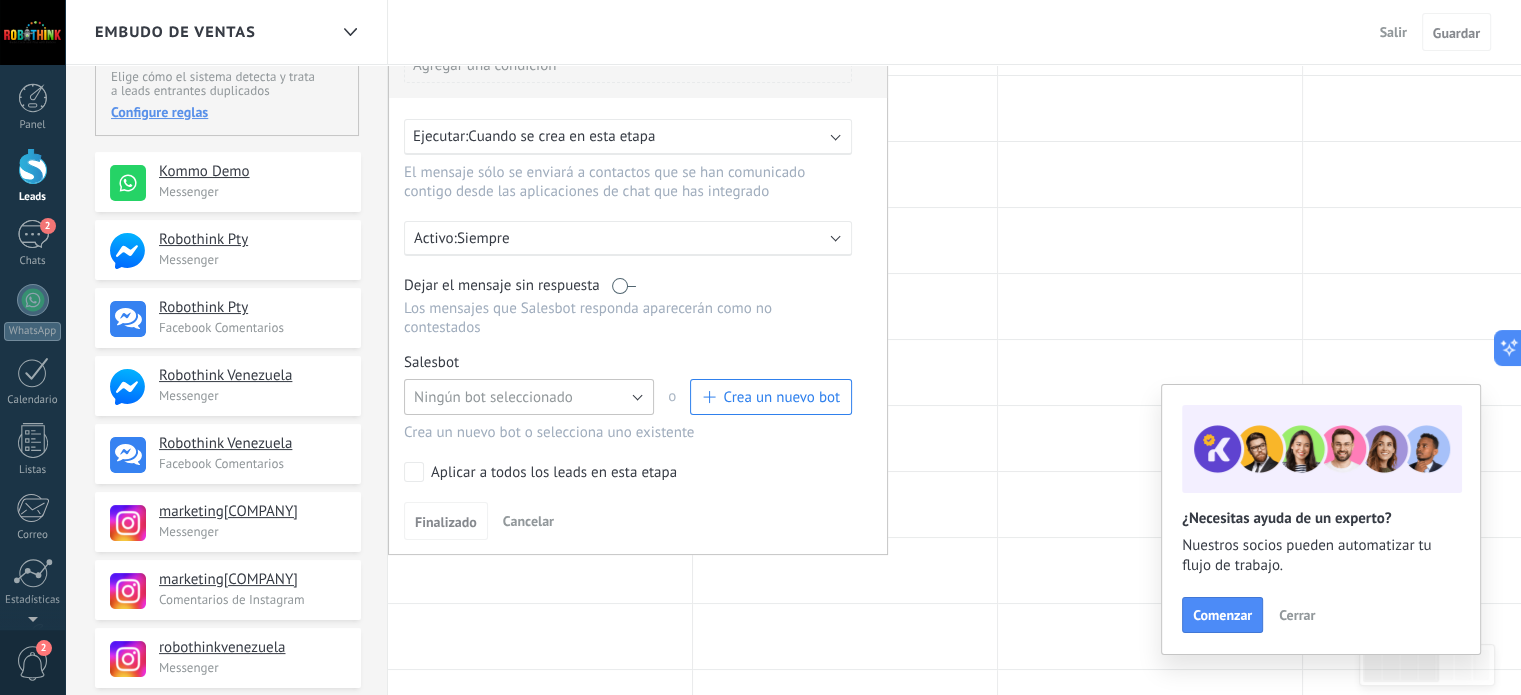 click on "Ningún bot seleccionado" at bounding box center (529, 397) 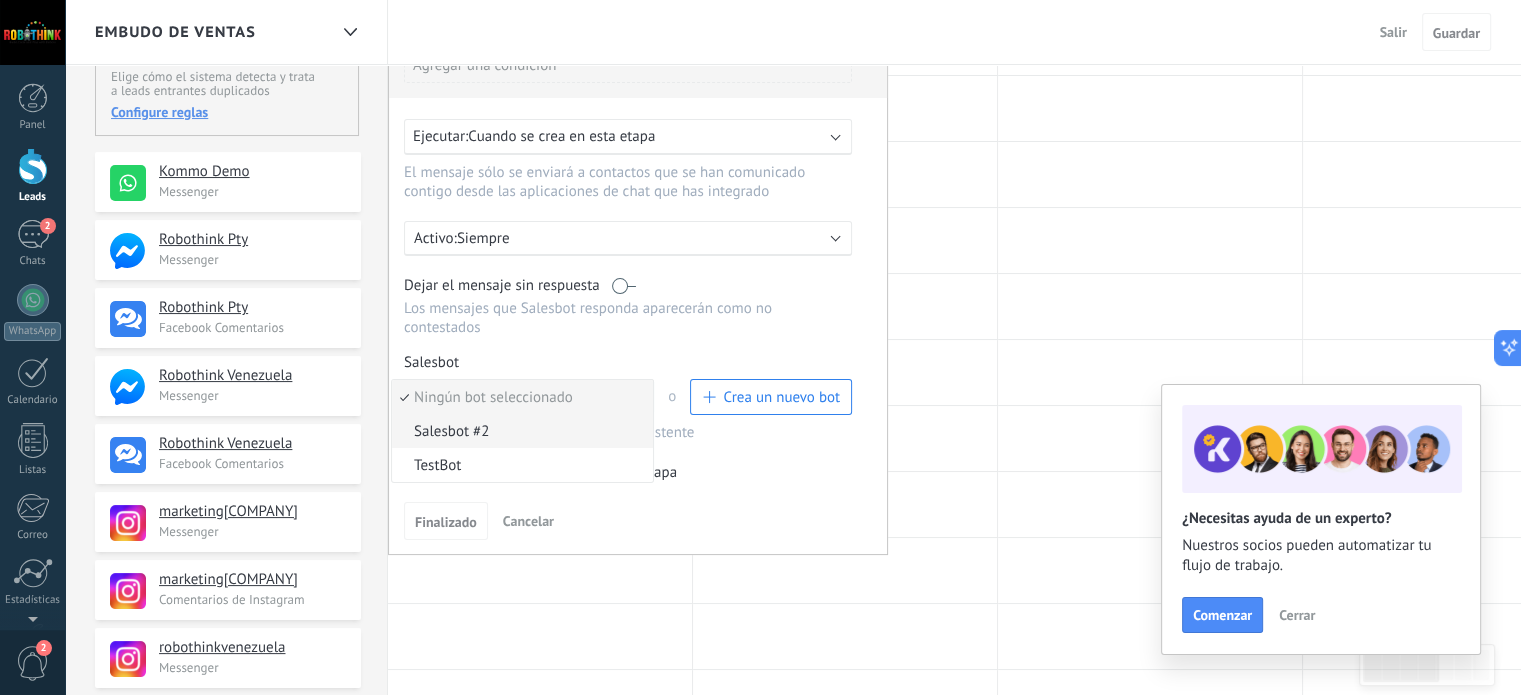 click on "Salesbot #2" at bounding box center (519, 397) 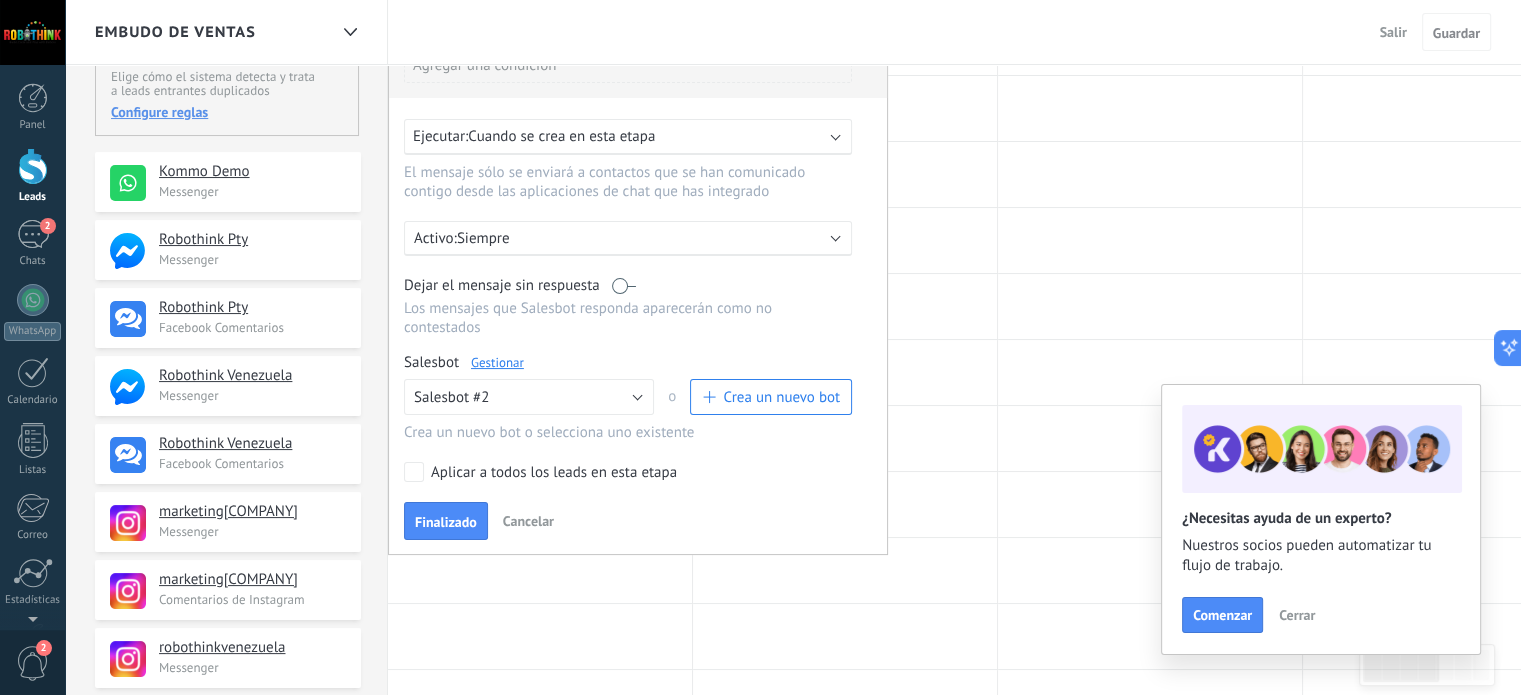 click on "Gestionar" at bounding box center (497, 362) 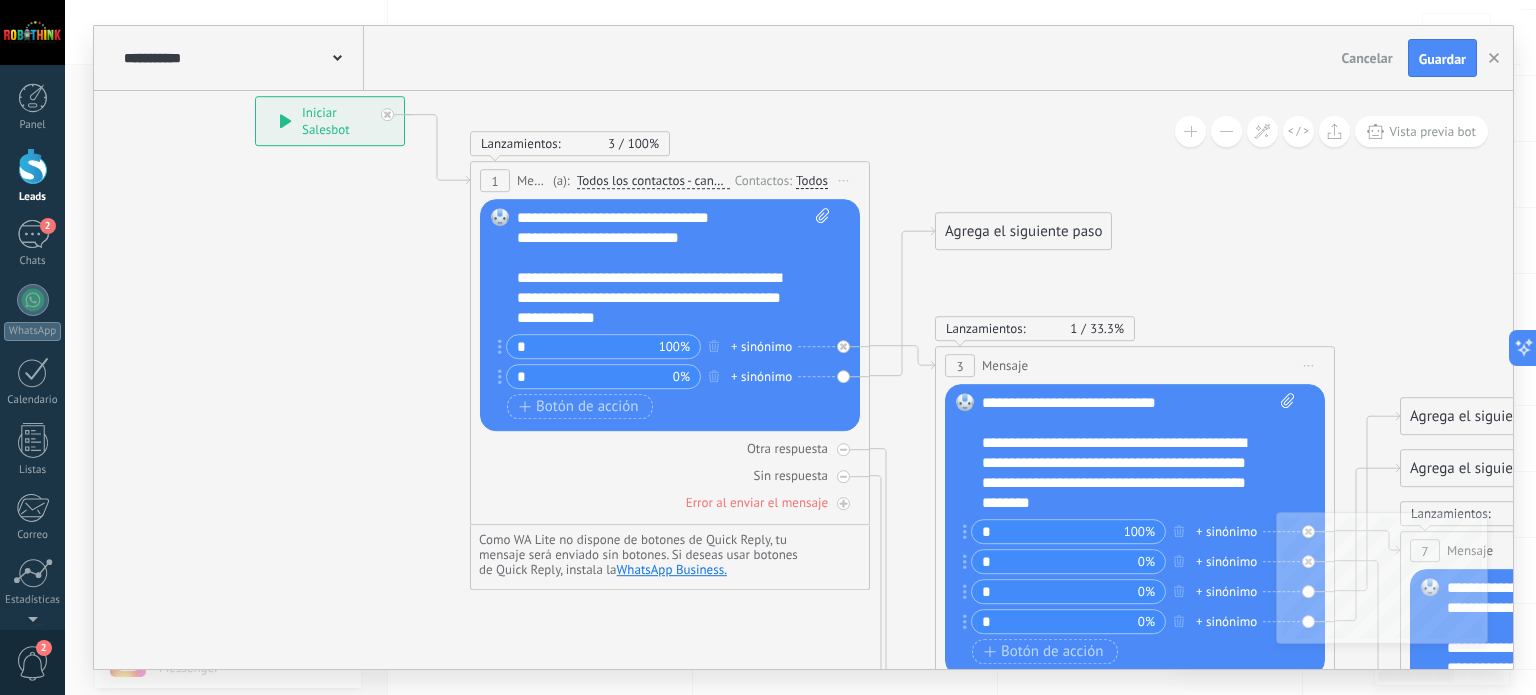 drag, startPoint x: 552, startPoint y: 544, endPoint x: 288, endPoint y: 399, distance: 301.19928 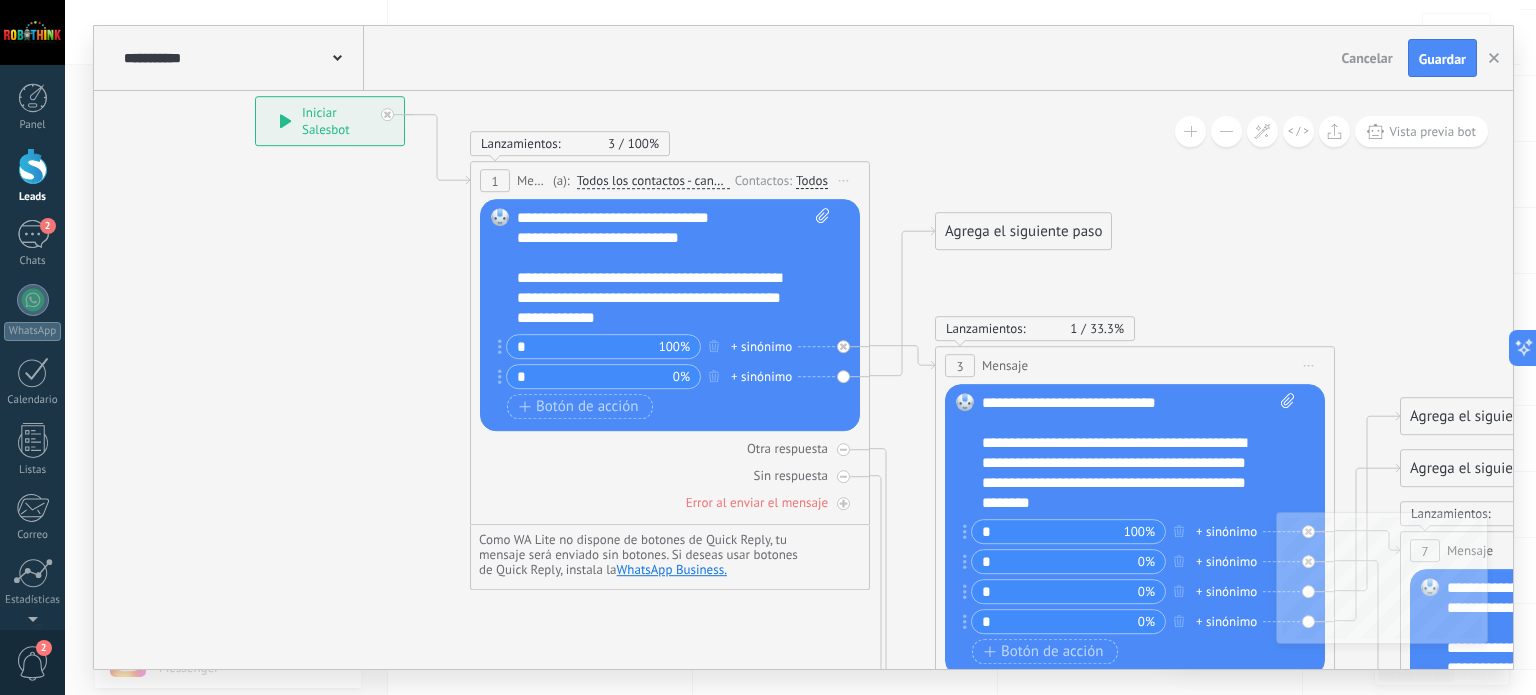 click at bounding box center (1114, 662) 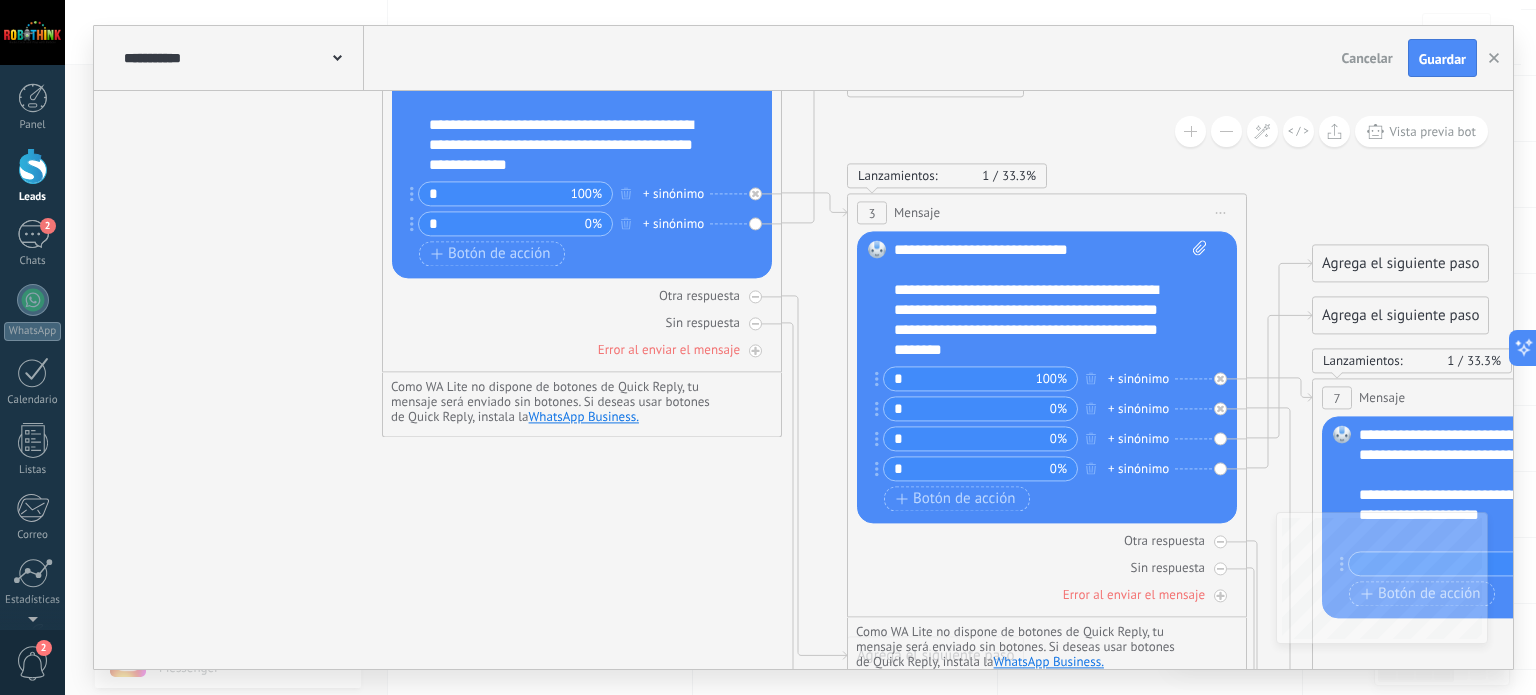 drag, startPoint x: 402, startPoint y: 509, endPoint x: 314, endPoint y: 356, distance: 176.50212 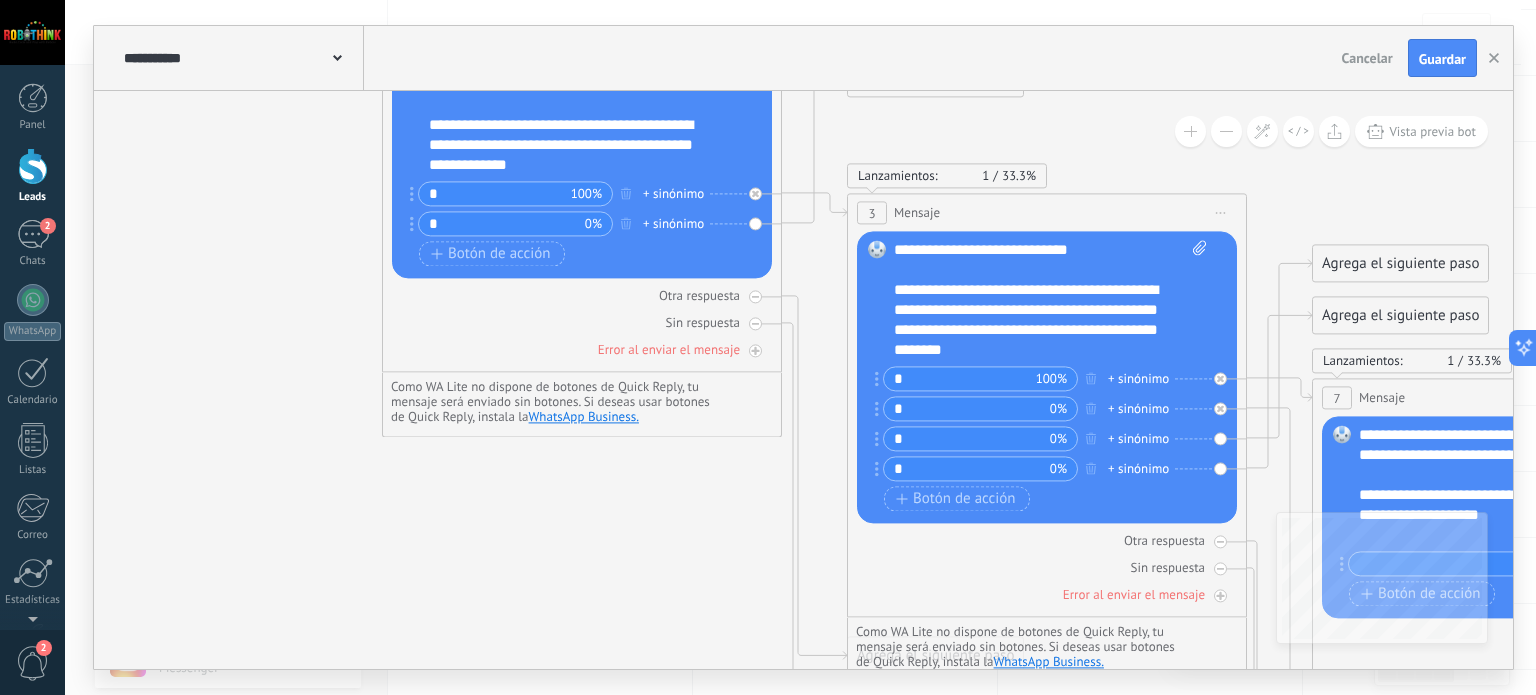 click at bounding box center [1026, 510] 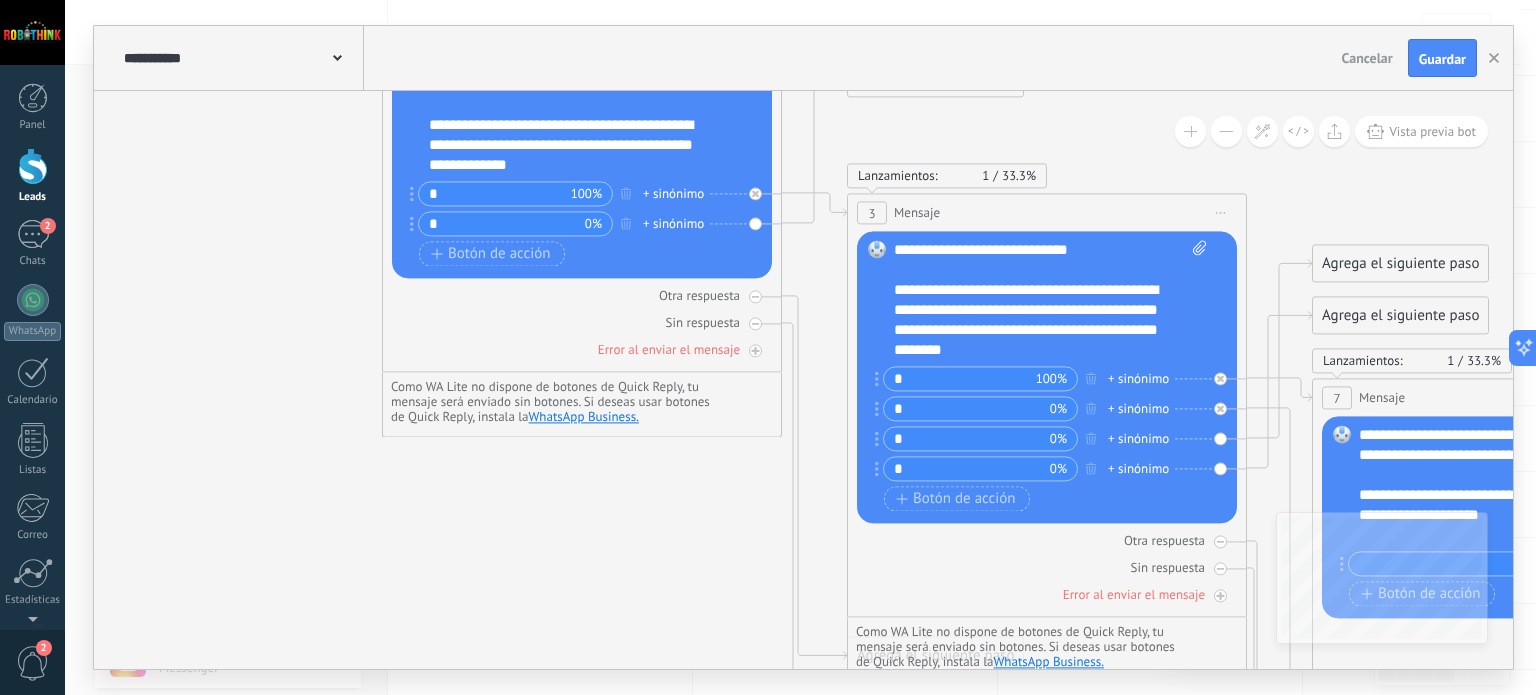 click at bounding box center (1226, 131) 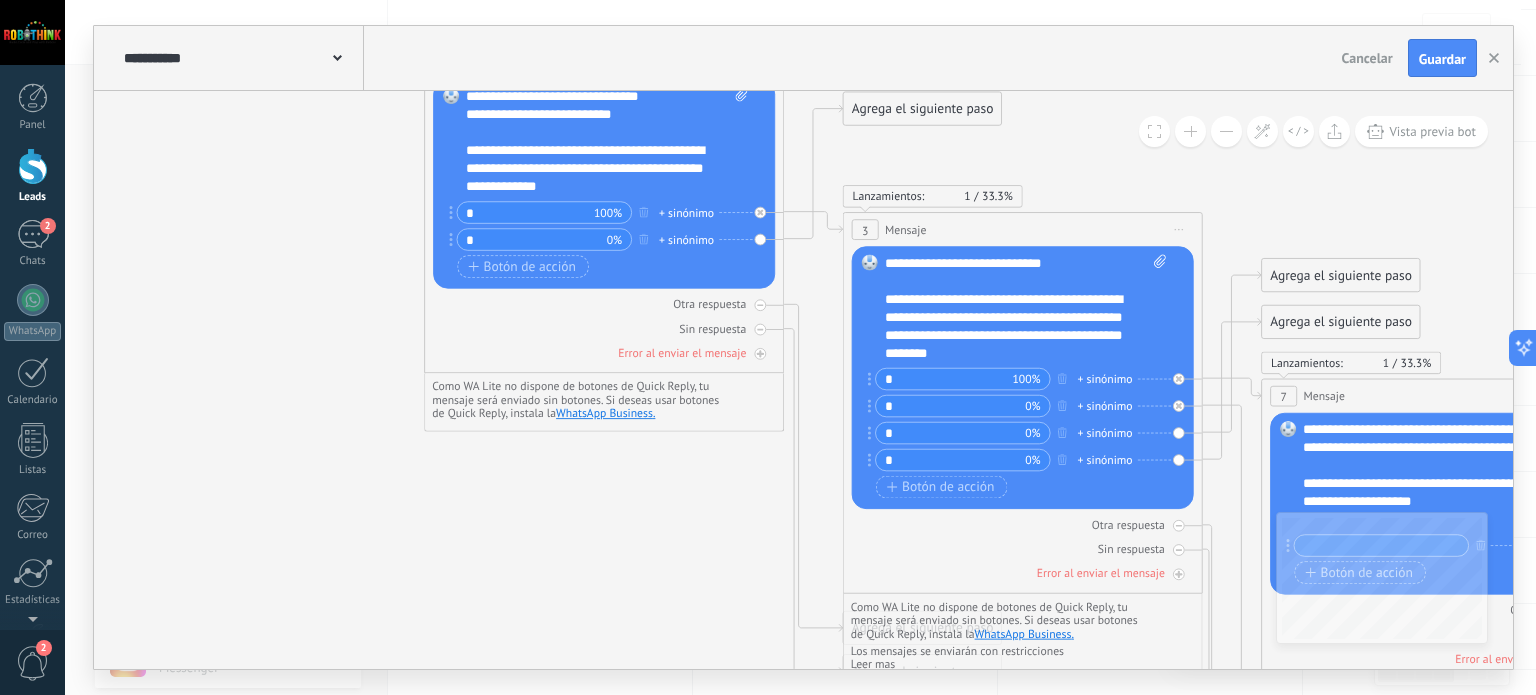 click at bounding box center [1226, 131] 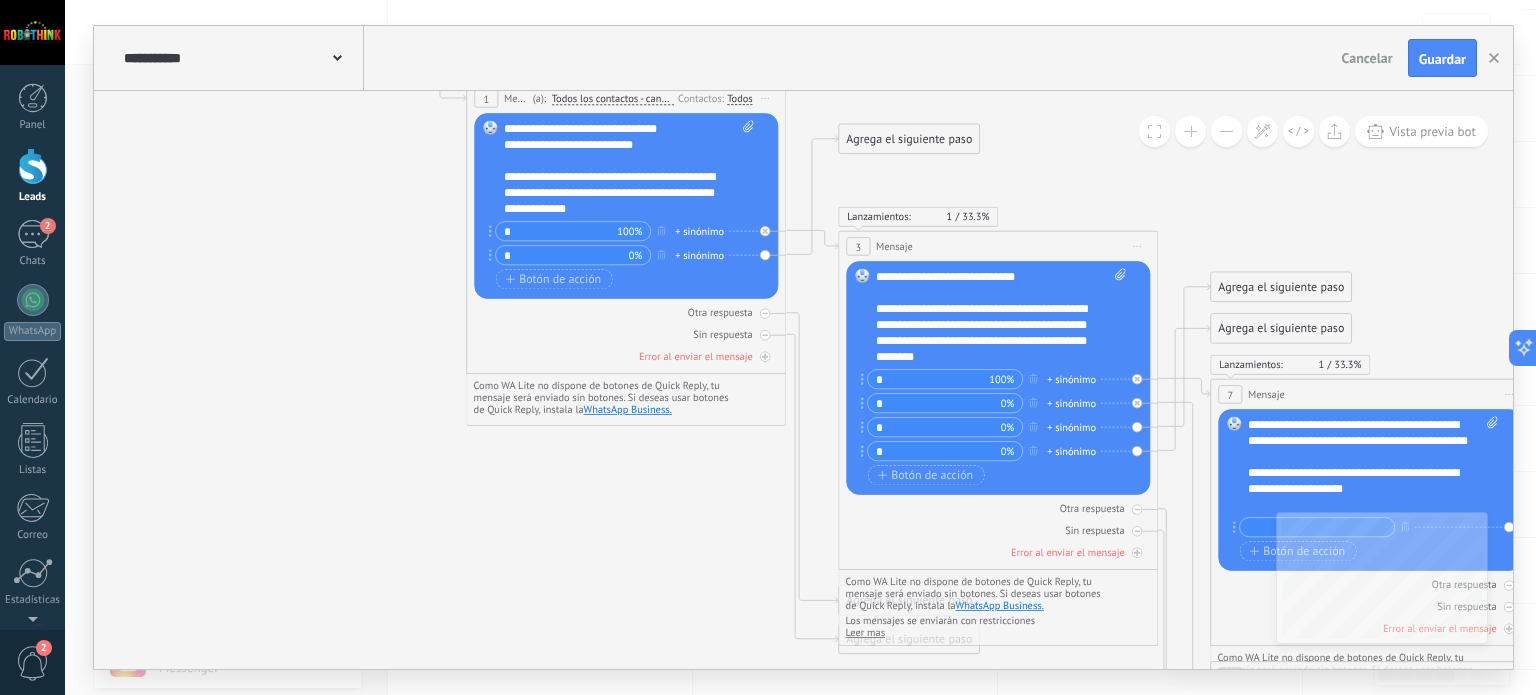 click at bounding box center [1226, 131] 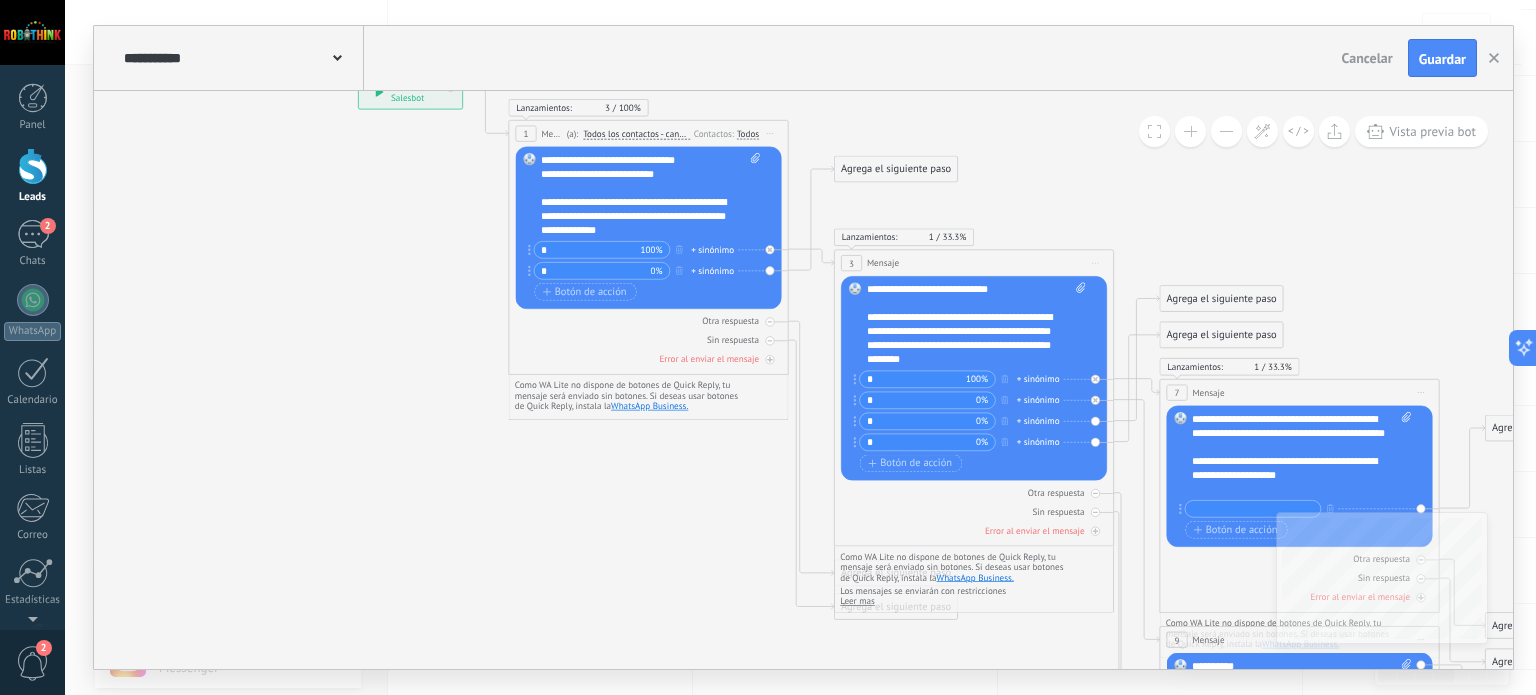 click at bounding box center (1226, 131) 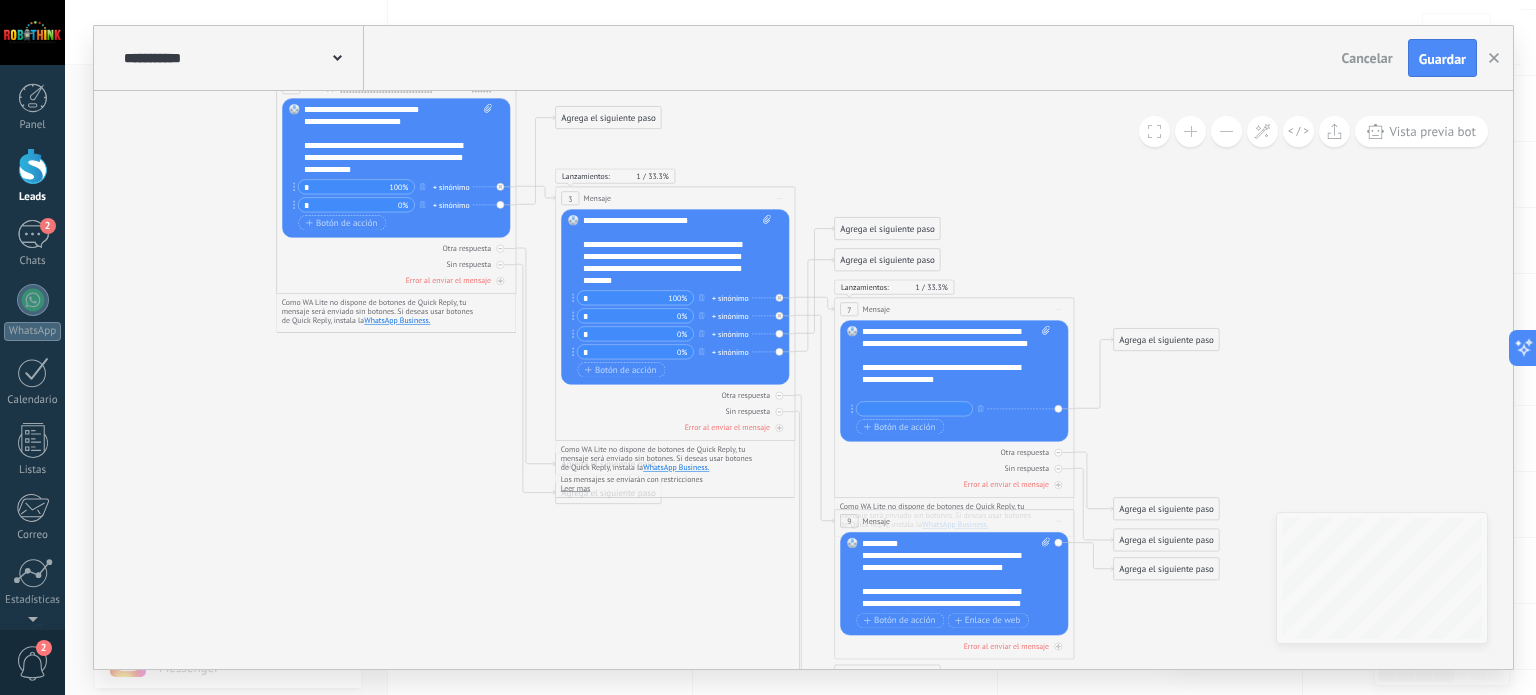 drag, startPoint x: 578, startPoint y: 510, endPoint x: 304, endPoint y: 428, distance: 286.007 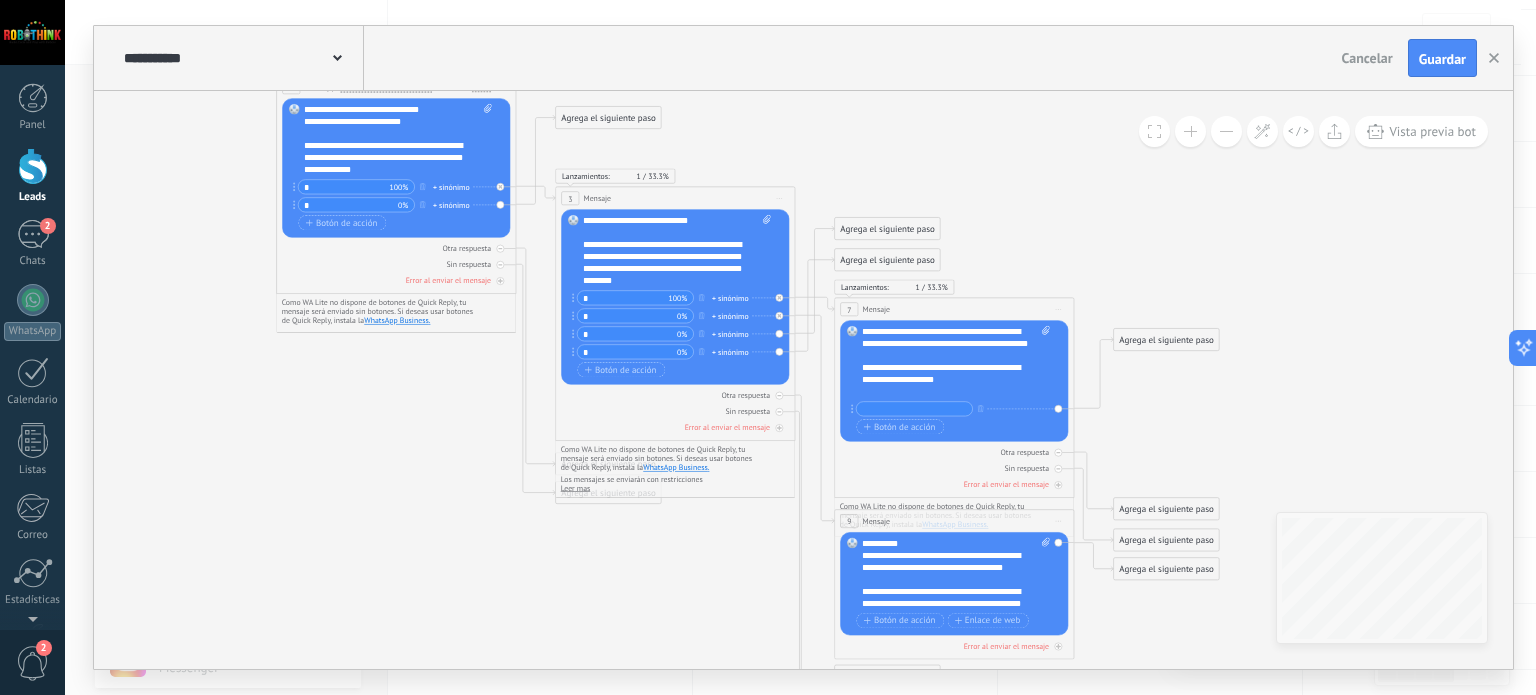 click at bounding box center (662, 377) 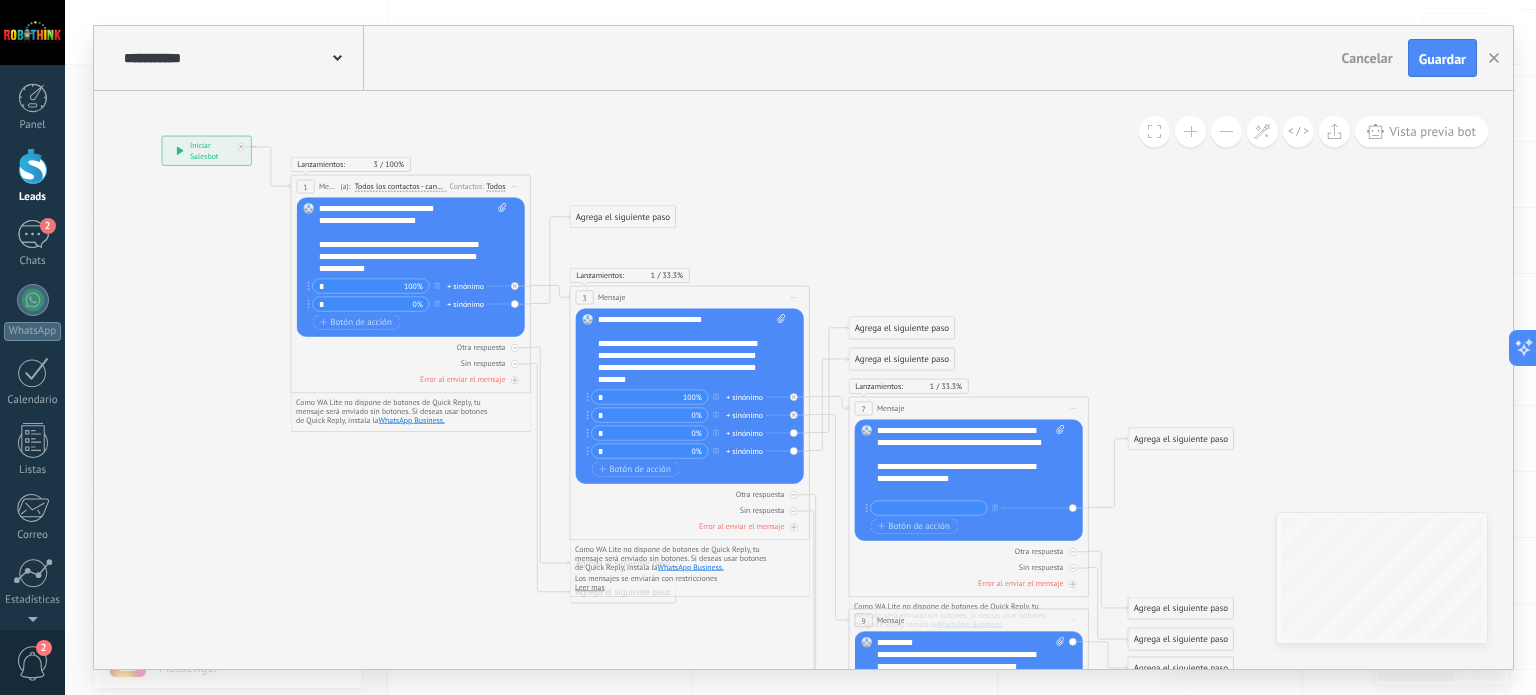 drag, startPoint x: 388, startPoint y: 431, endPoint x: 403, endPoint y: 531, distance: 101.118744 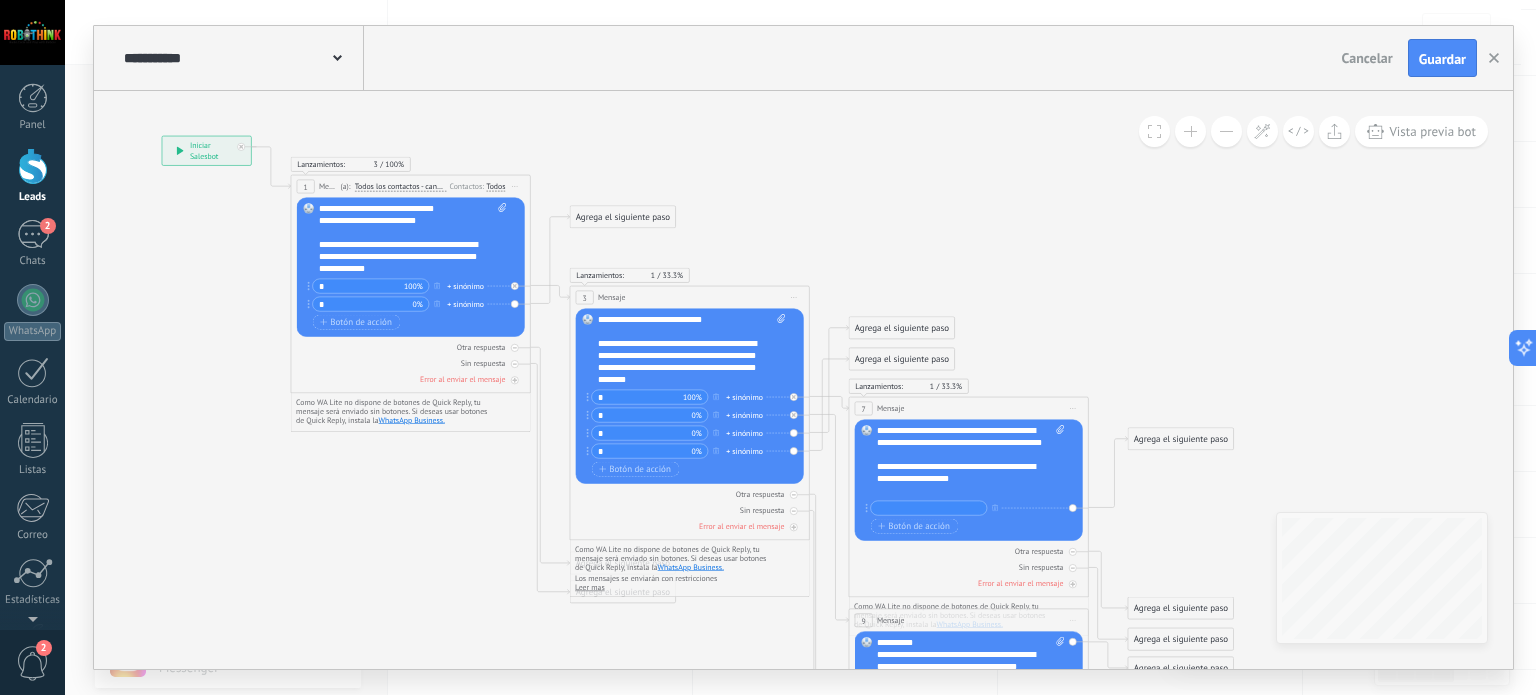 click at bounding box center (677, 476) 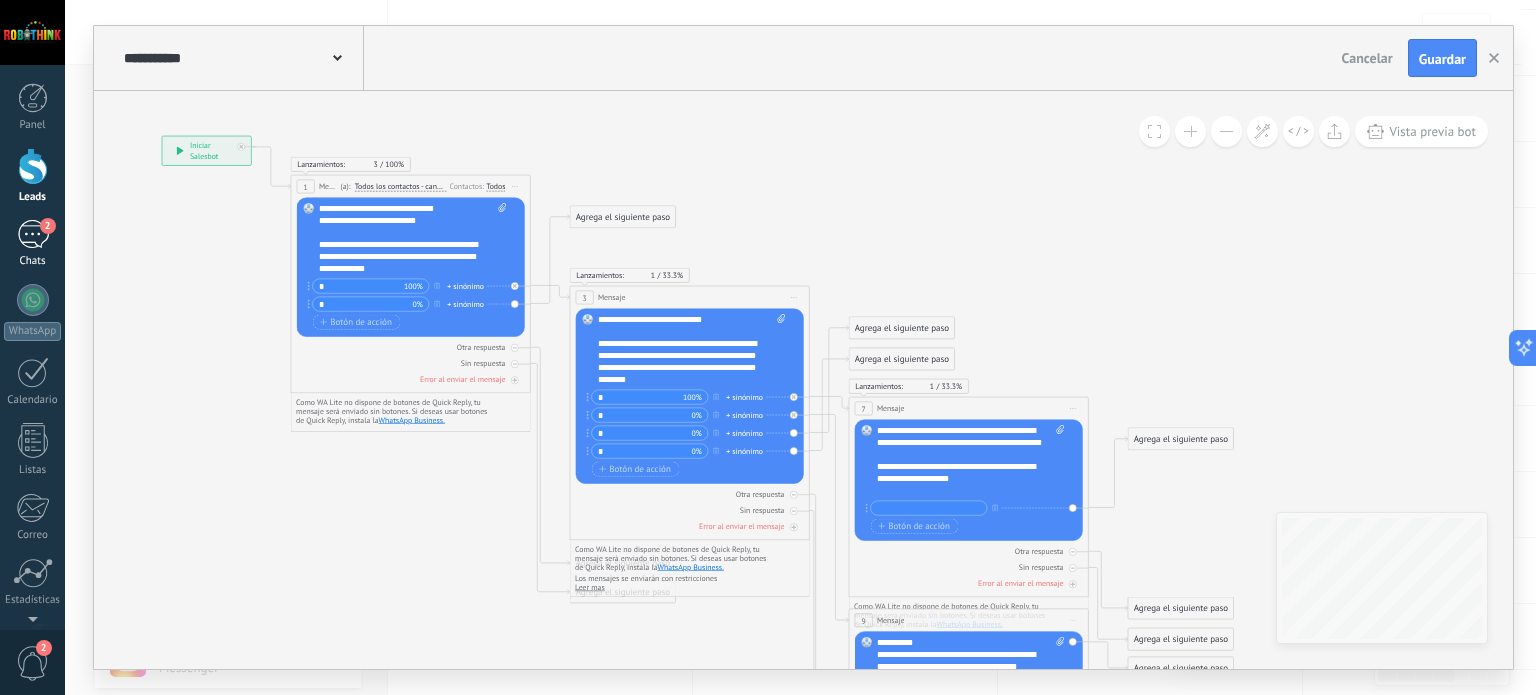 click on "2" at bounding box center [48, 226] 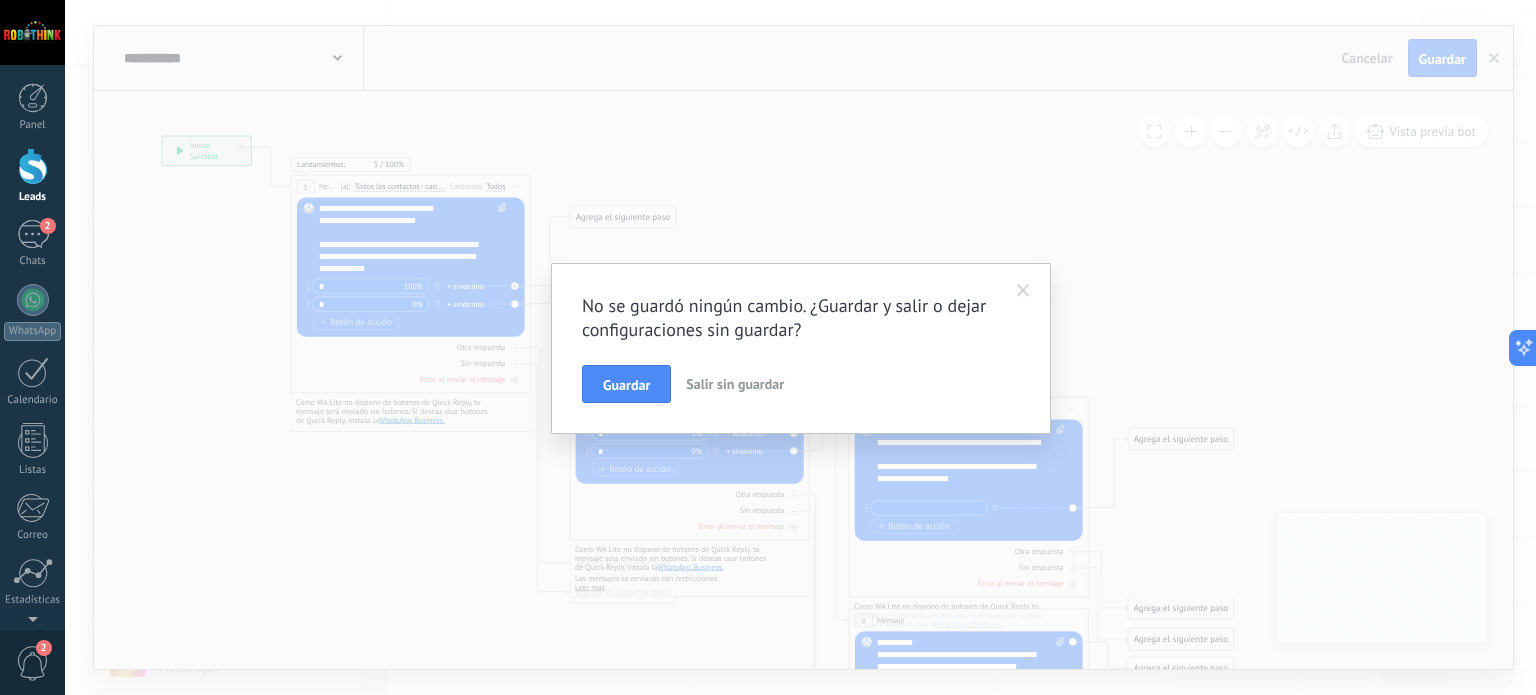 click on "Salir sin guardar" at bounding box center [735, 384] 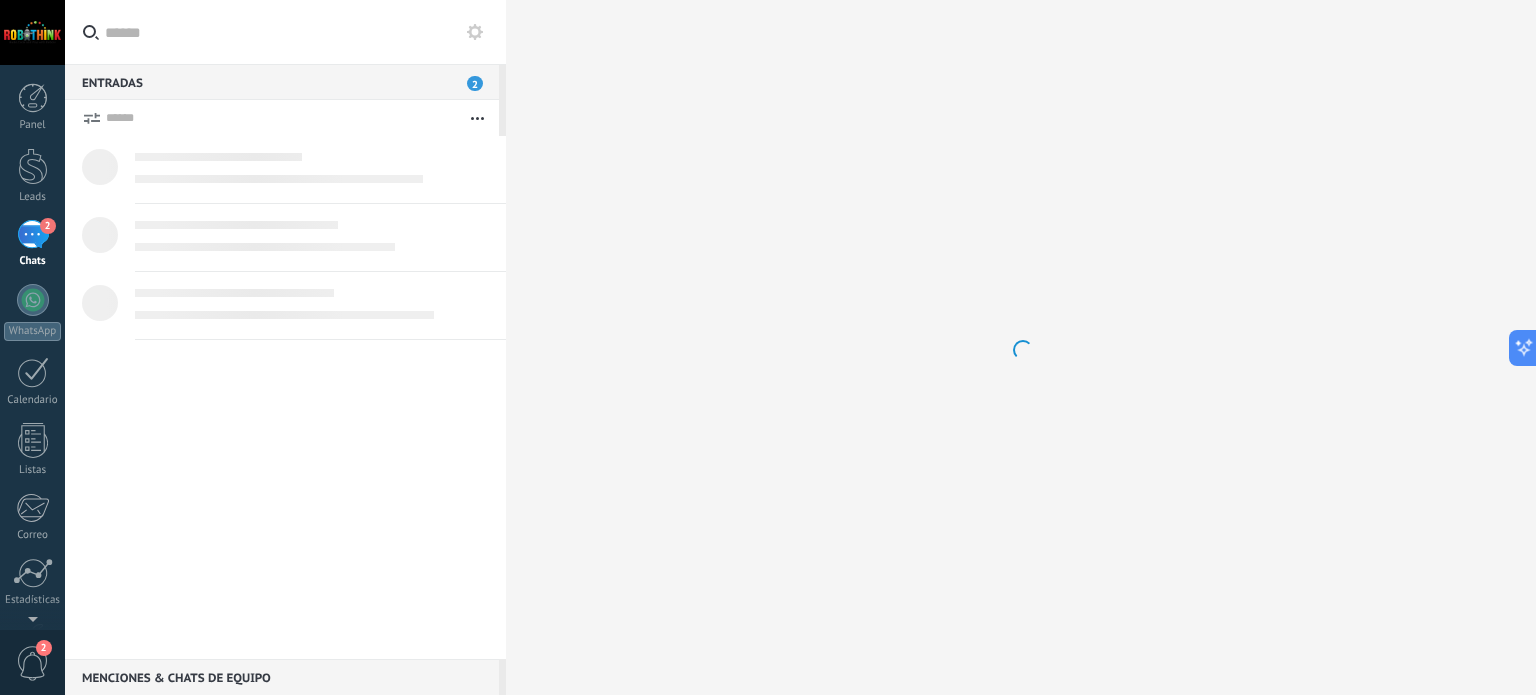 scroll, scrollTop: 0, scrollLeft: 0, axis: both 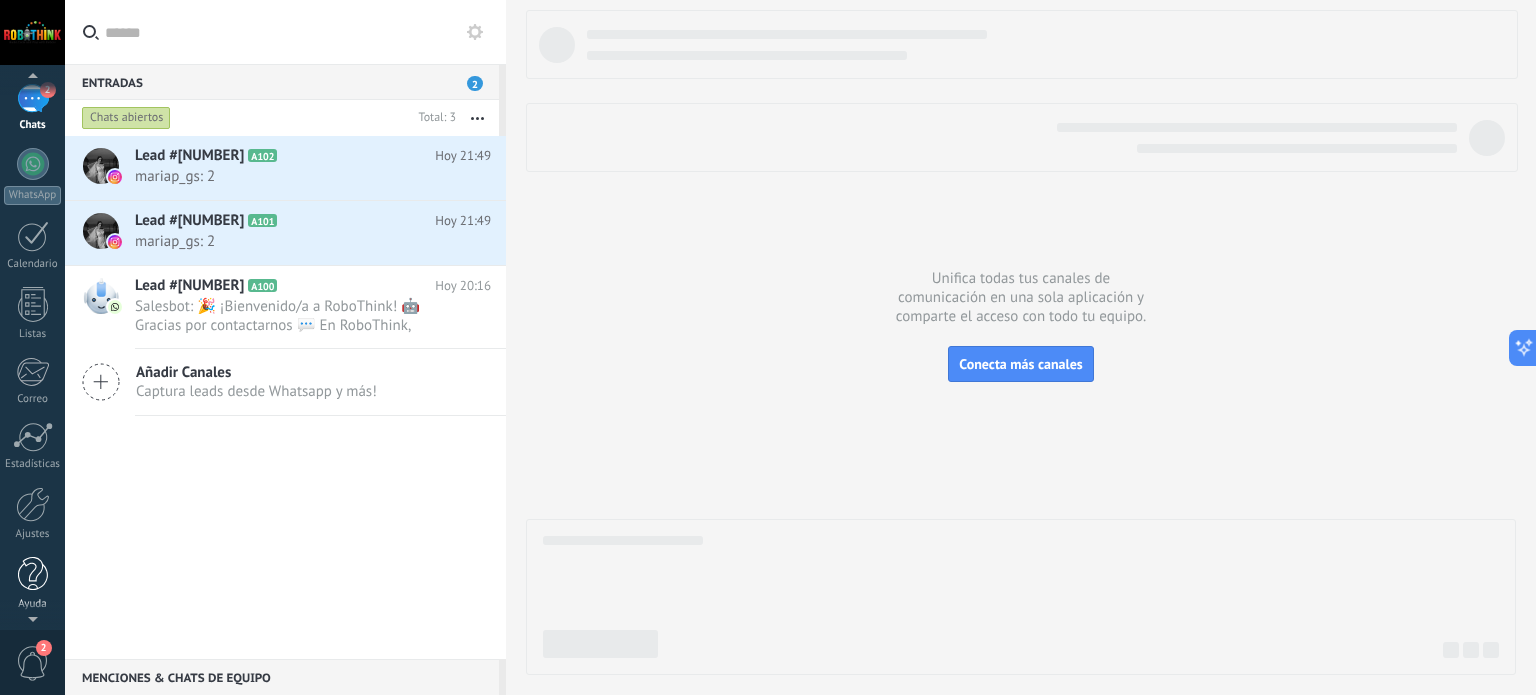 click at bounding box center [33, 574] 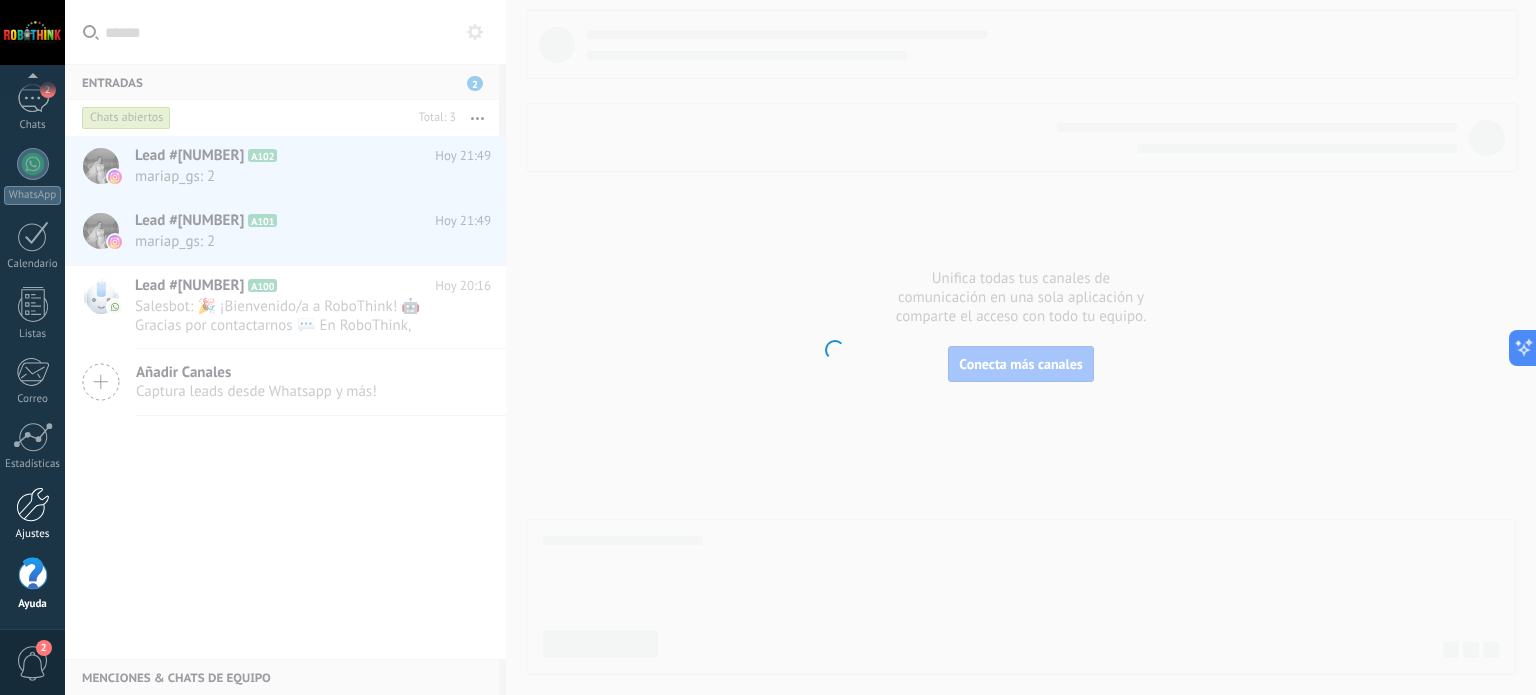 click on "Ajustes" at bounding box center [32, 514] 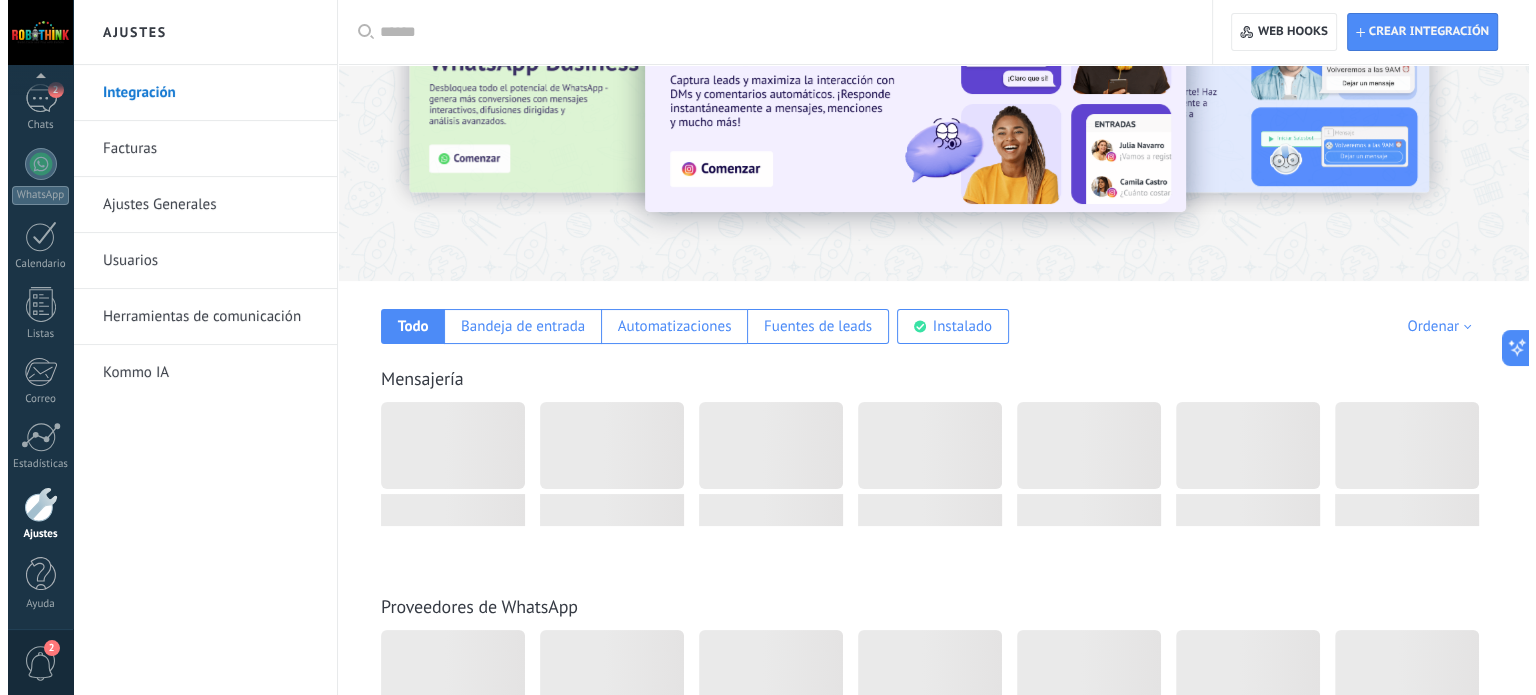 scroll, scrollTop: 300, scrollLeft: 0, axis: vertical 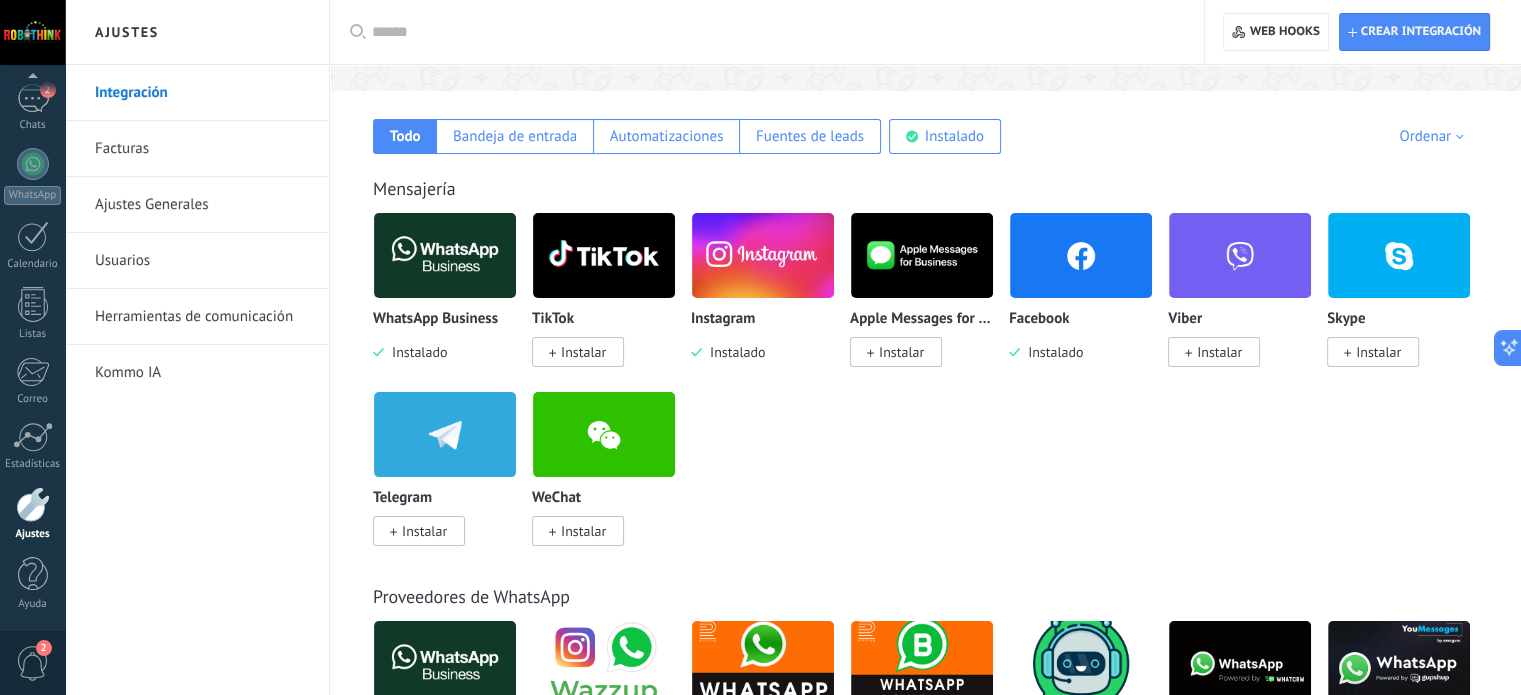 click at bounding box center (445, 255) 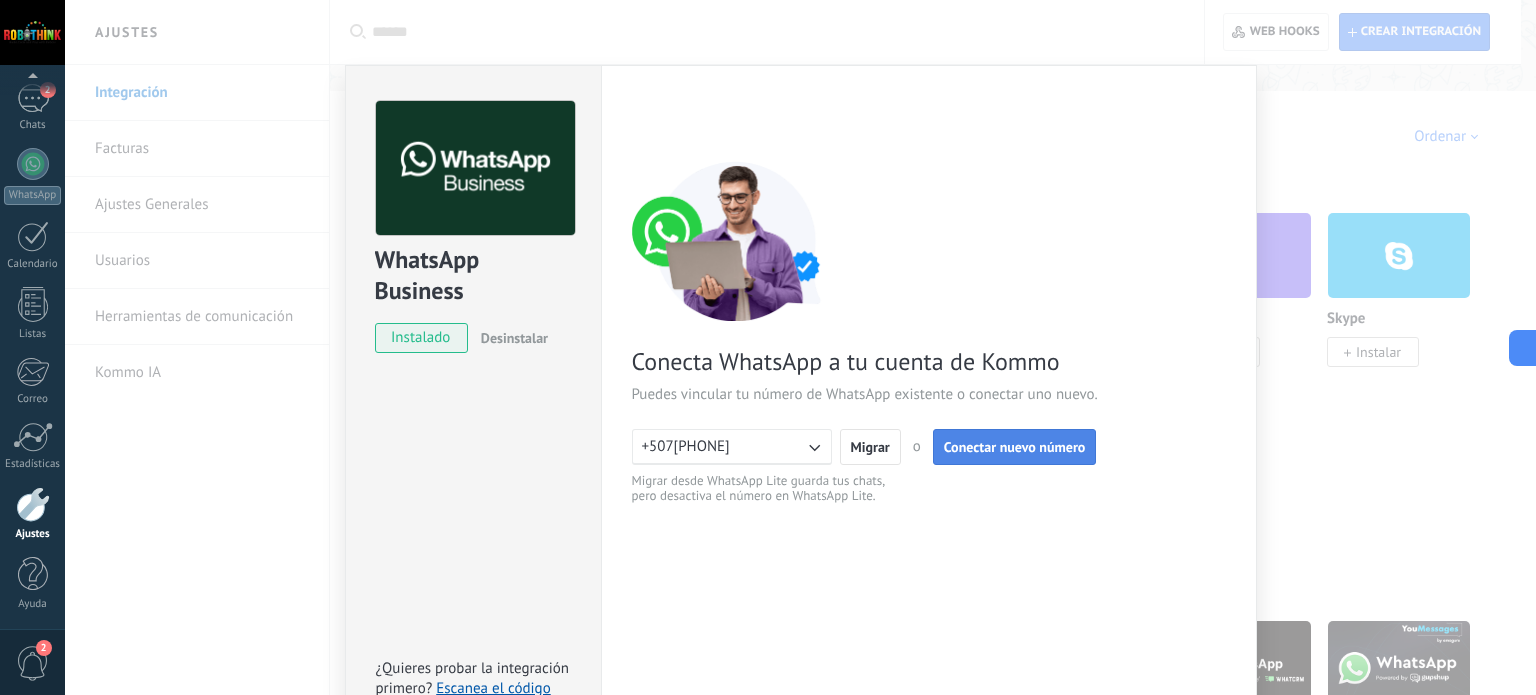 click on "Conectar nuevo número" at bounding box center (1015, 447) 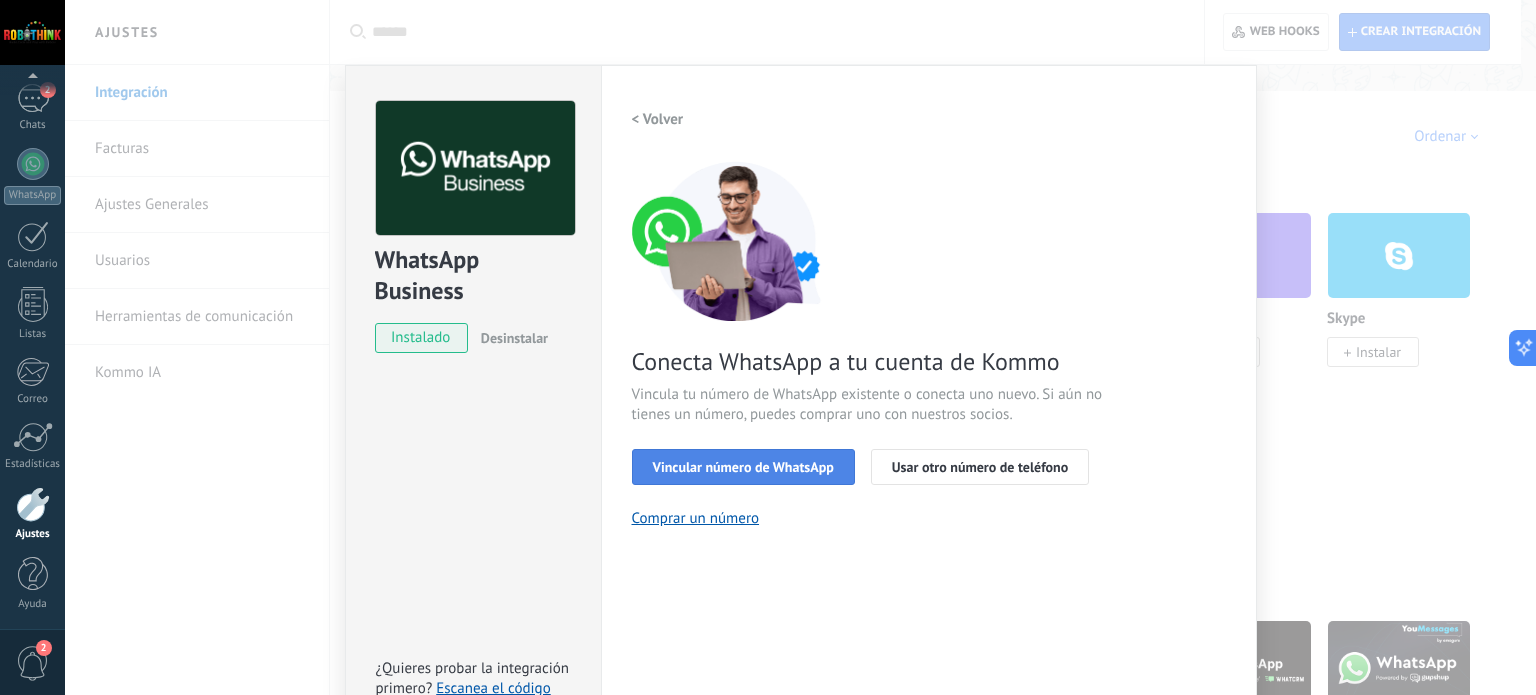 click on "Vincular número de WhatsApp" at bounding box center [743, 467] 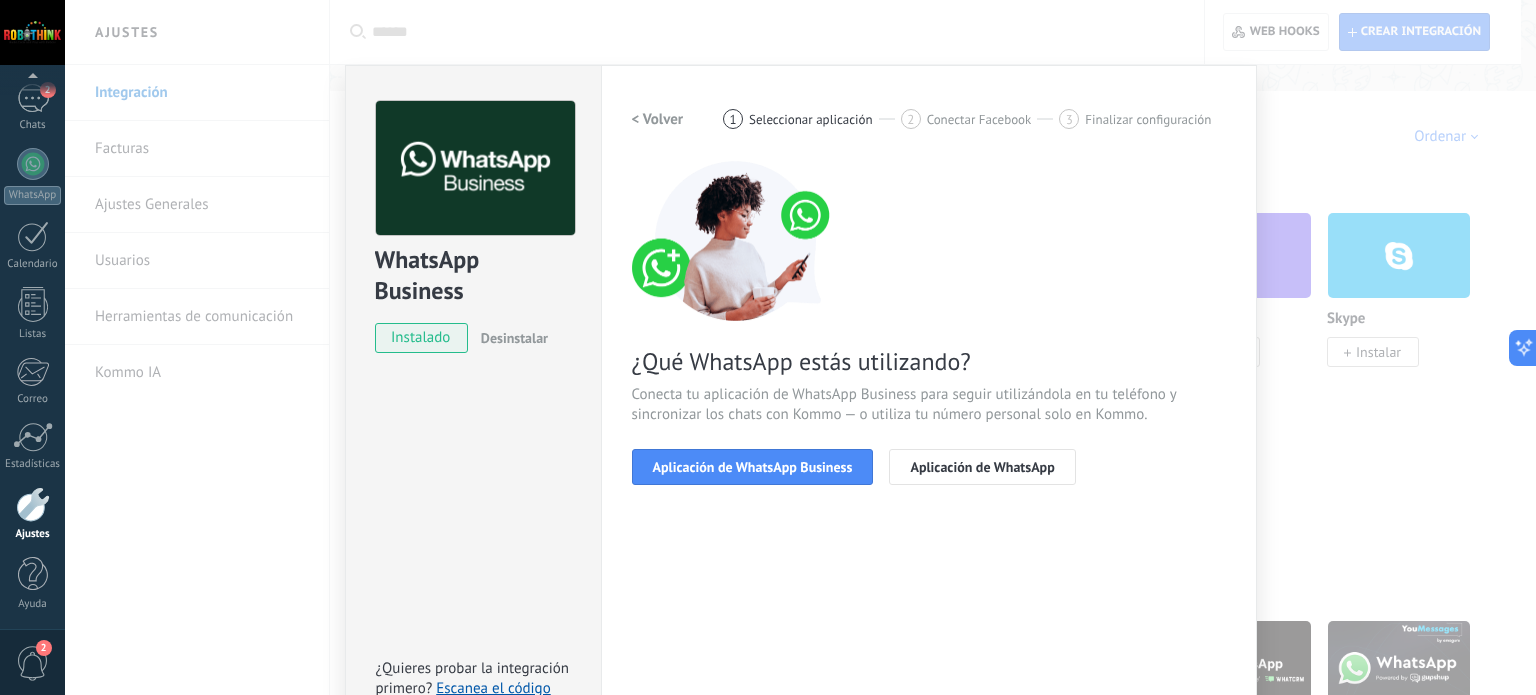click on "Aplicación de WhatsApp Business" at bounding box center (753, 467) 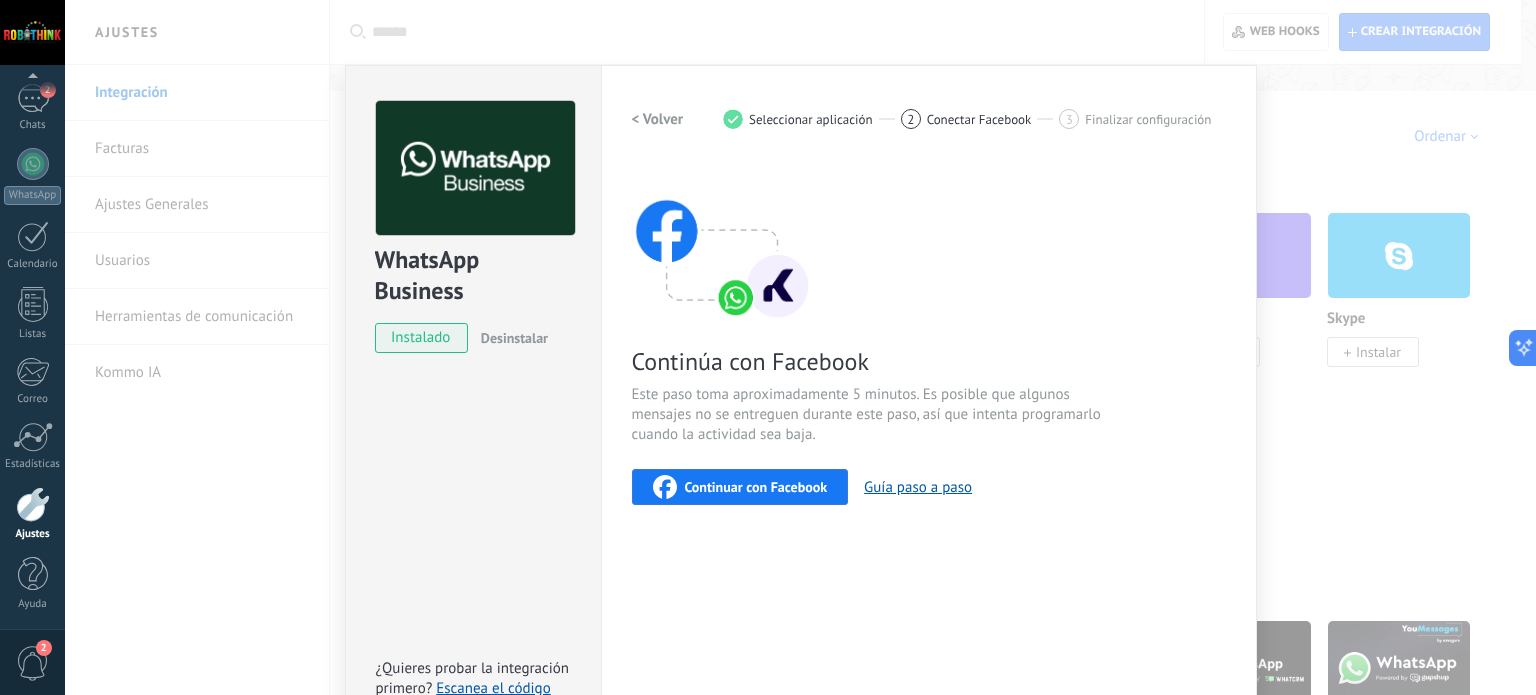 click on "Continuar con Facebook" at bounding box center (756, 487) 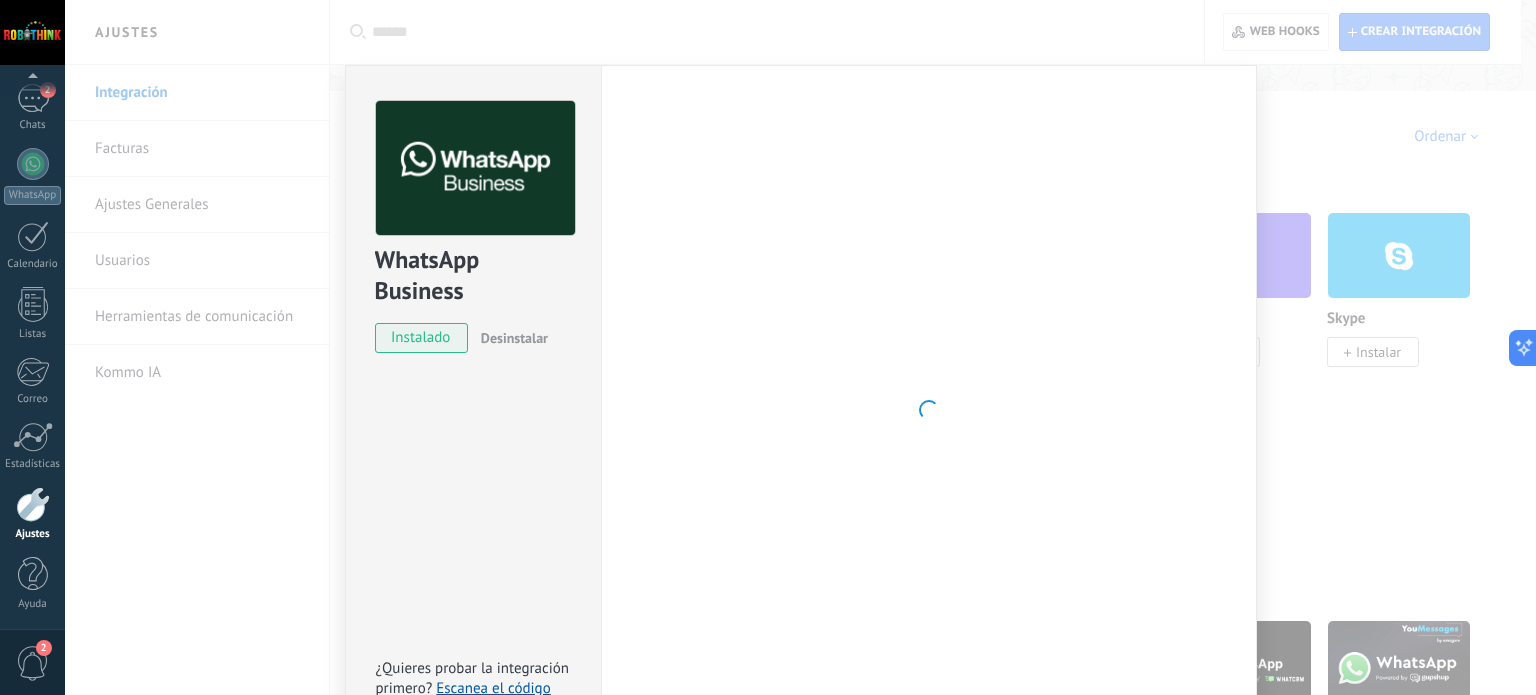 click on "WhatsApp Business instalado Desinstalar ¿Quieres probar la integración primero?   Escanea el código QR   para ver cómo funciona. Configuraciones Autorizaciones Esta pestaña registra a los usuarios que han concedido acceso a las integración a esta cuenta. Si deseas remover la posibilidad que un usuario pueda enviar solicitudes a la cuenta en nombre de esta integración, puedes revocar el acceso. Si el acceso a todos los usuarios es revocado, la integración dejará de funcionar. Esta aplicacion está instalada, pero nadie le ha dado acceso aun. WhatsApp Cloud API más _:  Guardar < Volver 1 Seleccionar aplicación 2 Conectar Facebook  3 Finalizar configuración Continúa con Facebook Este paso toma aproximadamente 5 minutos. Es posible que algunos mensajes no se entreguen durante este paso, así que intenta programarlo cuando la actividad sea baja. Continuar con Facebook Guía paso a paso ¿Necesitas ayuda?" at bounding box center [800, 347] 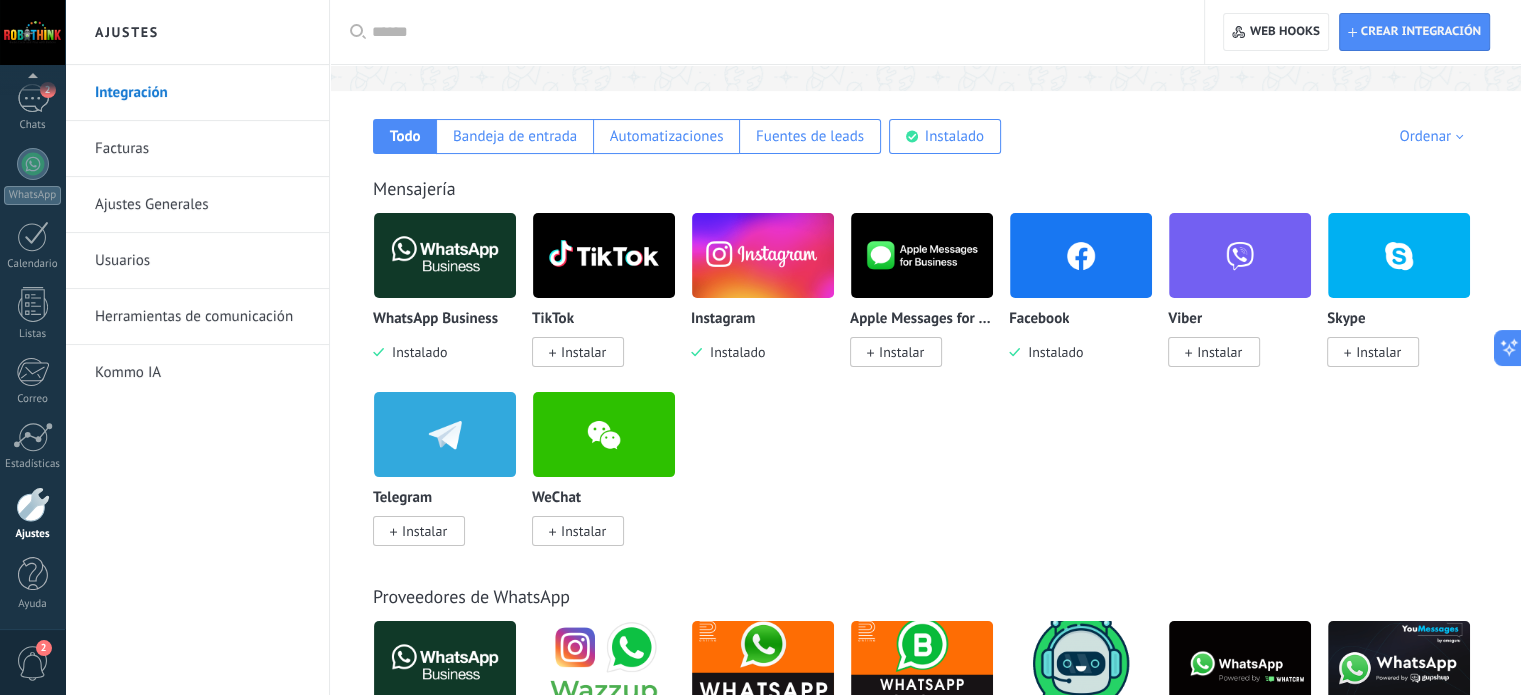 click at bounding box center (445, 255) 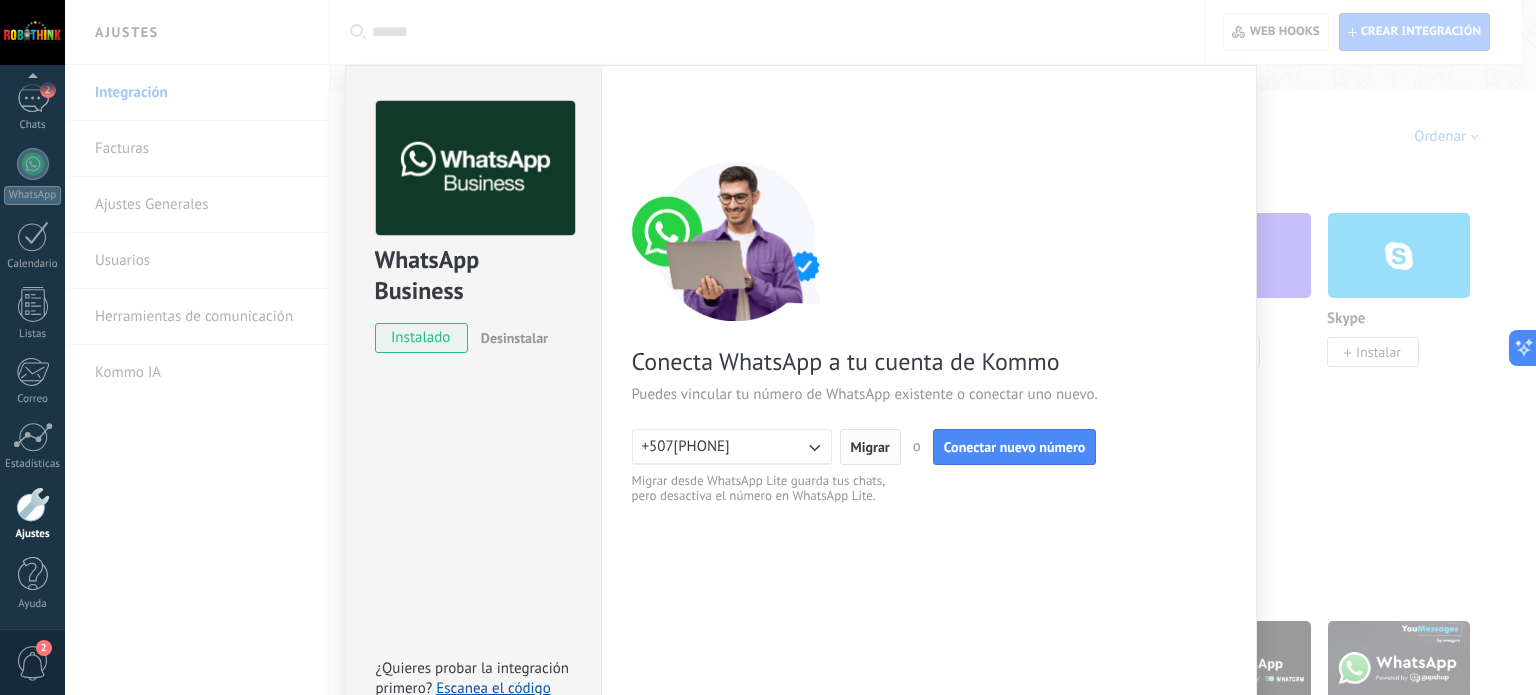click on "Migrar" at bounding box center [870, 447] 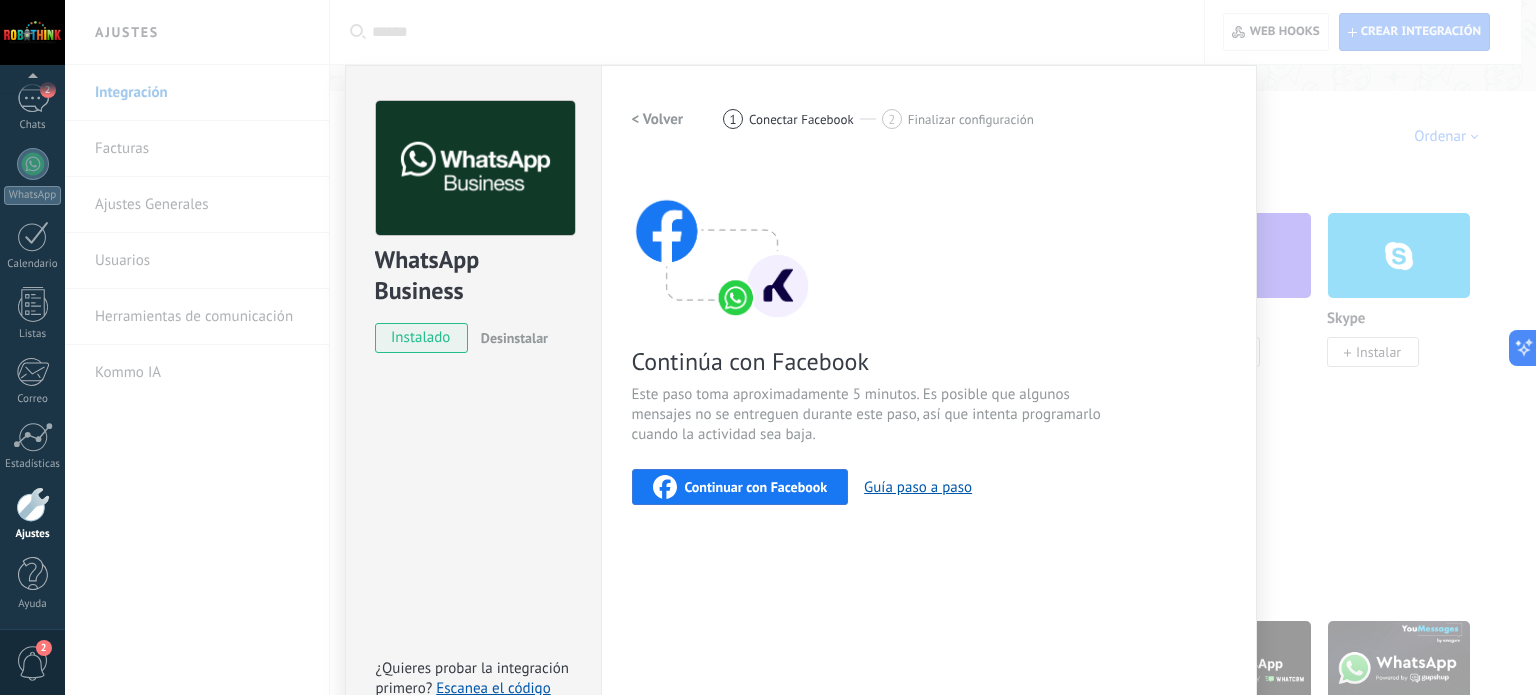 click on "Continuar con Facebook" at bounding box center [740, 487] 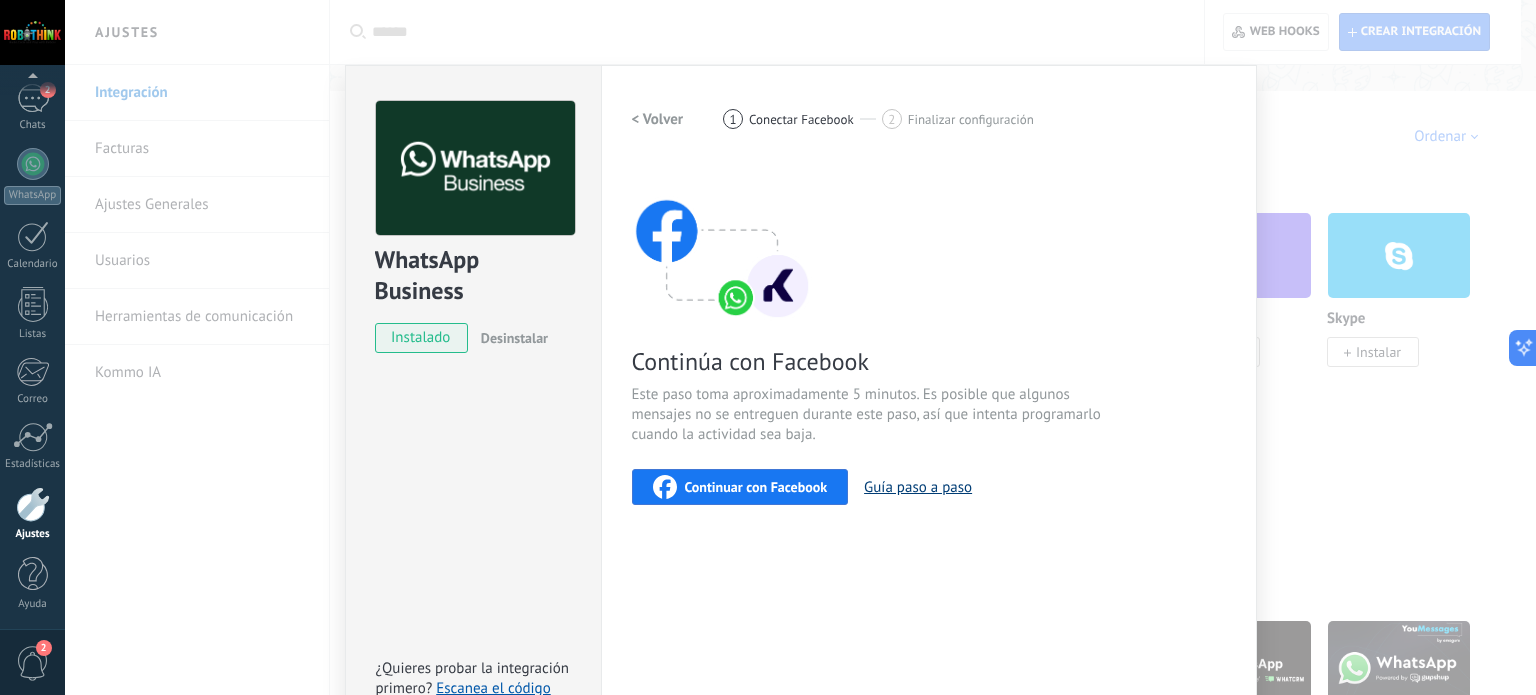 click on "Guía paso a paso" at bounding box center (918, 487) 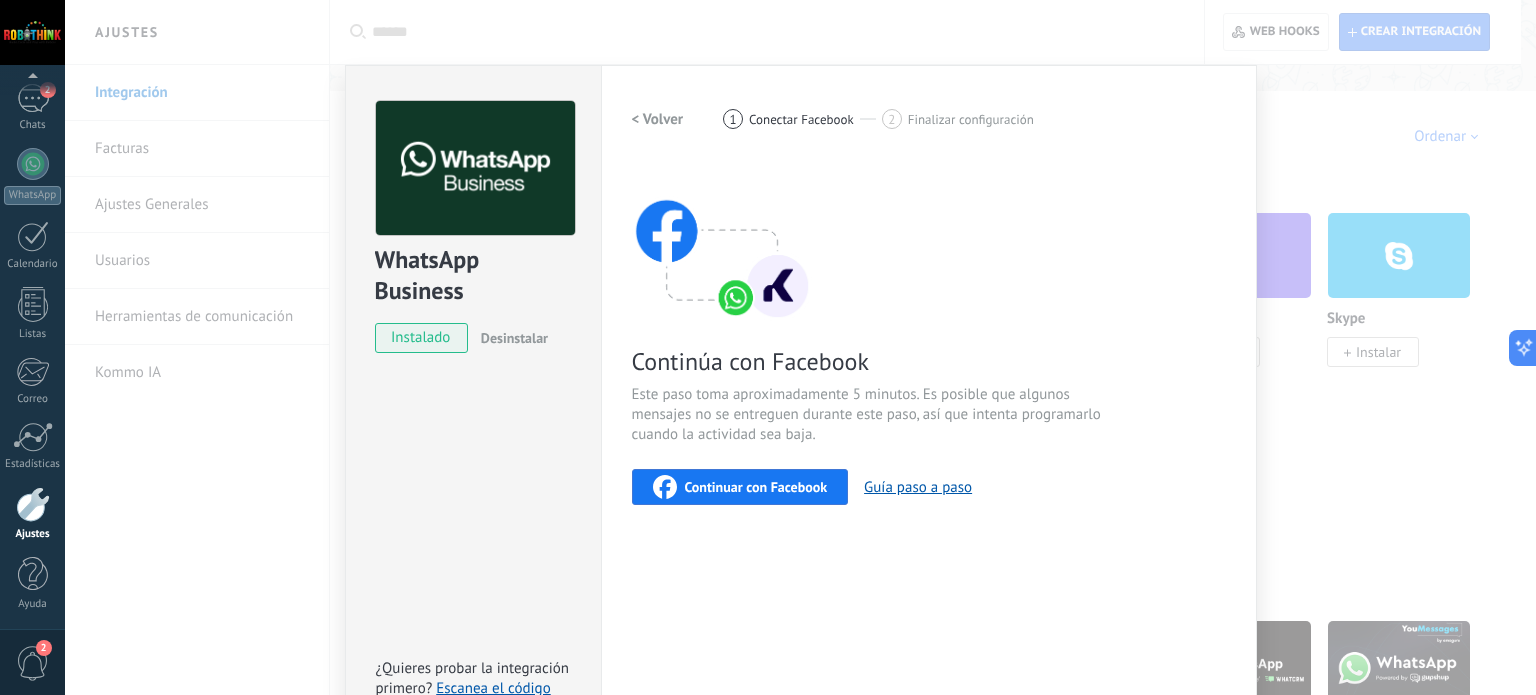click on "WhatsApp Business instalado Desinstalar ¿Quieres probar la integración primero?   Escanea el código QR   para ver cómo funciona. Configuraciones Autorizaciones Esta pestaña registra a los usuarios que han concedido acceso a las integración a esta cuenta. Si deseas remover la posibilidad que un usuario pueda enviar solicitudes a la cuenta en nombre de esta integración, puedes revocar el acceso. Si el acceso a todos los usuarios es revocado, la integración dejará de funcionar. Esta aplicacion está instalada, pero nadie le ha dado acceso aun. WhatsApp Cloud API más _:  Guardar < Volver 1 Conectar Facebook  2 Finalizar configuración Continúa con Facebook Este paso toma aproximadamente 5 minutos. Es posible que algunos mensajes no se entreguen durante este paso, así que intenta programarlo cuando la actividad sea baja. Continuar con Facebook Guía paso a paso ¿Necesitas ayuda?" at bounding box center (800, 347) 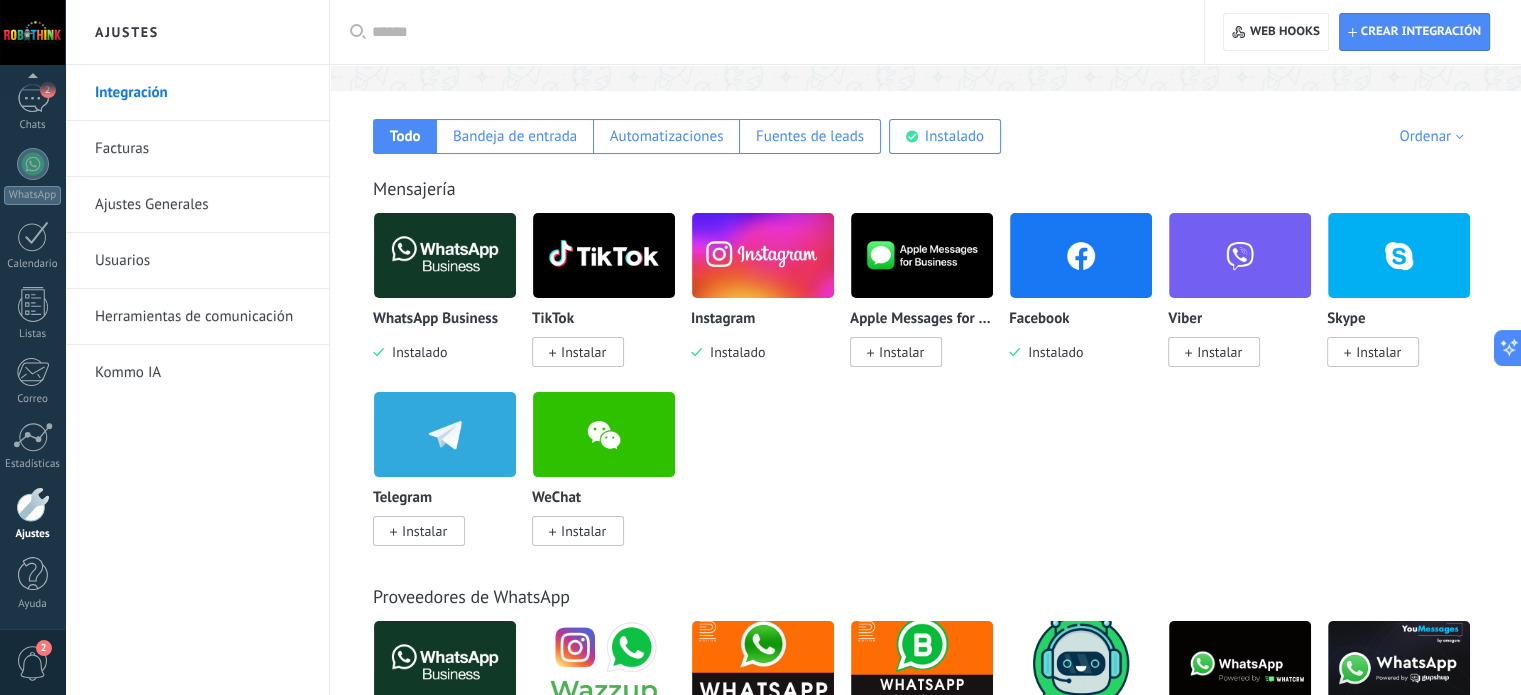 click at bounding box center [1081, 255] 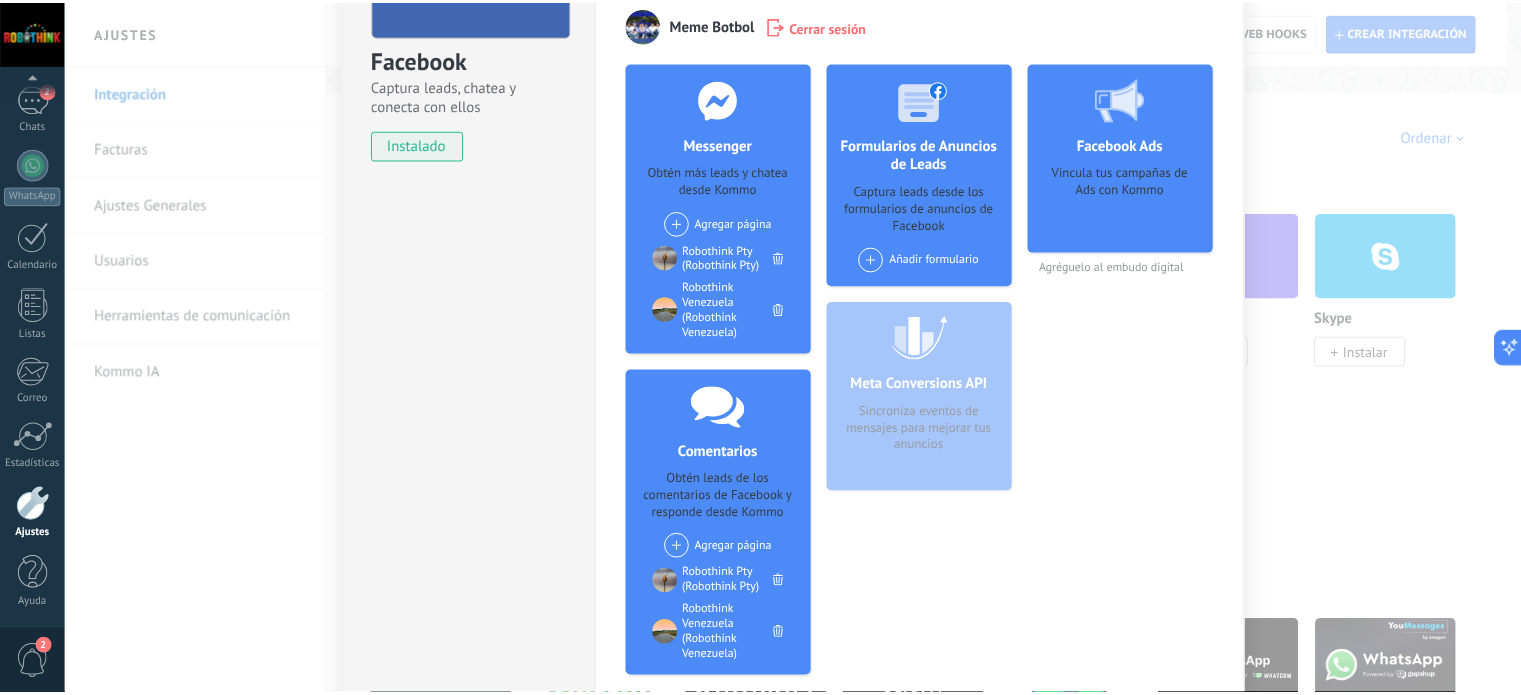 scroll, scrollTop: 0, scrollLeft: 0, axis: both 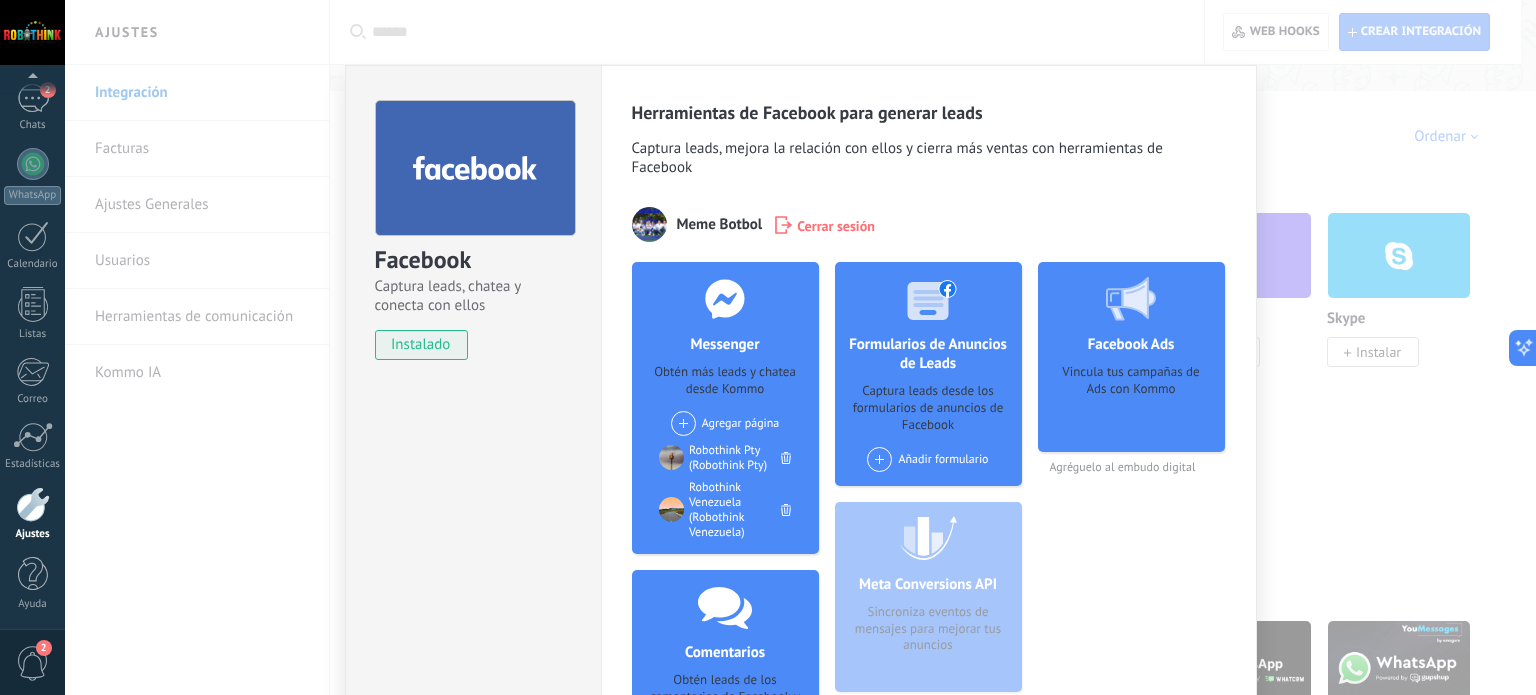 click on "Facebook Captura leads, chatea y conecta con ellos instalado Desinstalar Herramientas de Facebook para generar leads Captura leads, mejora la relación con ellos y cierra más ventas con herramientas de Facebook Meme Botbol Cerrar sesión Messenger Obtén más leads y chatea desde Kommo Agregar página Robothink Pty (Robothink Pty) Robothink Venezuela (Robothink Venezuela) Comentarios Obtén leads de los comentarios de Facebook y responde desde Kommo Agregar página Robothink Pty (Robothink Pty) Robothink Venezuela (Robothink Venezuela) Formularios de Anuncios de Leads Captura leads desde los formularios de anuncios de Facebook Añadir formulario Meta Conversions API Sincroniza eventos de mensajes para mejorar tus anuncios Facebook Ads Vincula tus campañas de Ads con Kommo Agréguelo al embudo digital más" at bounding box center (800, 347) 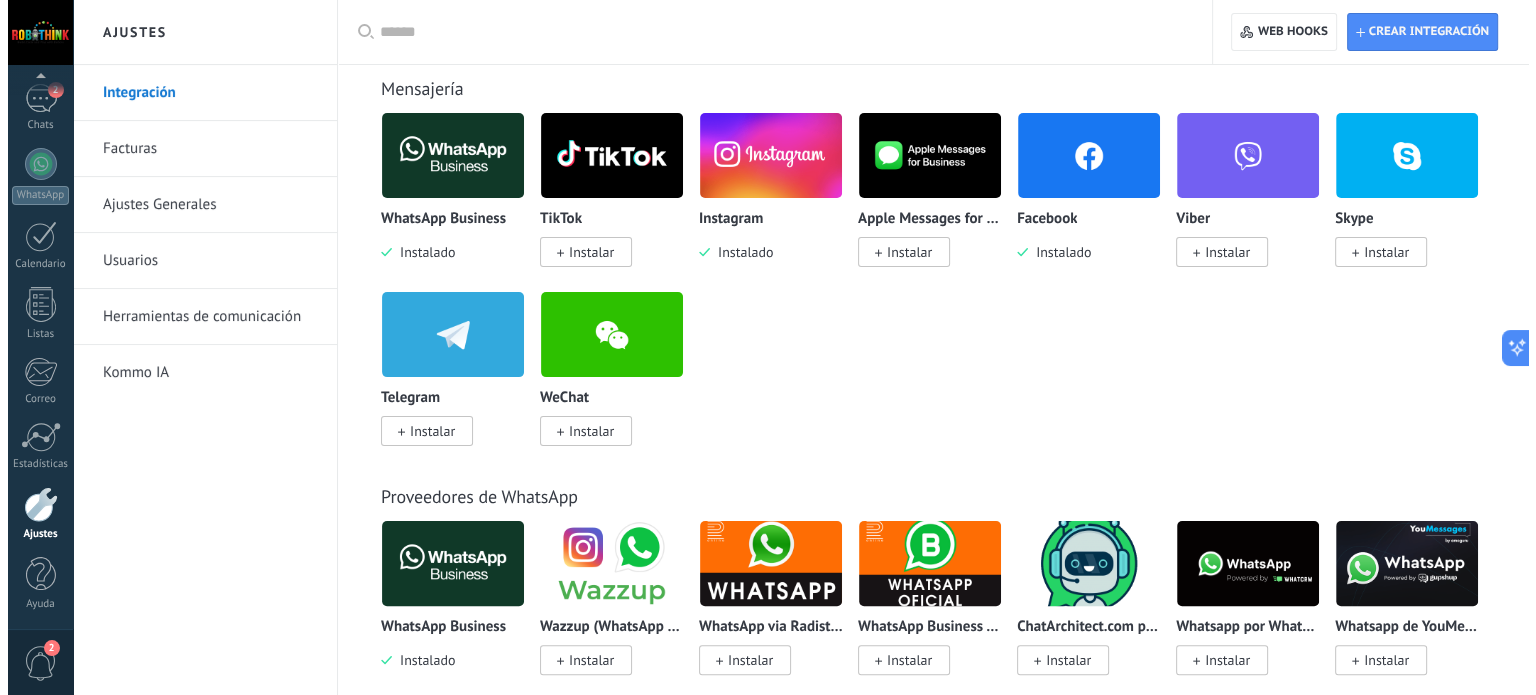 scroll, scrollTop: 600, scrollLeft: 0, axis: vertical 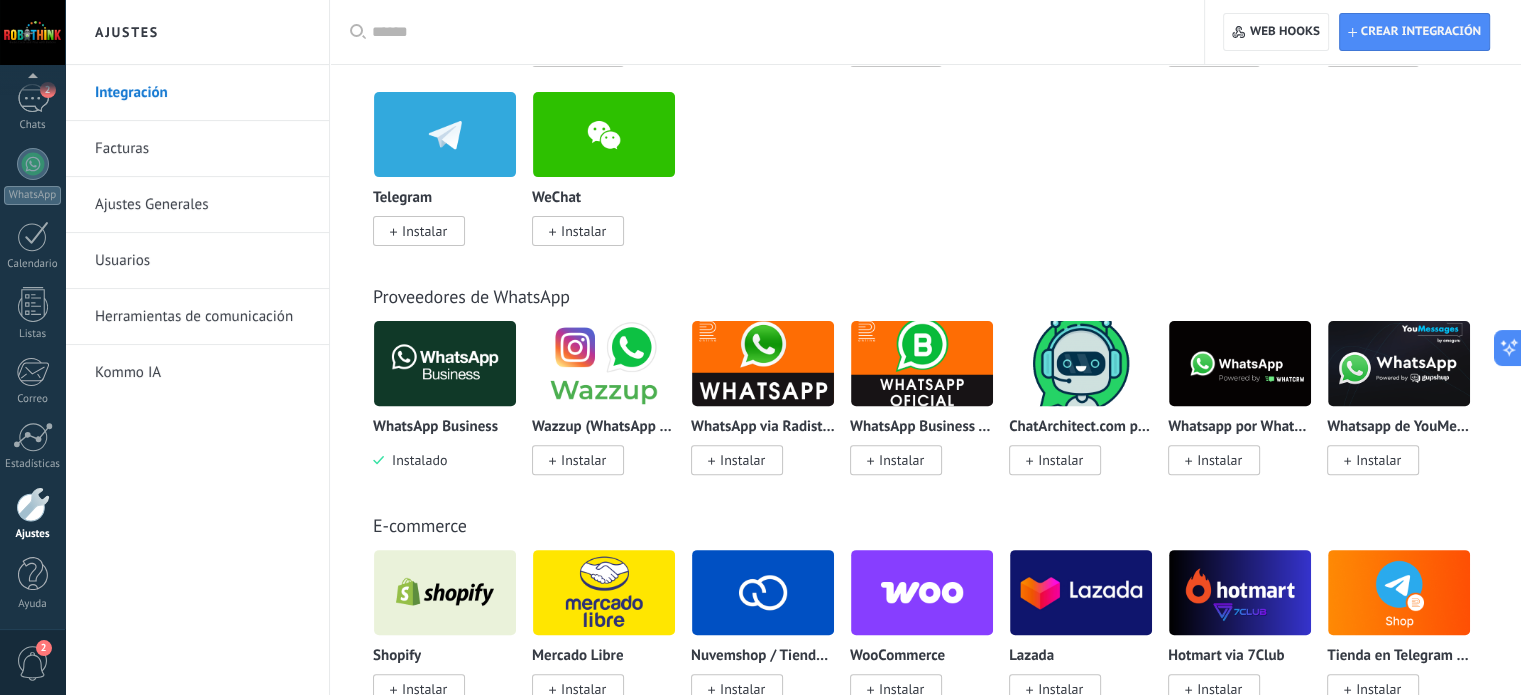 click at bounding box center [1240, 363] 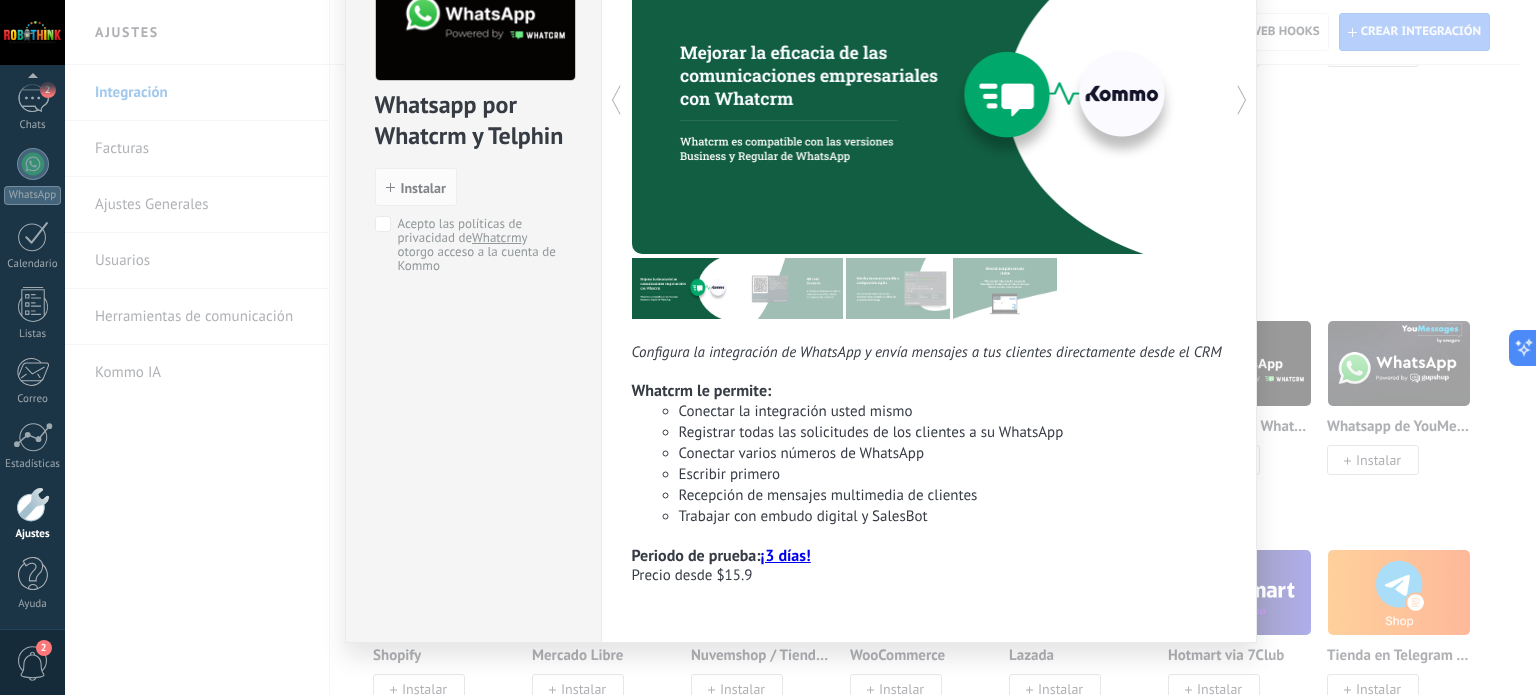 scroll, scrollTop: 180, scrollLeft: 0, axis: vertical 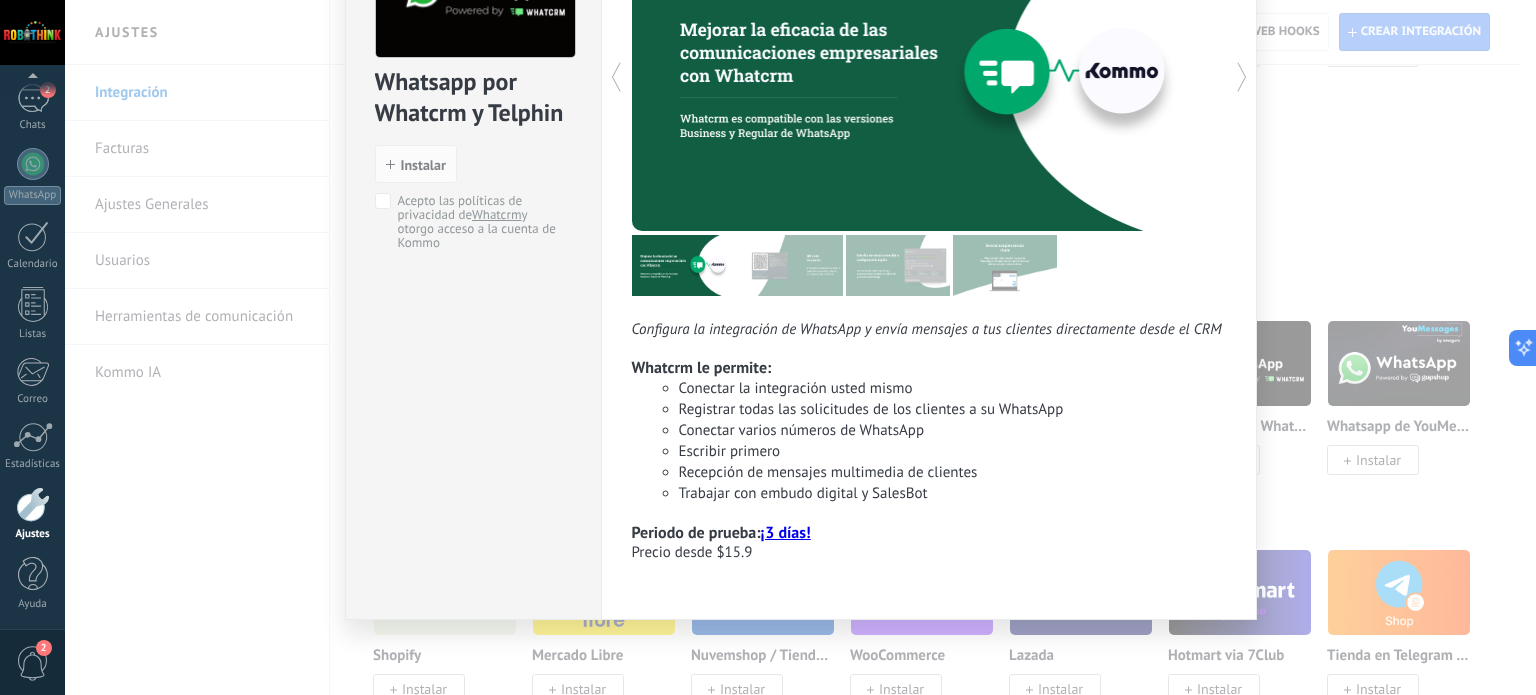 click on "Whatsapp por Whatcrm y Telphin install Instalar Acepto las políticas de privacidad de Whatcrm y otorgo acceso a la cuenta de Kommo
Configura la integración de WhatsApp y envía mensajes a tus clientes directamente desde el CRM
Whatcrm le permite:
Conectar la integración usted mismo
Registrar todas las solicitudes de los clientes a su WhatsApp
Conectar varios números de WhatsApp
Escribir primero
Recepción de mensajes multimedia de clientes
Trabajar con embudo digital y SalesBot
Periodo de prueba: ¡3 días!
Precio desde $15.9
más" at bounding box center (800, 347) 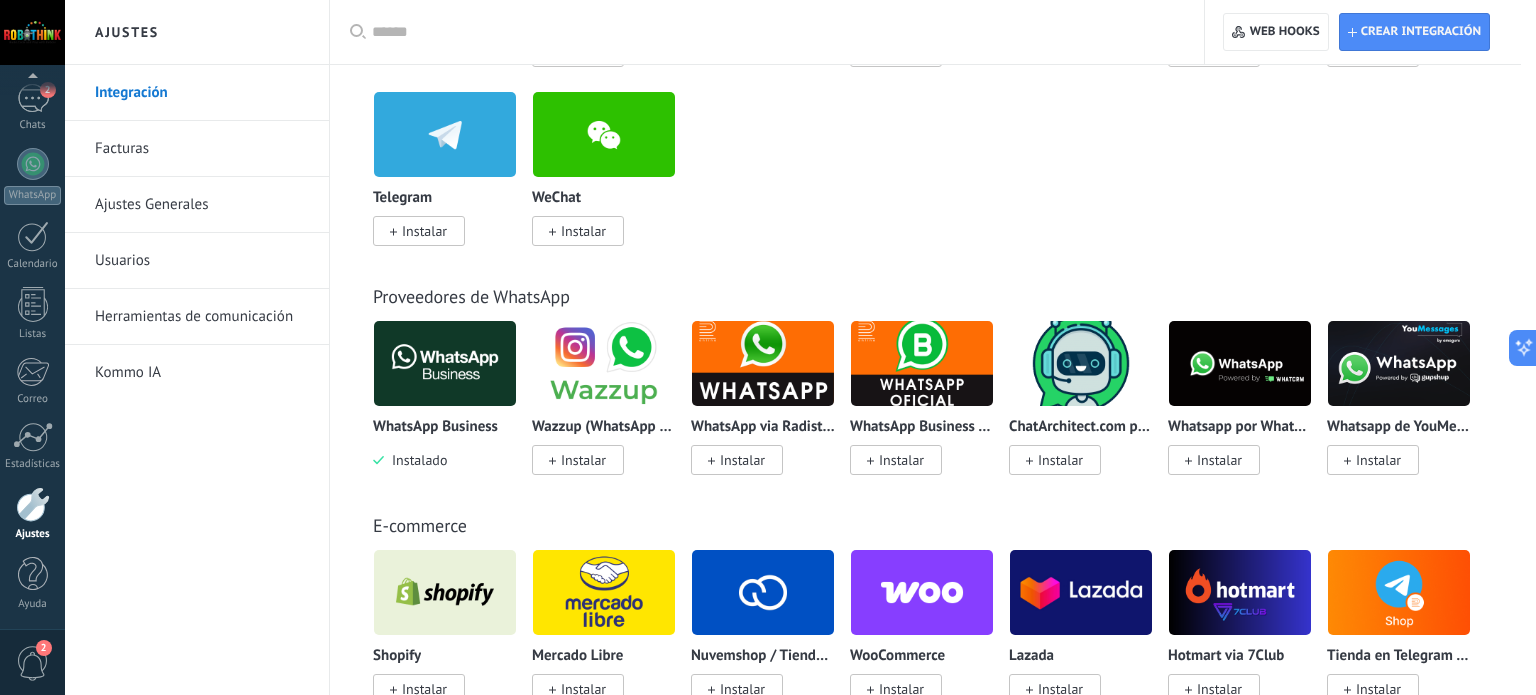 scroll, scrollTop: 0, scrollLeft: 0, axis: both 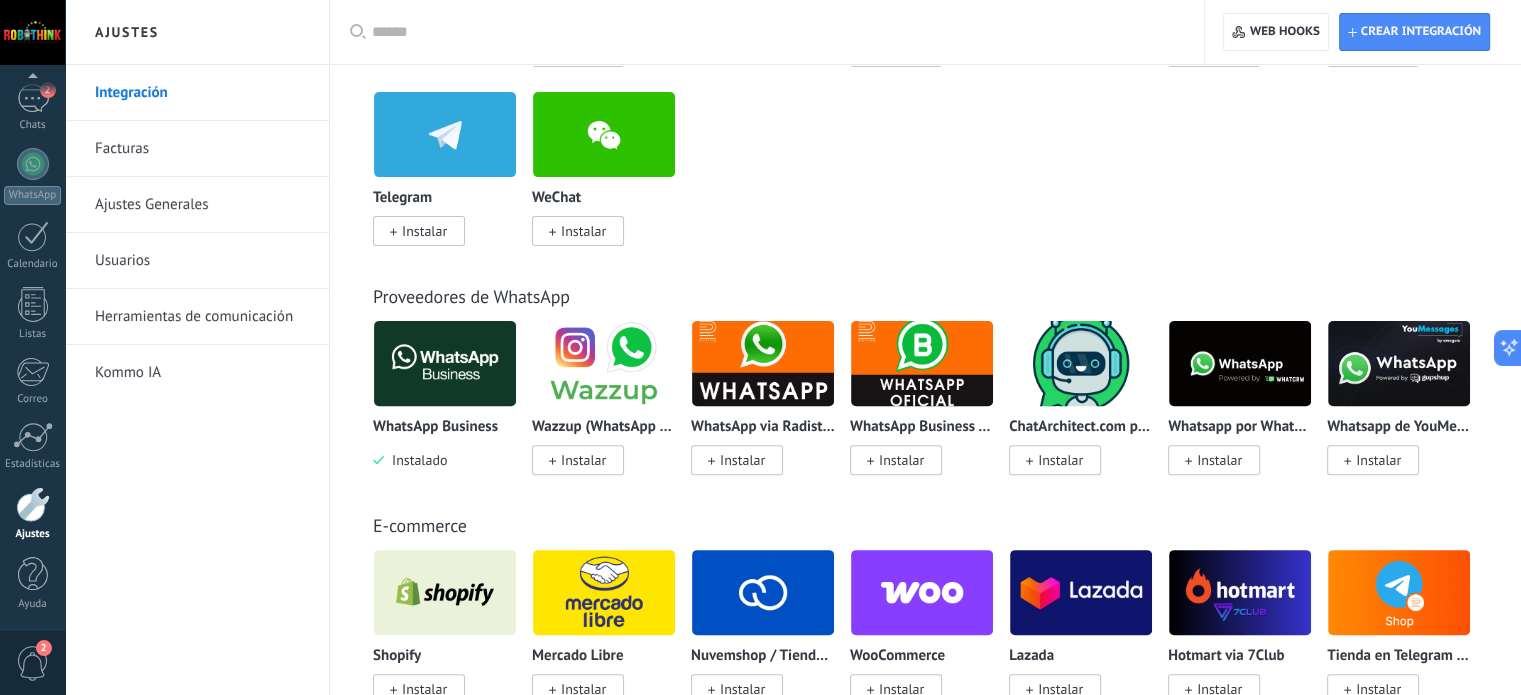 click at bounding box center (604, 363) 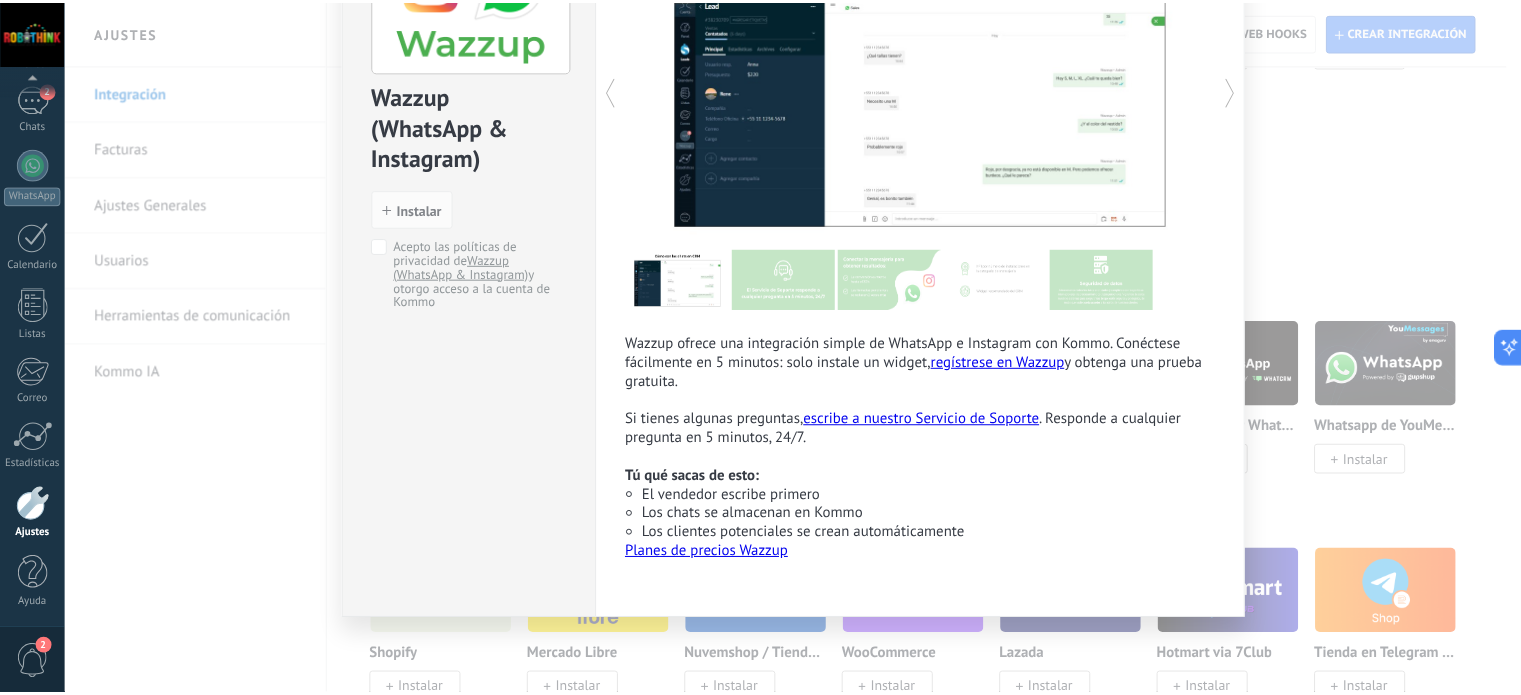 scroll, scrollTop: 0, scrollLeft: 0, axis: both 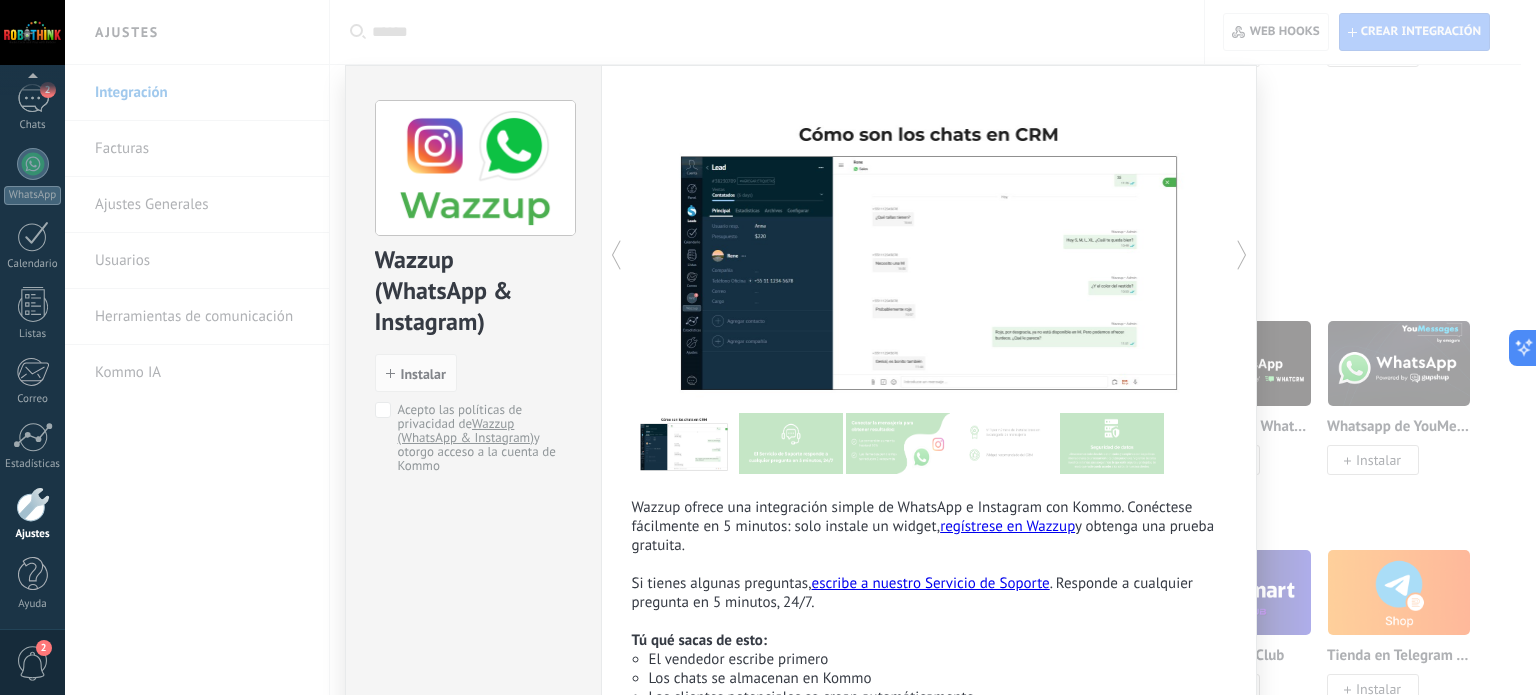 click on "Wazzup (WhatsApp & Instagram) install Instalar Acepto las políticas de privacidad de  Wazzup (WhatsApp & Instagram)  y otorgo acceso a la cuenta de Kommo Wazzup ofrece una integración simple de WhatsApp e Instagram con Kommo. Conéctese fácilmente en 5 minutos: solo instale un widget,  regístrese en Wazzup  y obtenga una prueba gratuita.
Si tienes algunas preguntas,  escribe a nuestro Servicio de Soporte .  Responde a cualquier pregunta en 5 minutos, 24/7.
Tú qué sacas de esto:
El vendedor escribe primero
Los chats se almacenan en Kommo
Los clientes potenciales se crean automáticamente
Planes de precios Wazzup más" at bounding box center (800, 347) 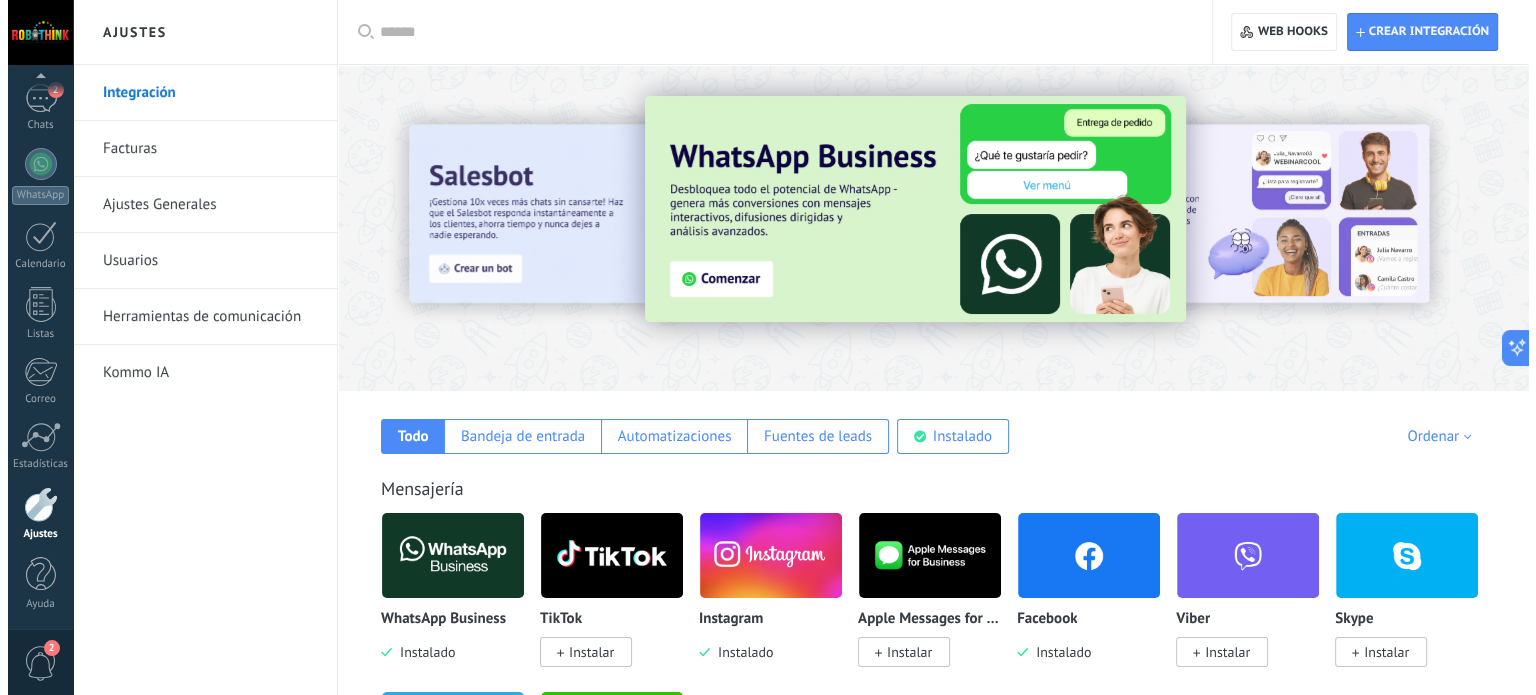 scroll, scrollTop: 200, scrollLeft: 0, axis: vertical 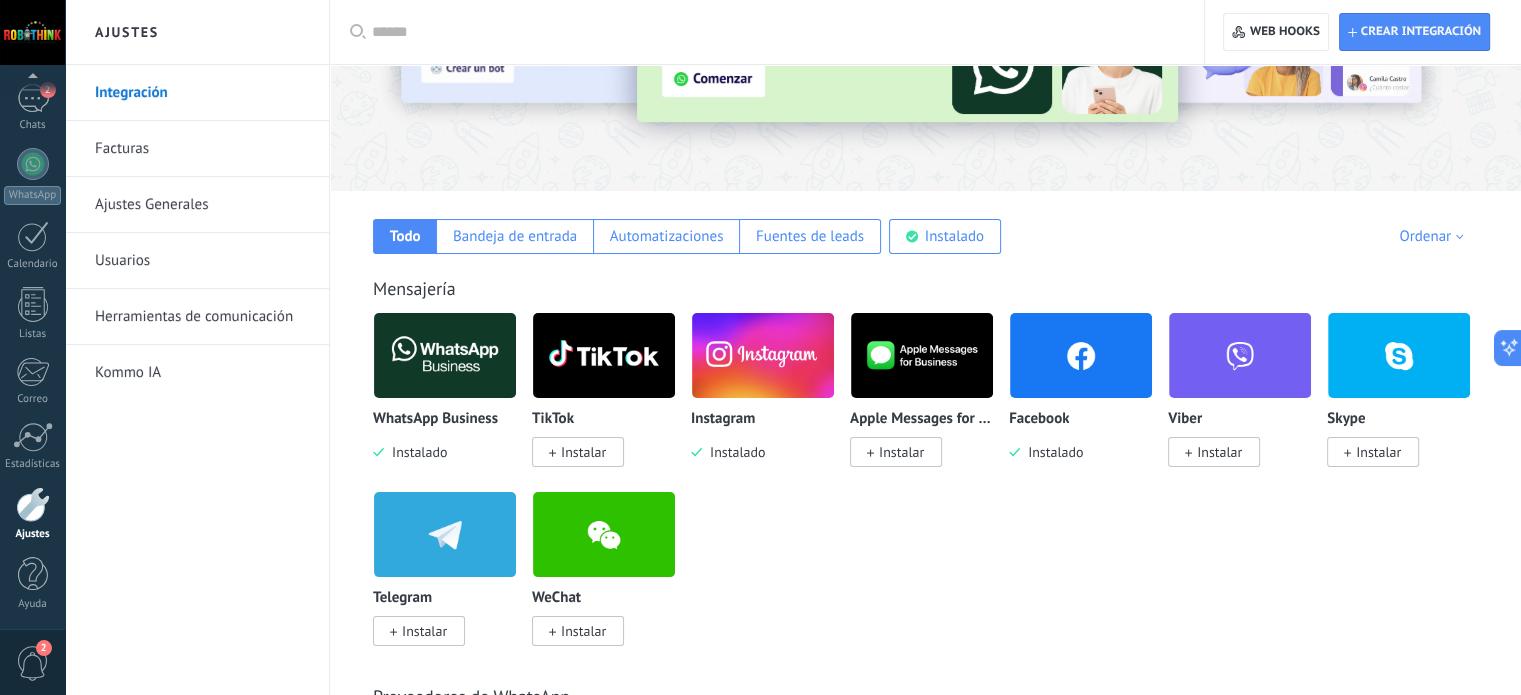 click at bounding box center [445, 355] 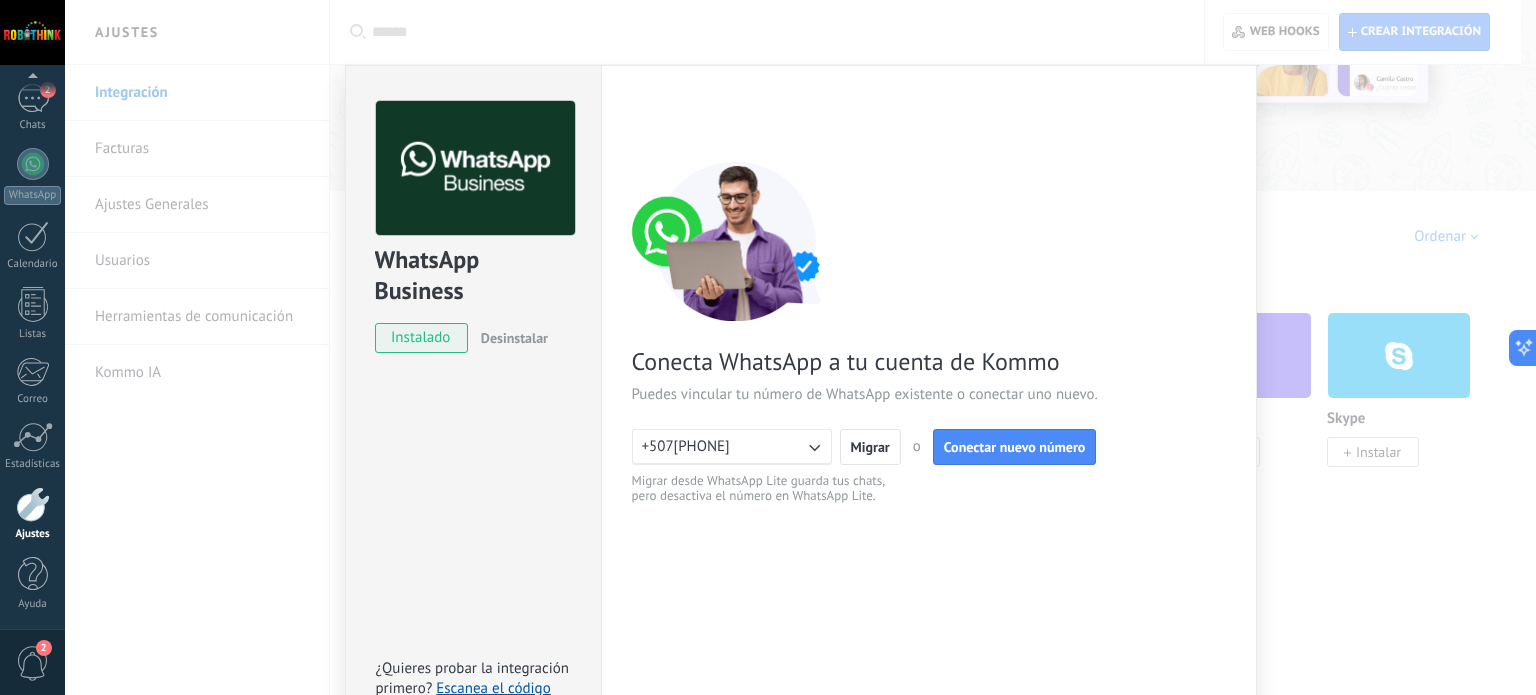click on "Conecta WhatsApp a tu cuenta de Kommo Puedes vincular tu número de WhatsApp existente o conectar uno nuevo. +507[PHONE] Migrar o Conectar nuevo número Migrar desde WhatsApp Lite guarda tus chats, pero desactiva el número en WhatsApp Lite. ¿Necesitas ayuda?" at bounding box center [929, 410] 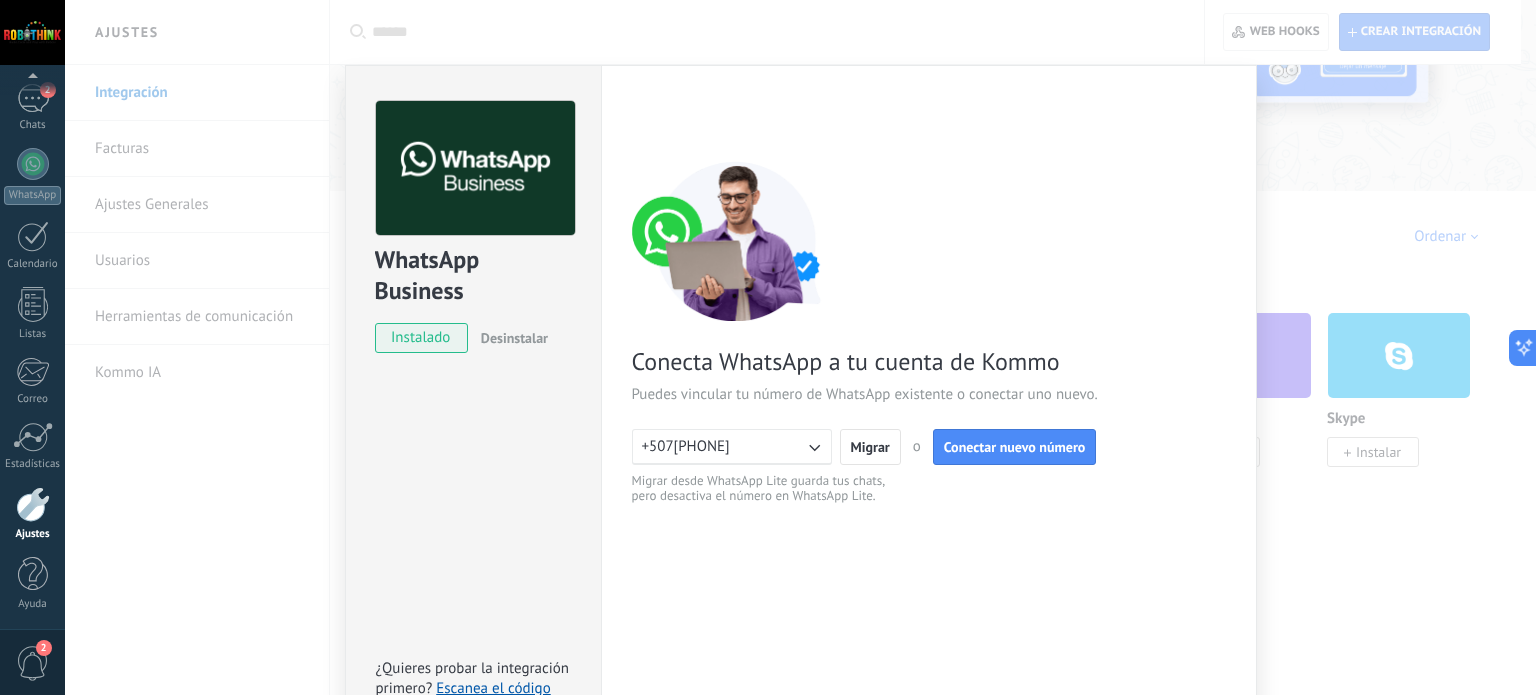 click on "Conecta WhatsApp a tu cuenta de Kommo Puedes vincular tu número de WhatsApp existente o conectar uno nuevo. +507[PHONE] Migrar o Conectar nuevo número Migrar desde WhatsApp Lite guarda tus chats, pero desactiva el número en WhatsApp Lite. ¿Necesitas ayuda?" at bounding box center (929, 410) 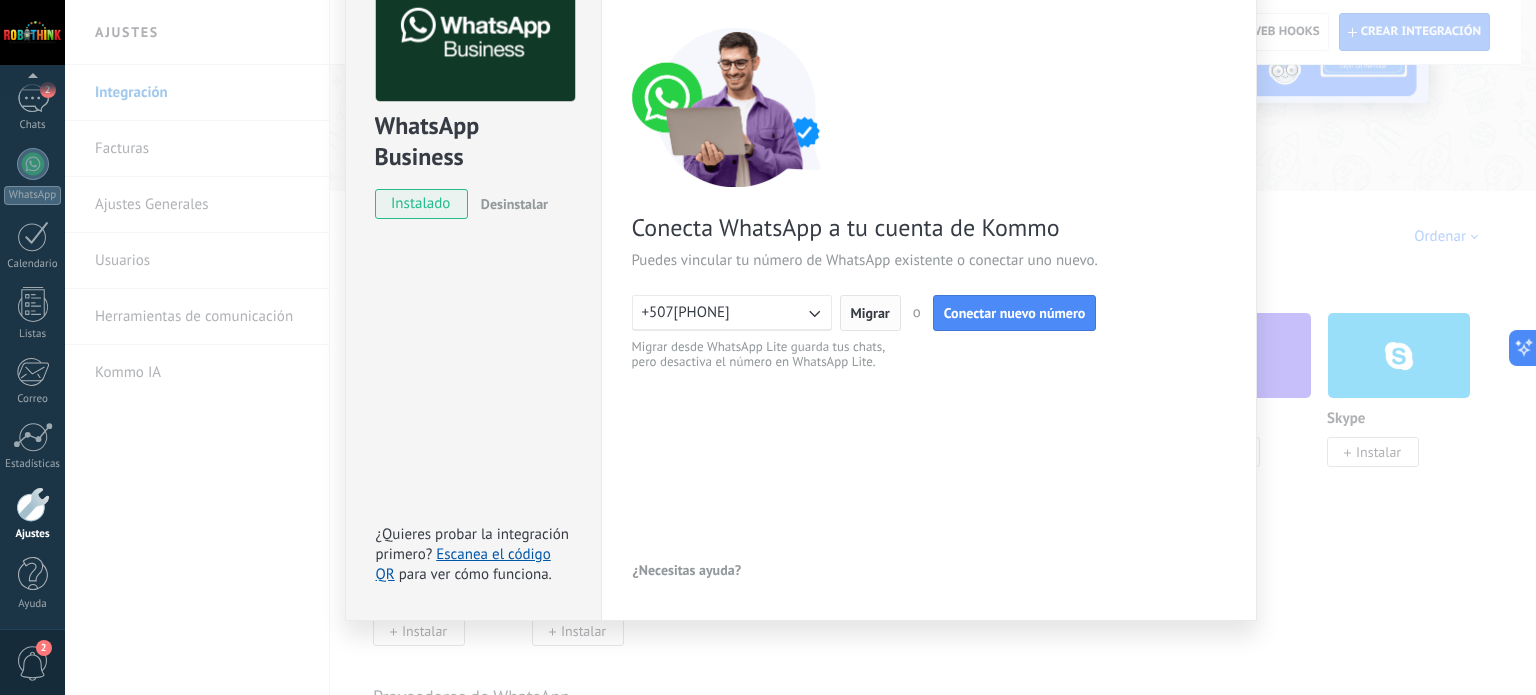 click on "Migrar" at bounding box center [870, 313] 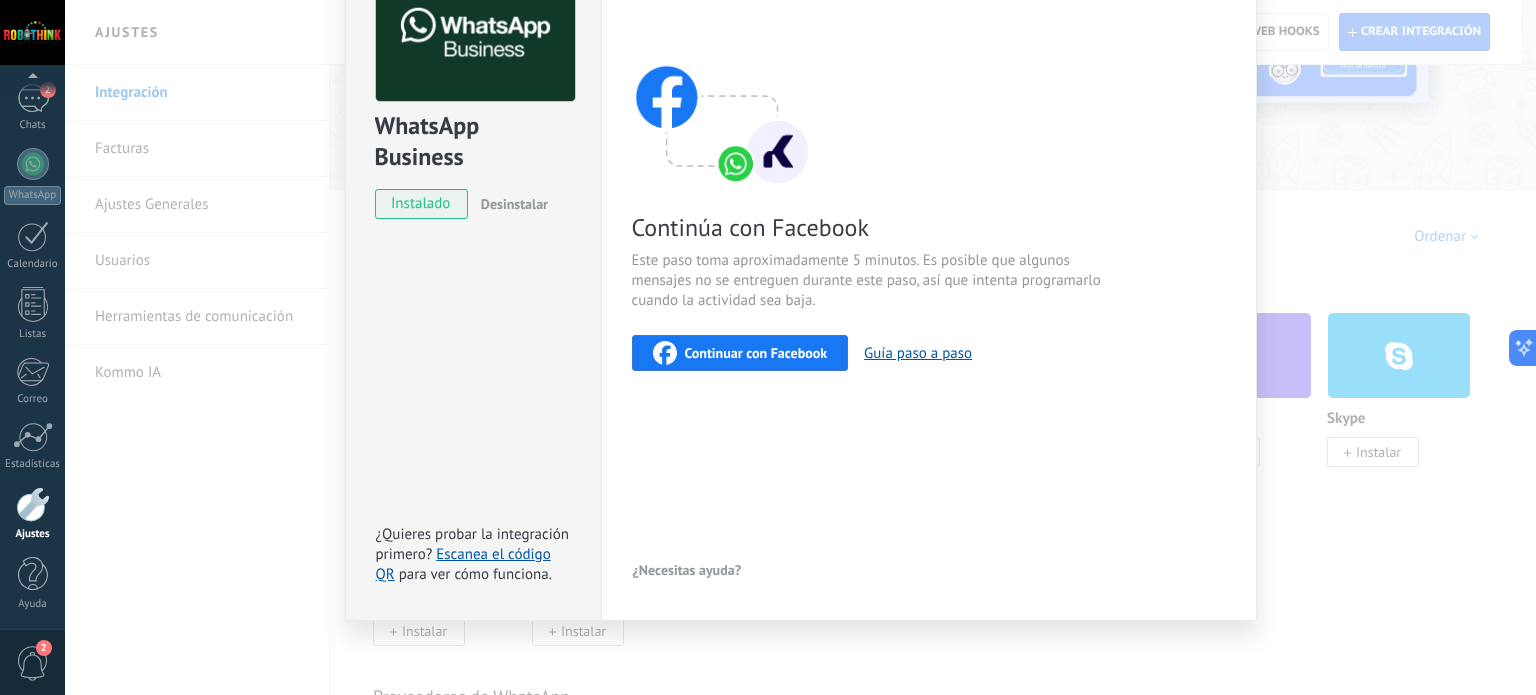 click on "Continuar con Facebook" at bounding box center [756, 353] 